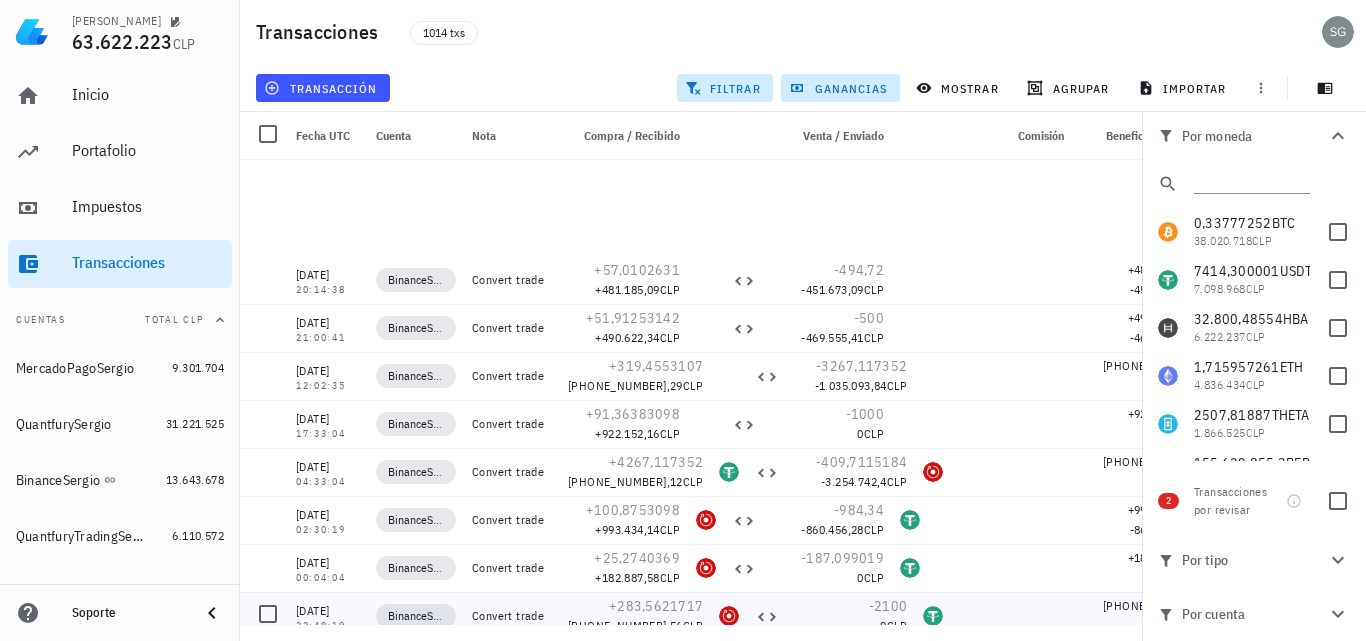 scroll, scrollTop: 0, scrollLeft: 0, axis: both 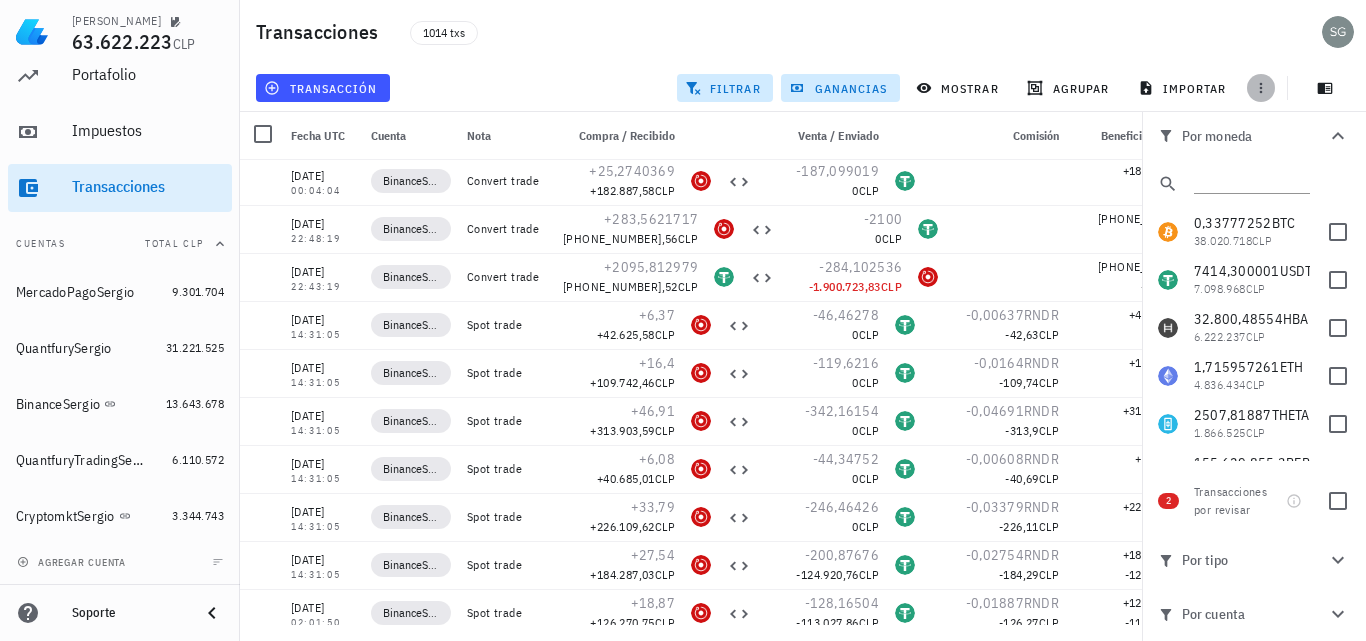 click at bounding box center [1261, 88] 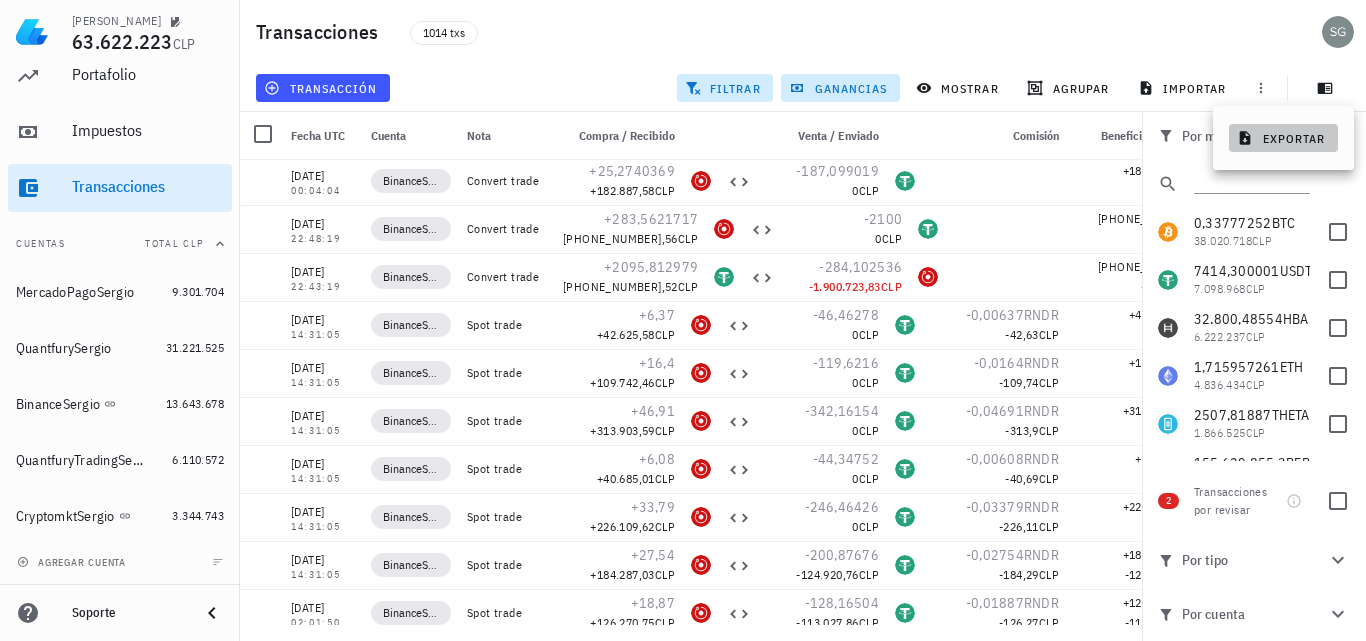 click on "exportar" at bounding box center [1283, 138] 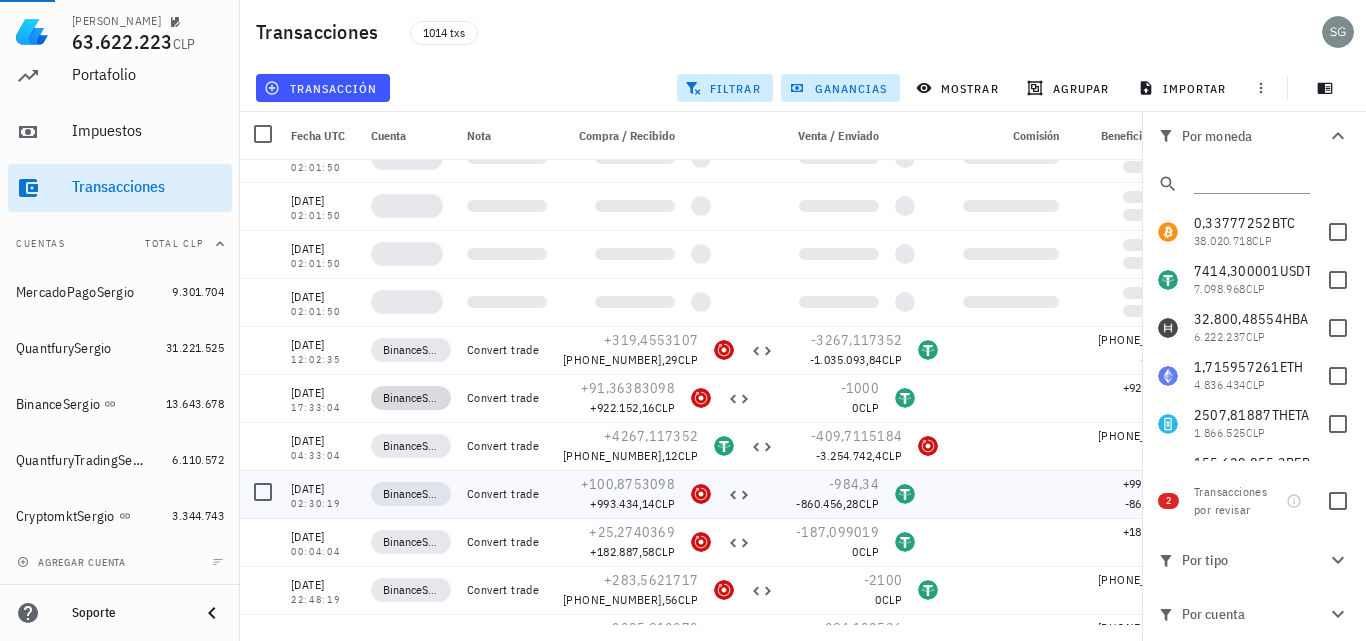 scroll, scrollTop: 0, scrollLeft: 0, axis: both 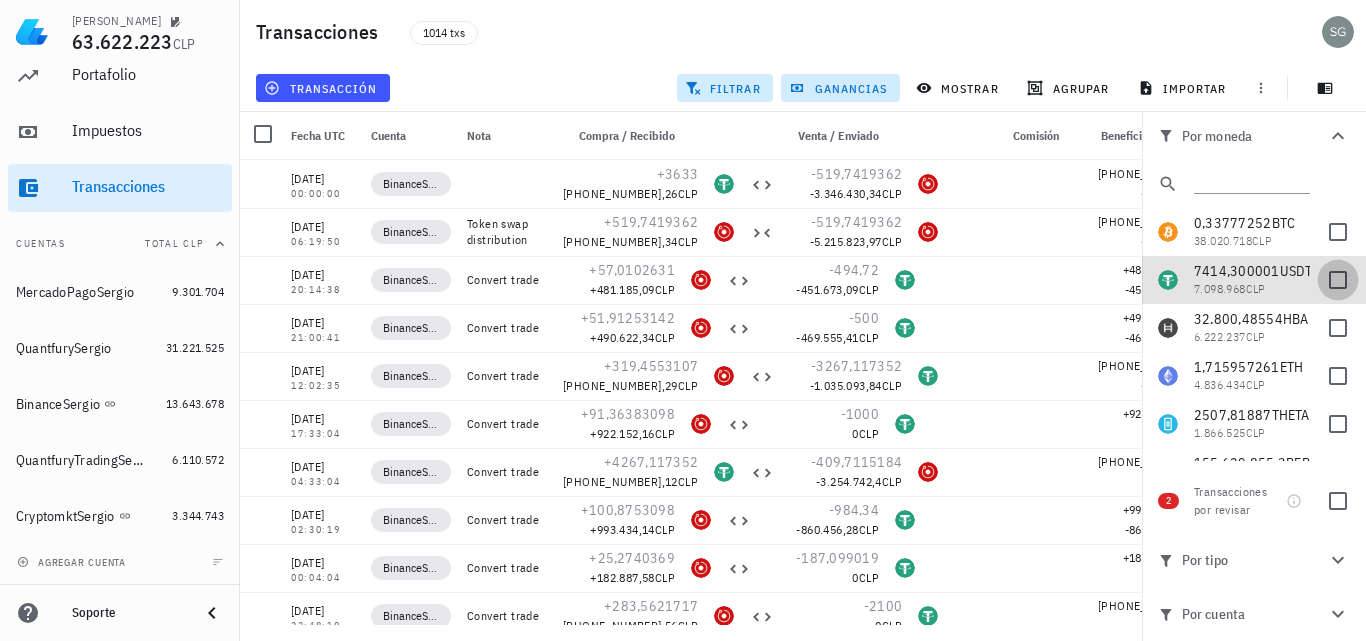 click at bounding box center [1338, 280] 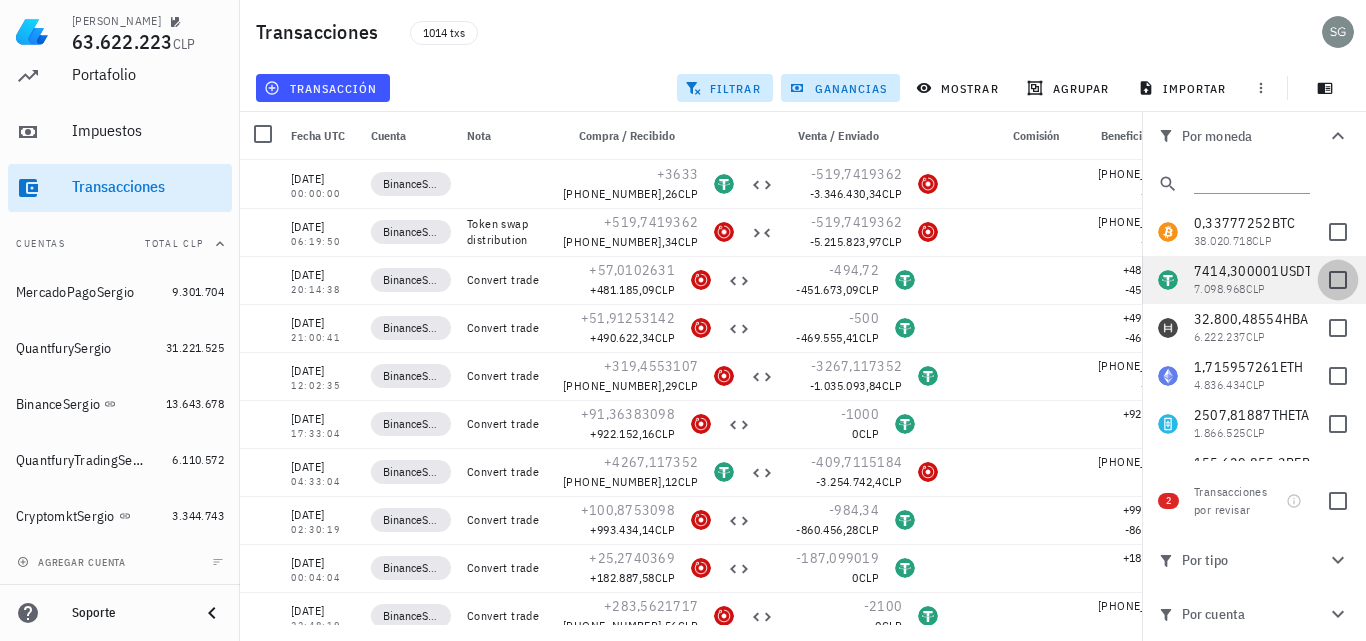 checkbox on "true" 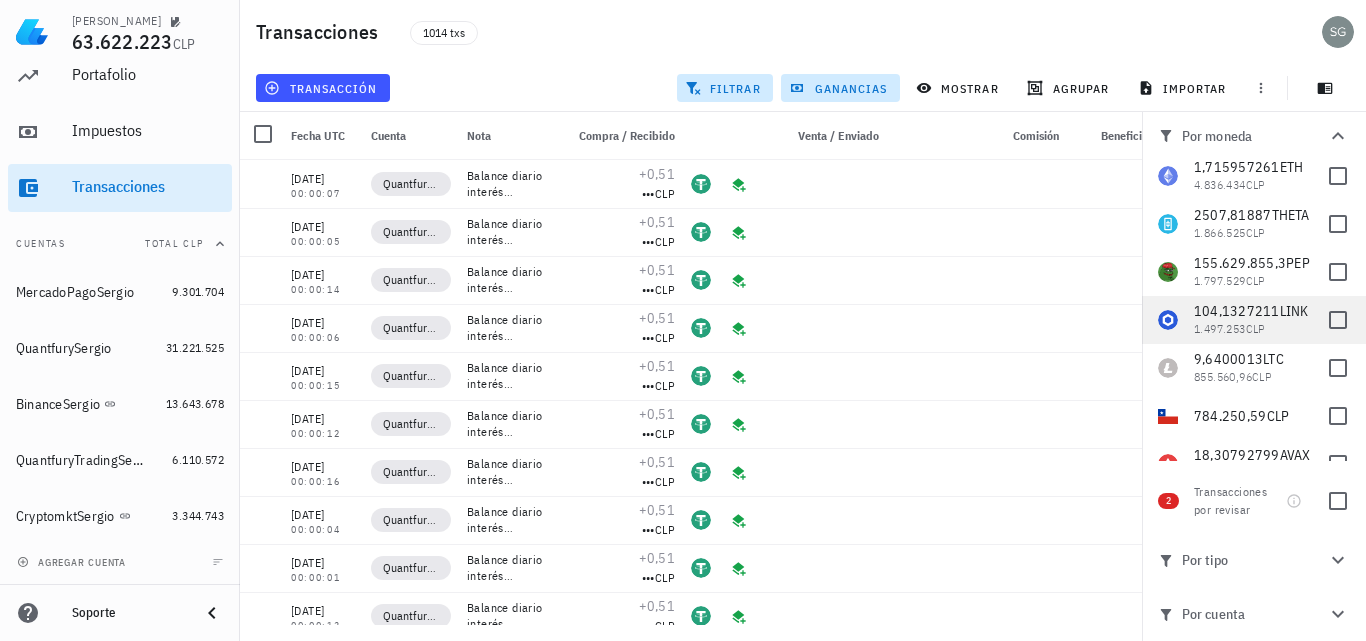 scroll, scrollTop: 100, scrollLeft: 0, axis: vertical 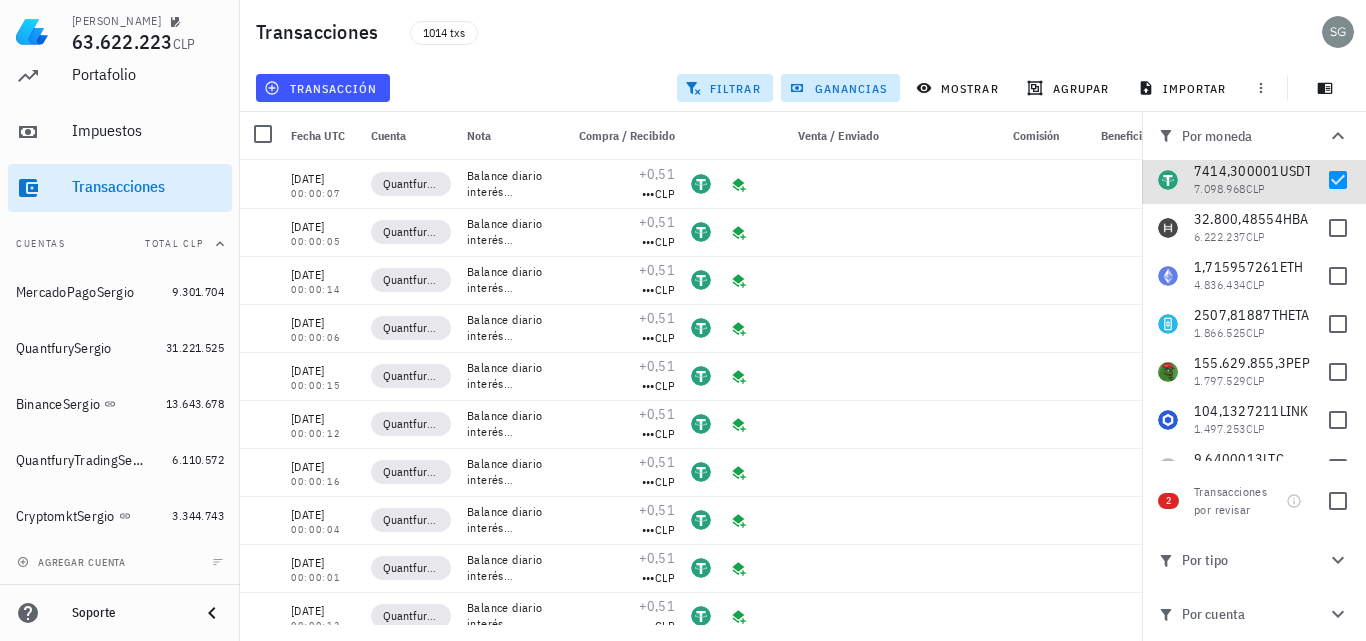 click 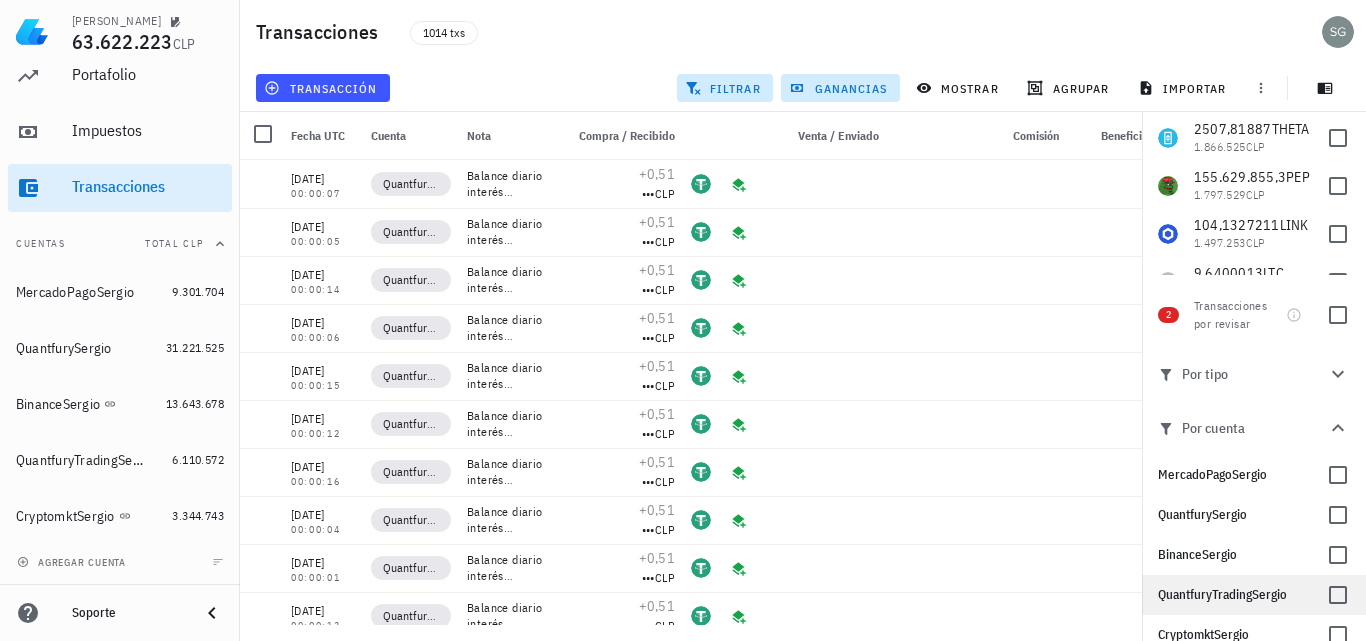 scroll, scrollTop: 200, scrollLeft: 0, axis: vertical 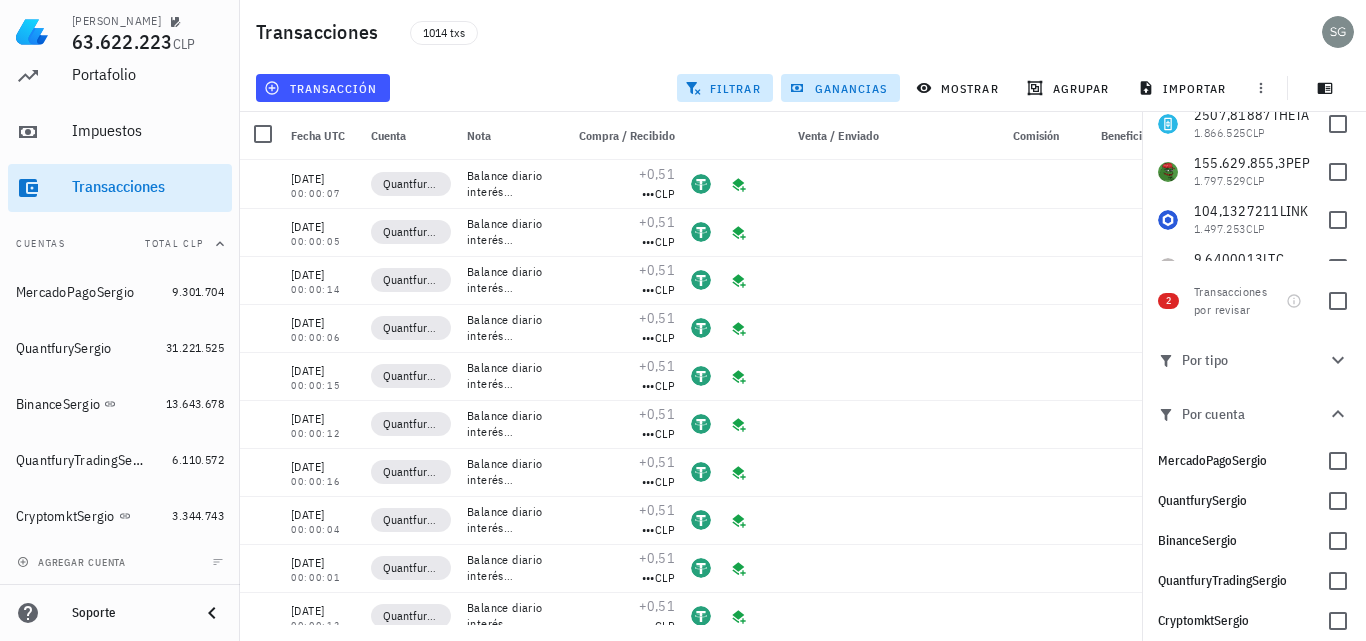 click 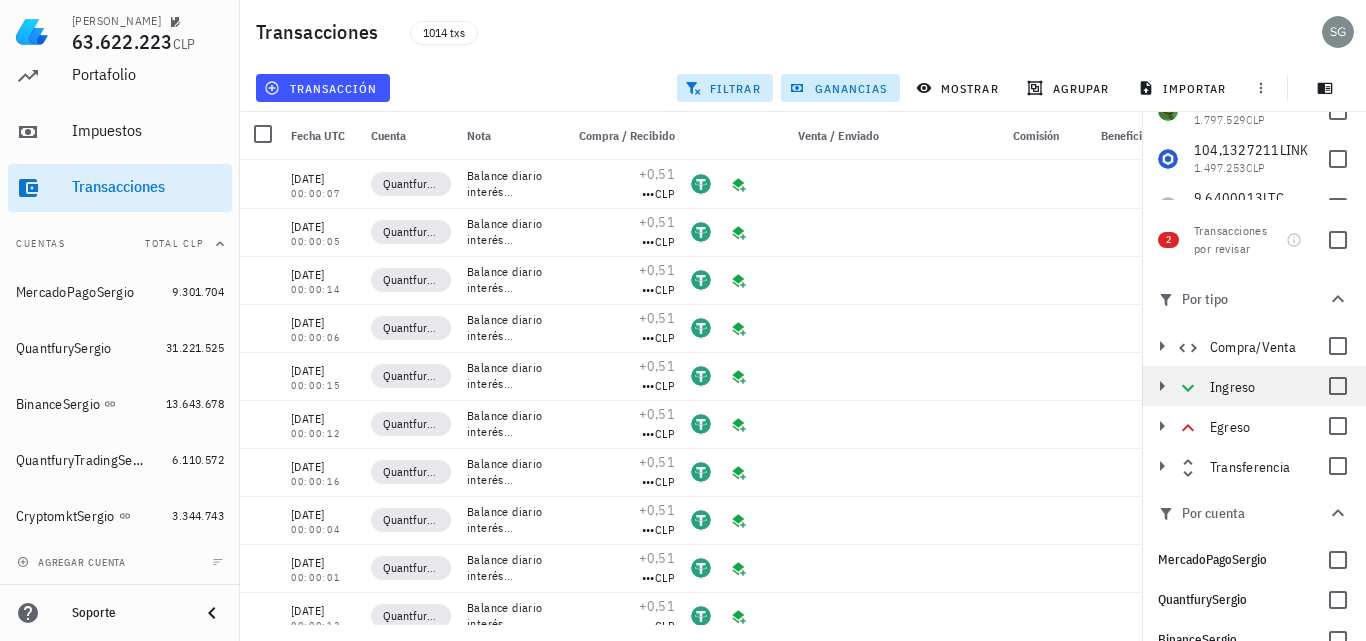 scroll, scrollTop: 361, scrollLeft: 0, axis: vertical 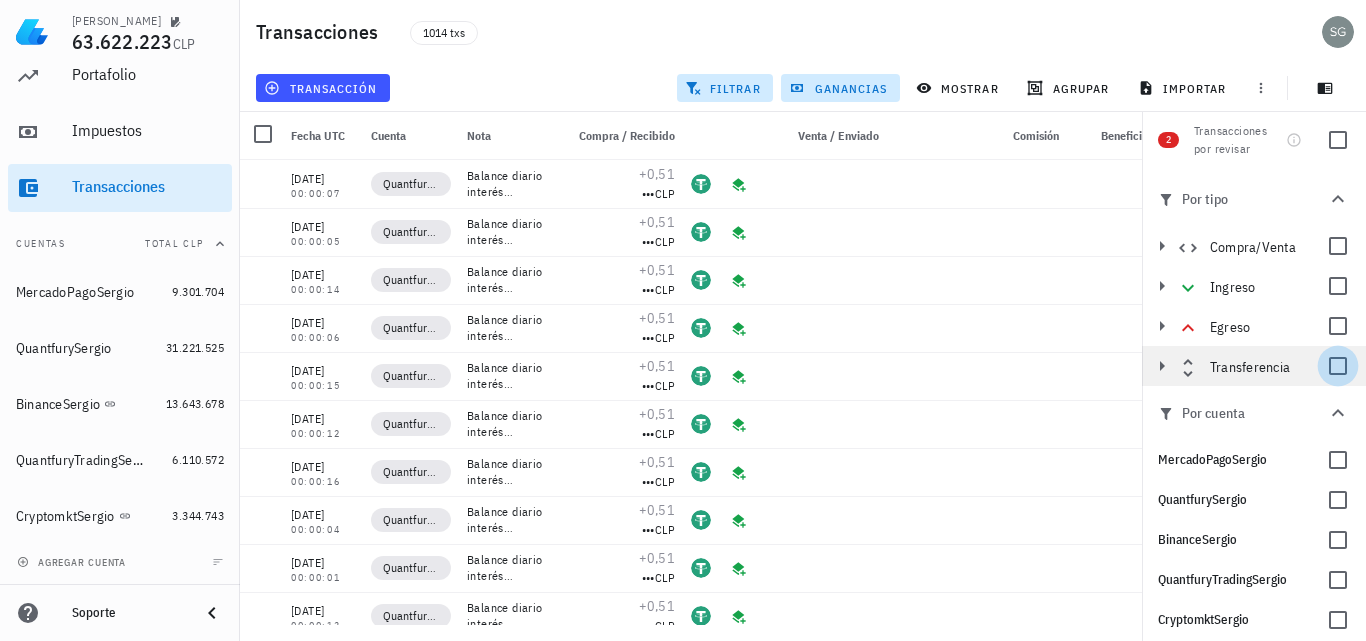 click at bounding box center [1338, 366] 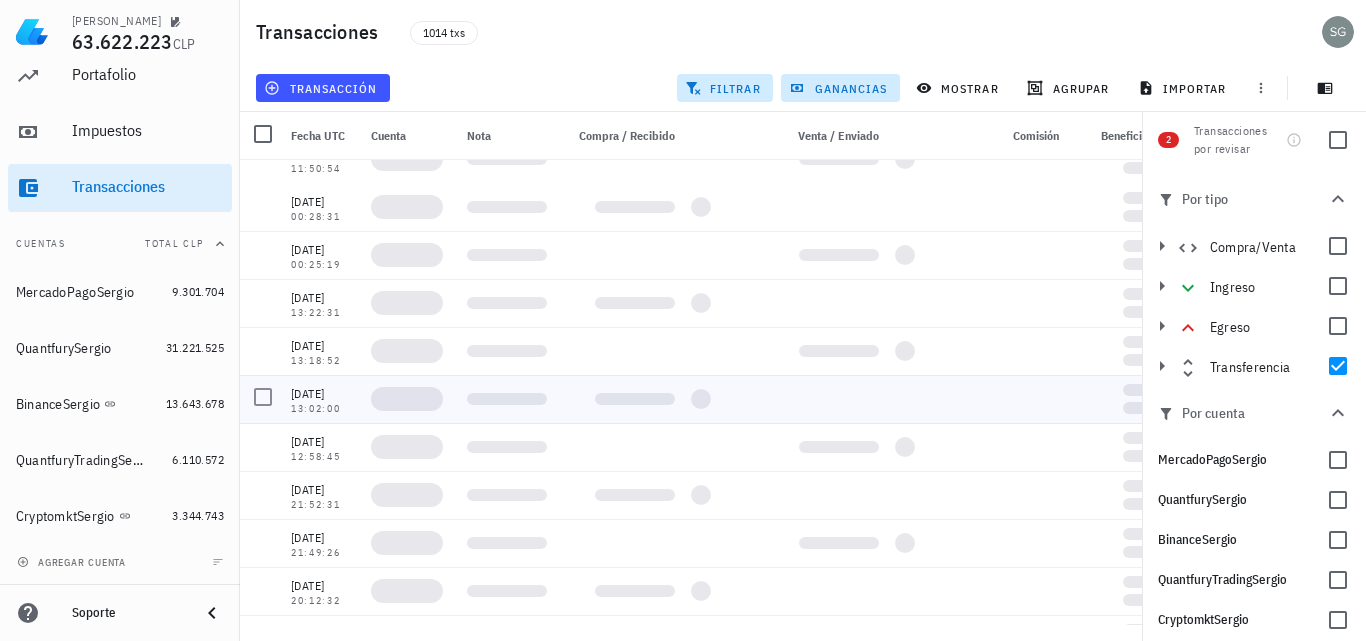 scroll, scrollTop: 975, scrollLeft: 0, axis: vertical 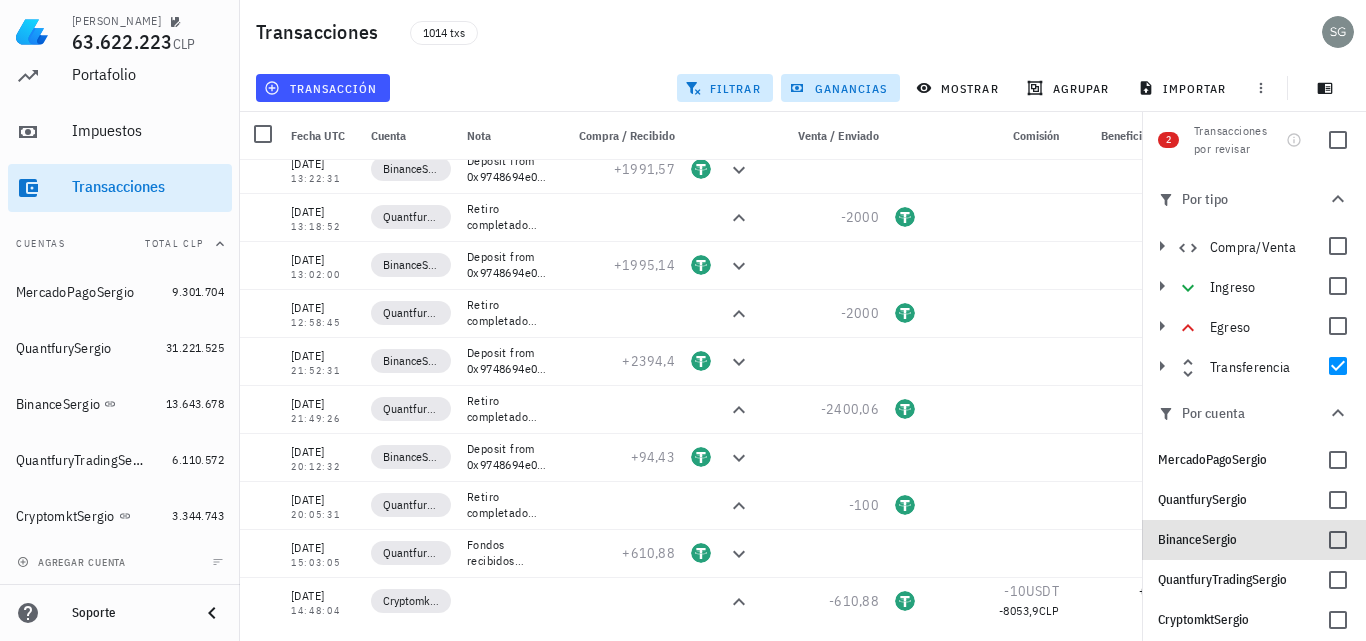 click at bounding box center (1338, 540) 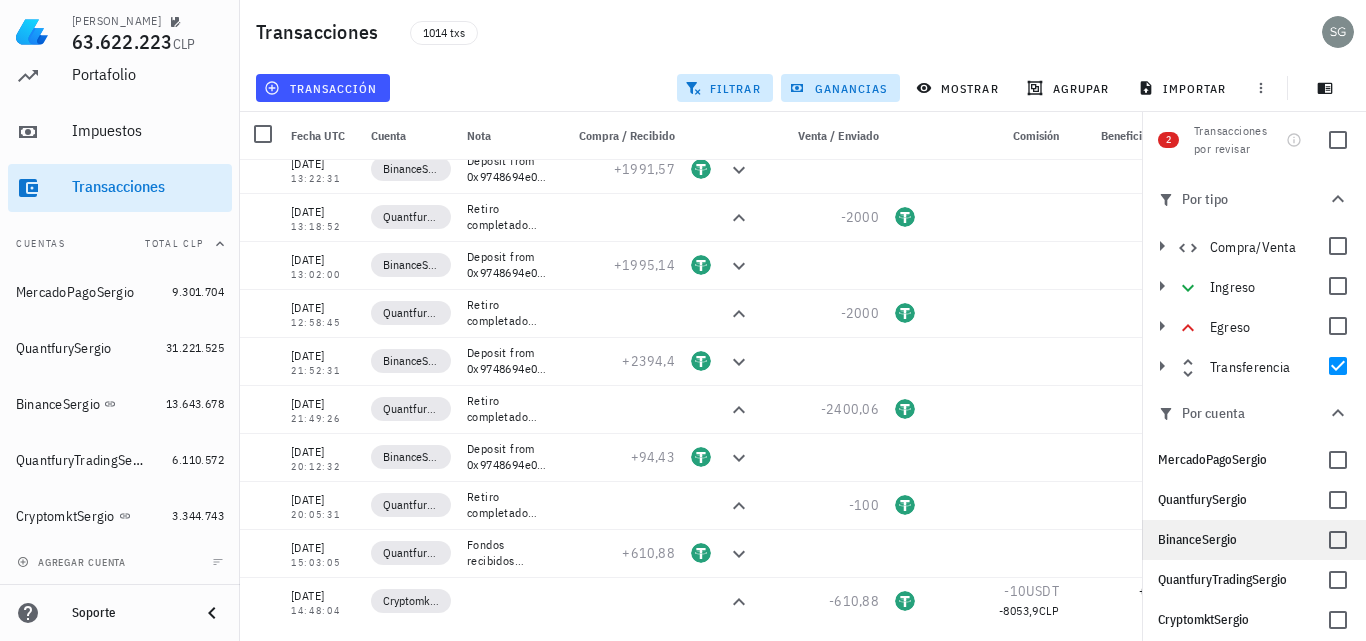 checkbox on "true" 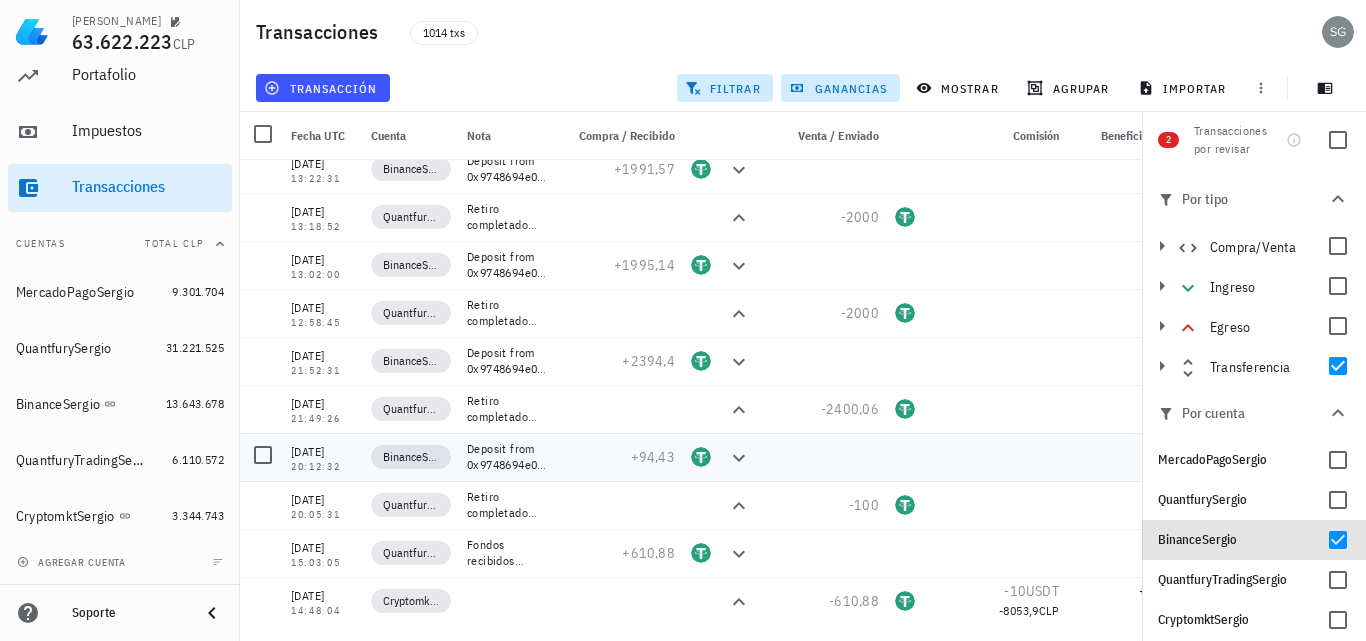 scroll, scrollTop: 111, scrollLeft: 0, axis: vertical 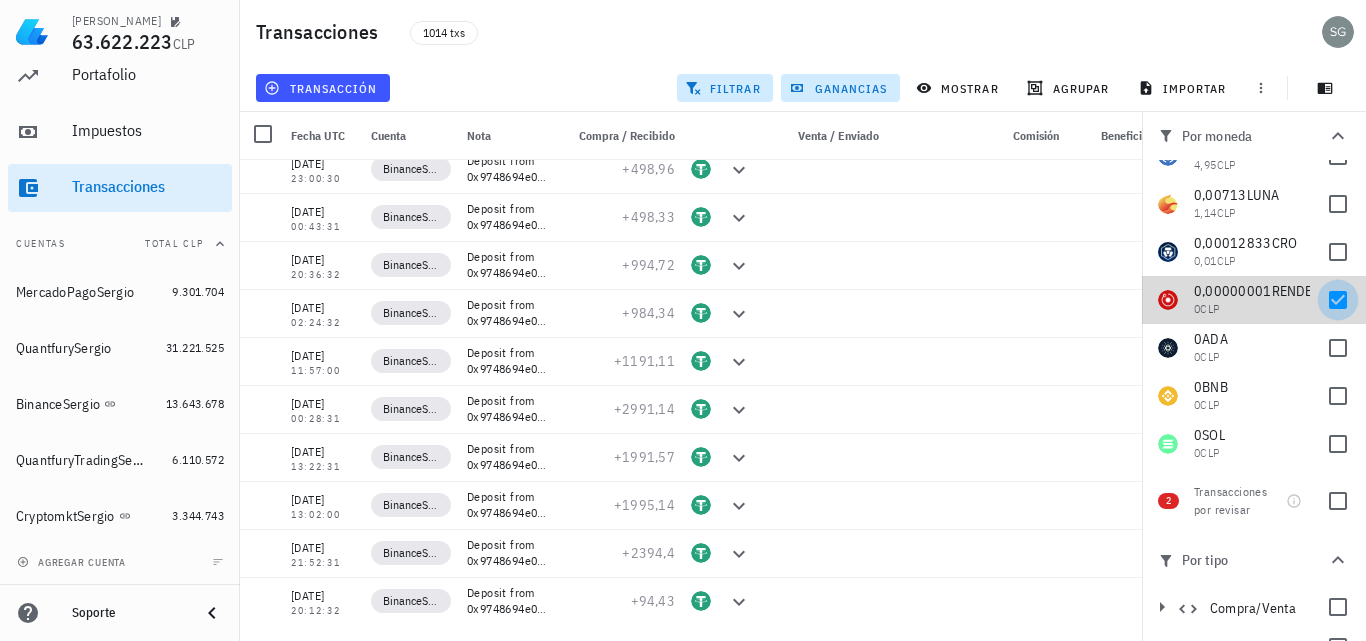 click at bounding box center (1338, 300) 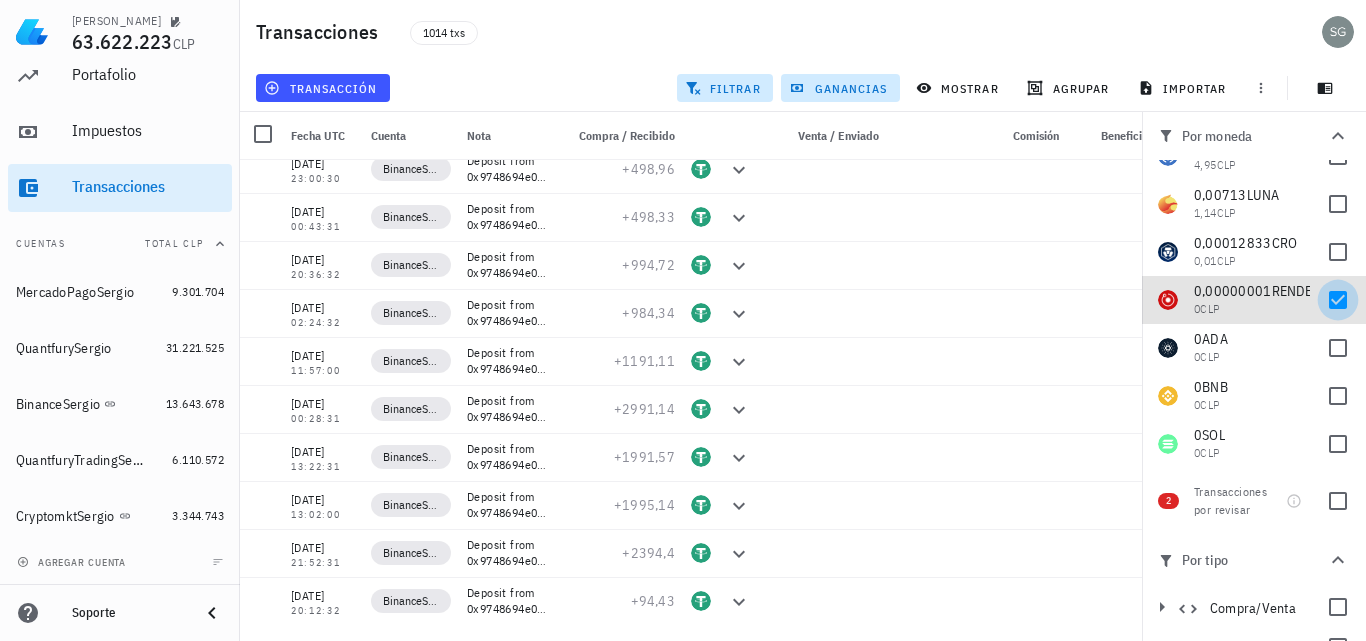 checkbox on "false" 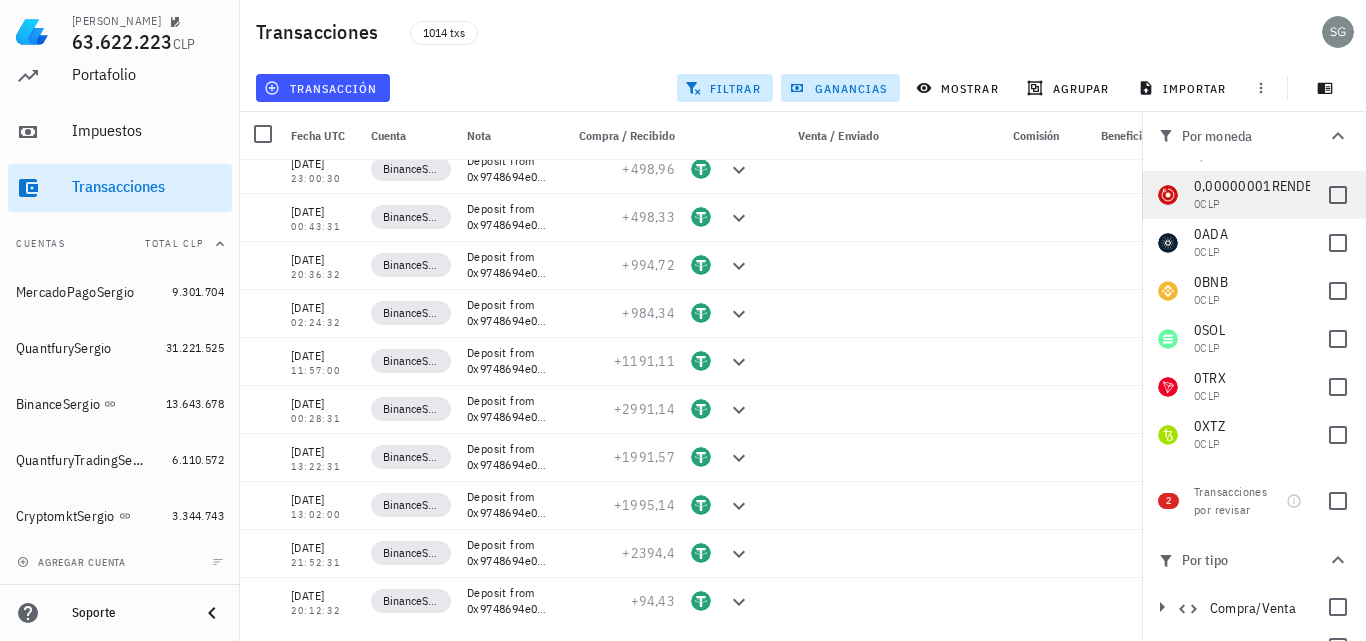 scroll, scrollTop: 1000, scrollLeft: 0, axis: vertical 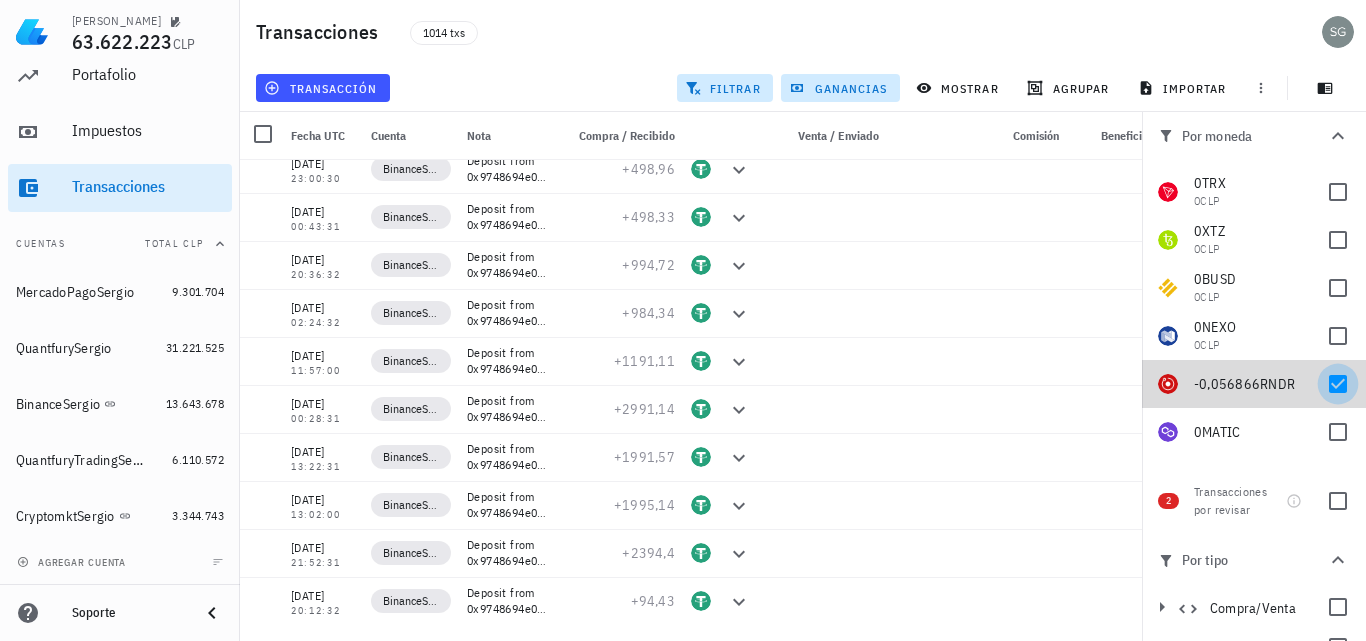 click at bounding box center [1338, 384] 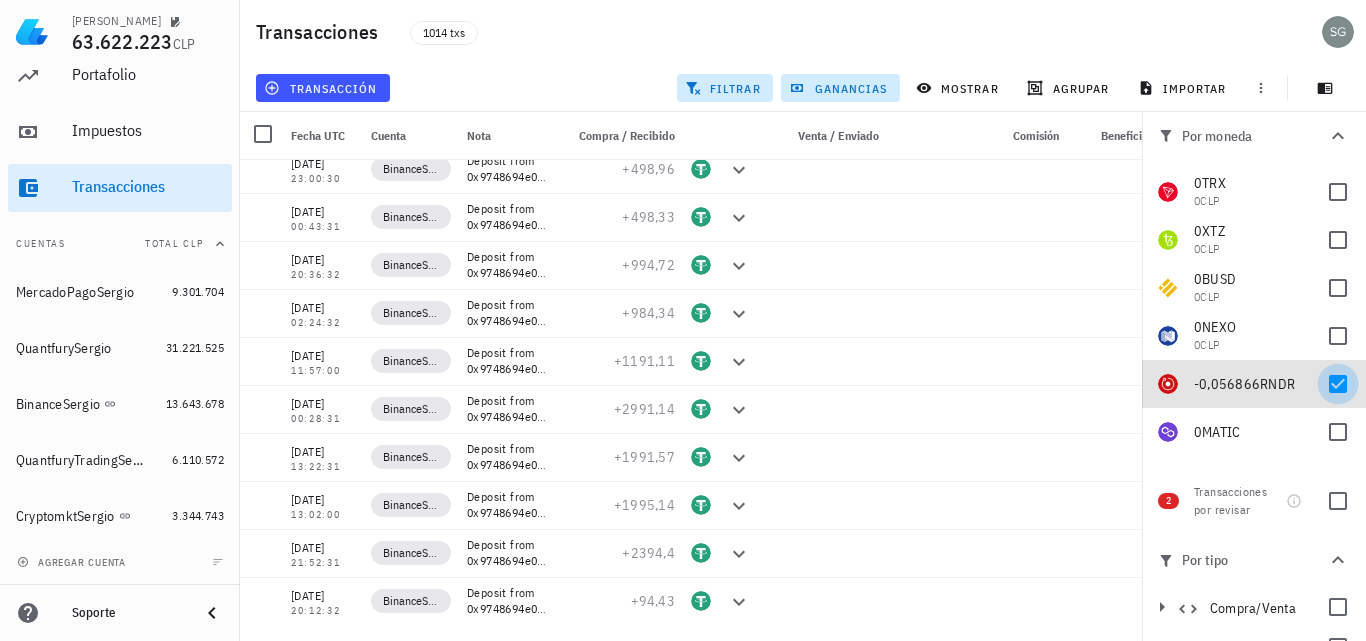 checkbox on "false" 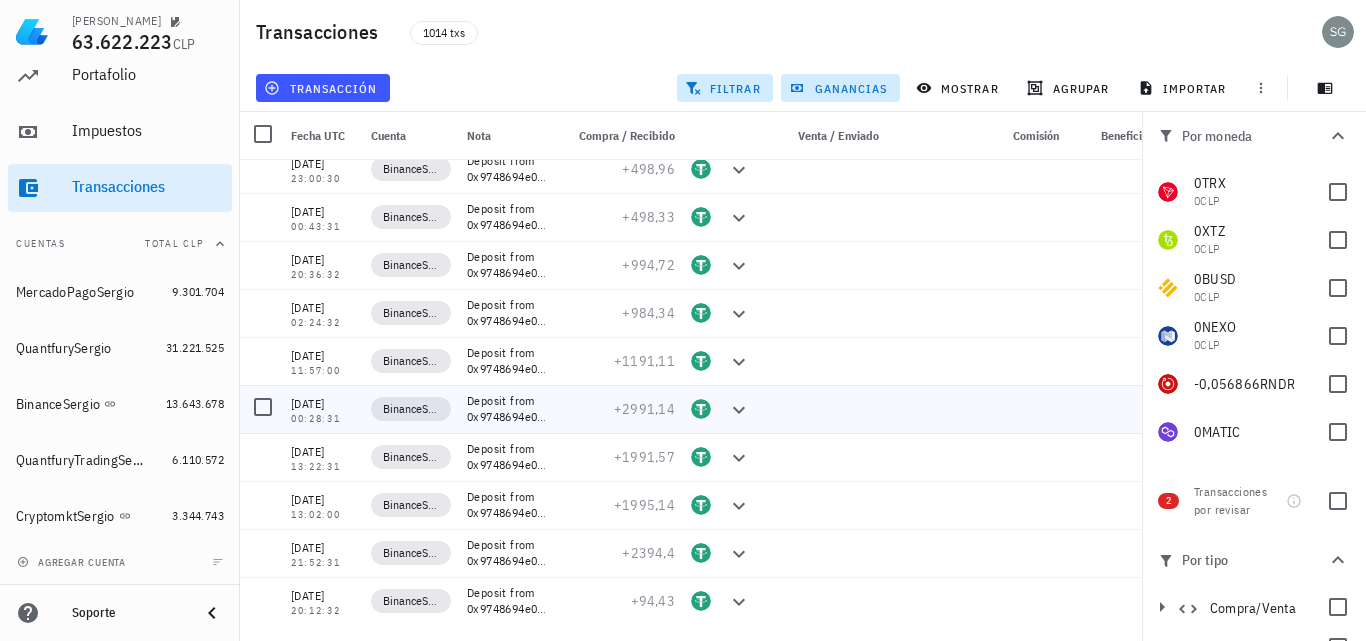 scroll, scrollTop: 0, scrollLeft: 0, axis: both 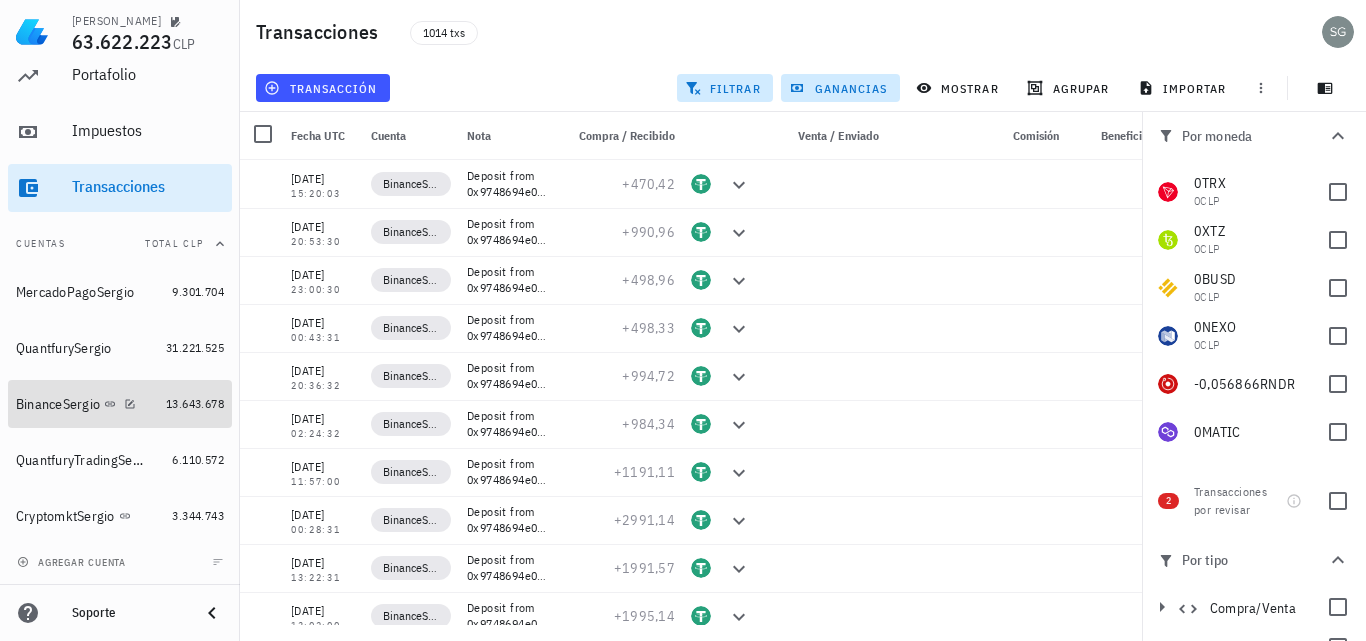 click on "BinanceSergio" at bounding box center (87, 404) 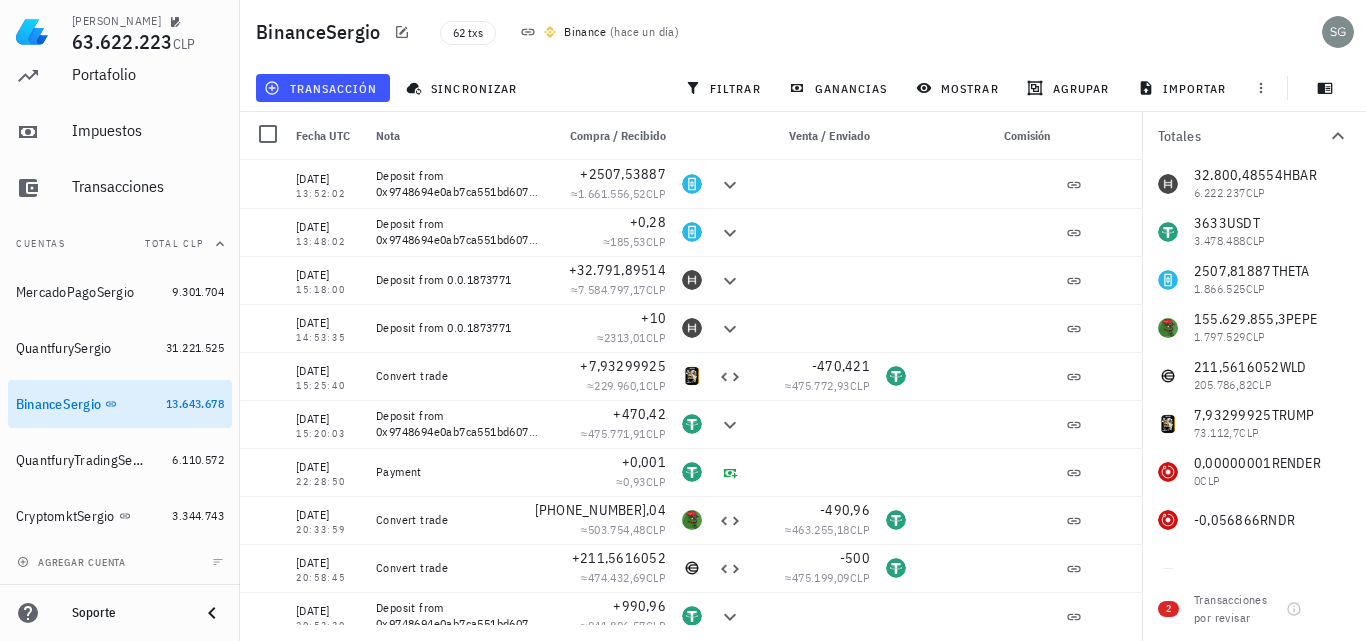click on "32.800,48554  HBAR   6.222.237  CLP     3633  USDT   3.478.488  CLP     2507,81887  THETA   1.866.525  CLP     155.629.855,3  PEPE   1.797.529  CLP     211,5616052  WLD   205.786,82  CLP     7,93299925  [PERSON_NAME]   73.112,7  CLP     0,00000001  RENDER   0  CLP     0  CLP       -0,056866  RNDR" at bounding box center [1254, 352] 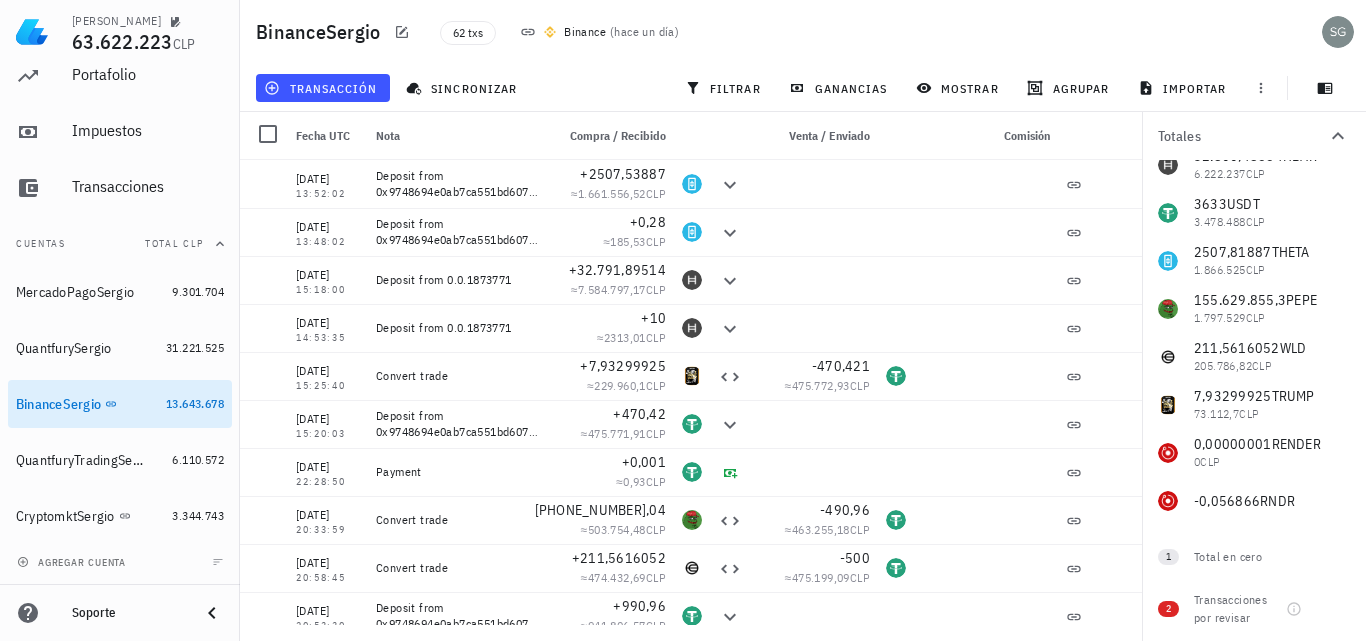 scroll, scrollTop: 0, scrollLeft: 0, axis: both 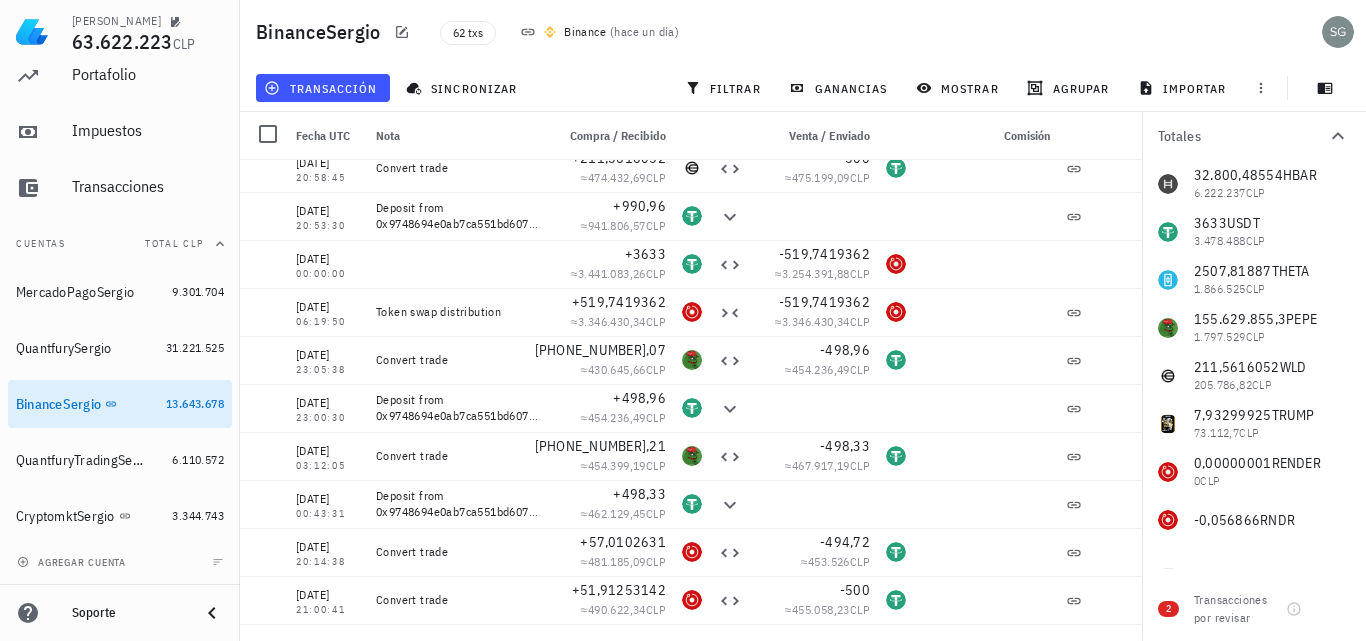 click on "32.800,48554  HBAR   6.222.237  CLP     3633  USDT   3.478.488  CLP     2507,81887  THETA   1.866.525  CLP     155.629.855,3  PEPE   1.797.529  CLP     211,5616052  WLD   205.786,82  CLP     7,93299925  [PERSON_NAME]   73.112,7  CLP     0,00000001  RENDER   0  CLP     0  CLP       -0,056866  RNDR" at bounding box center [1254, 352] 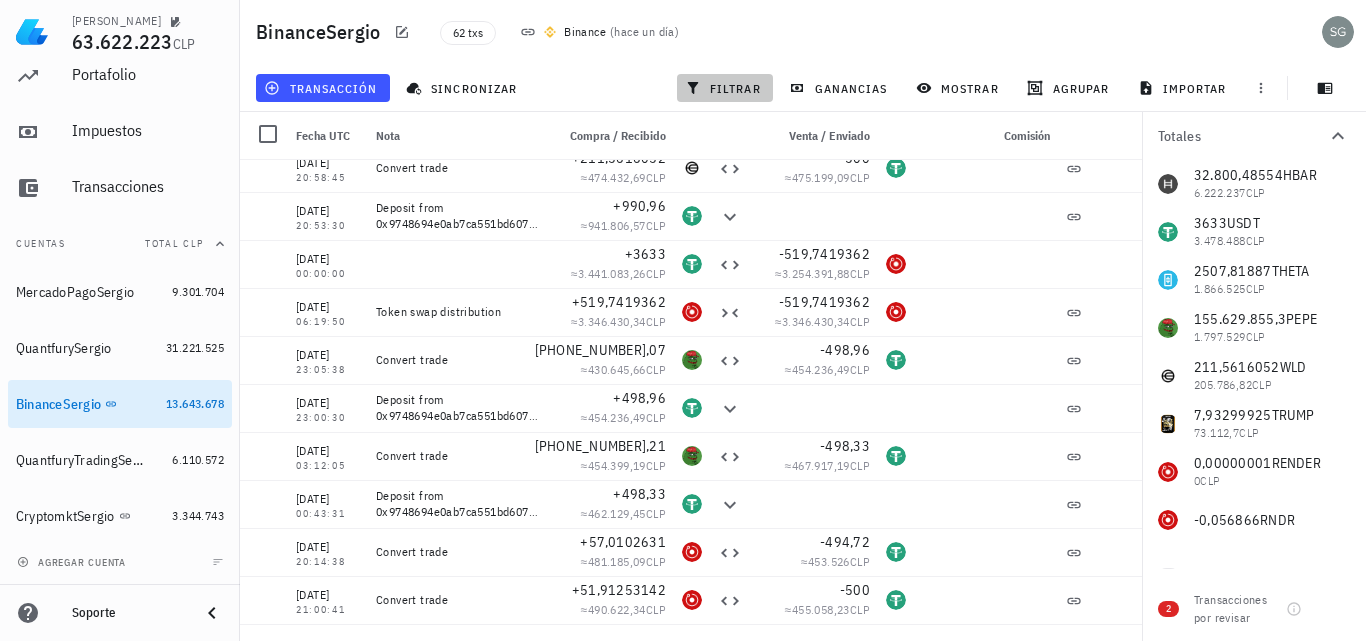 click on "filtrar" at bounding box center [725, 88] 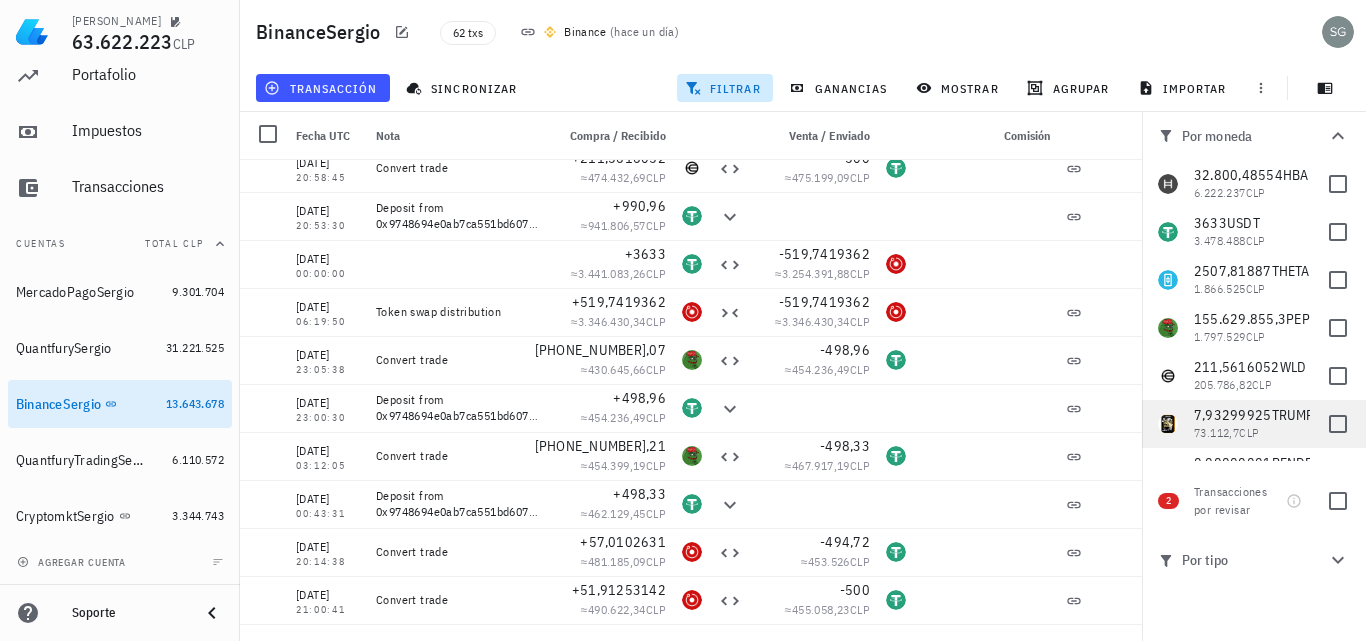 scroll, scrollTop: 139, scrollLeft: 0, axis: vertical 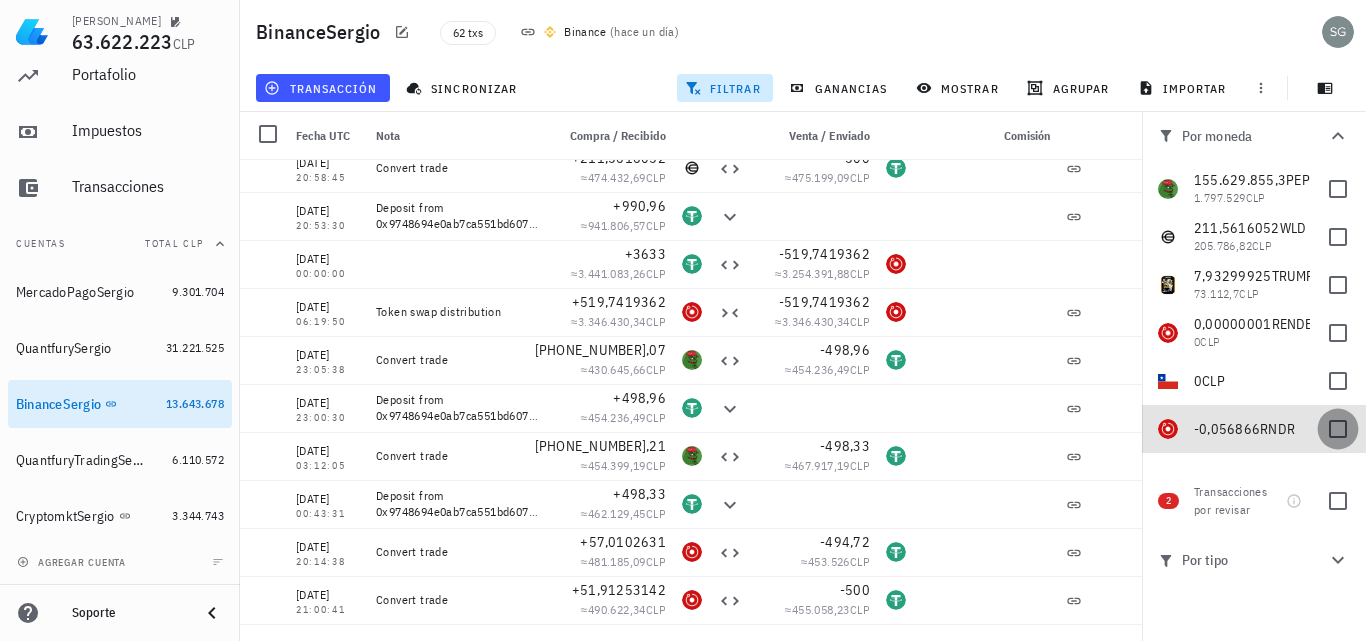 click at bounding box center (1338, 429) 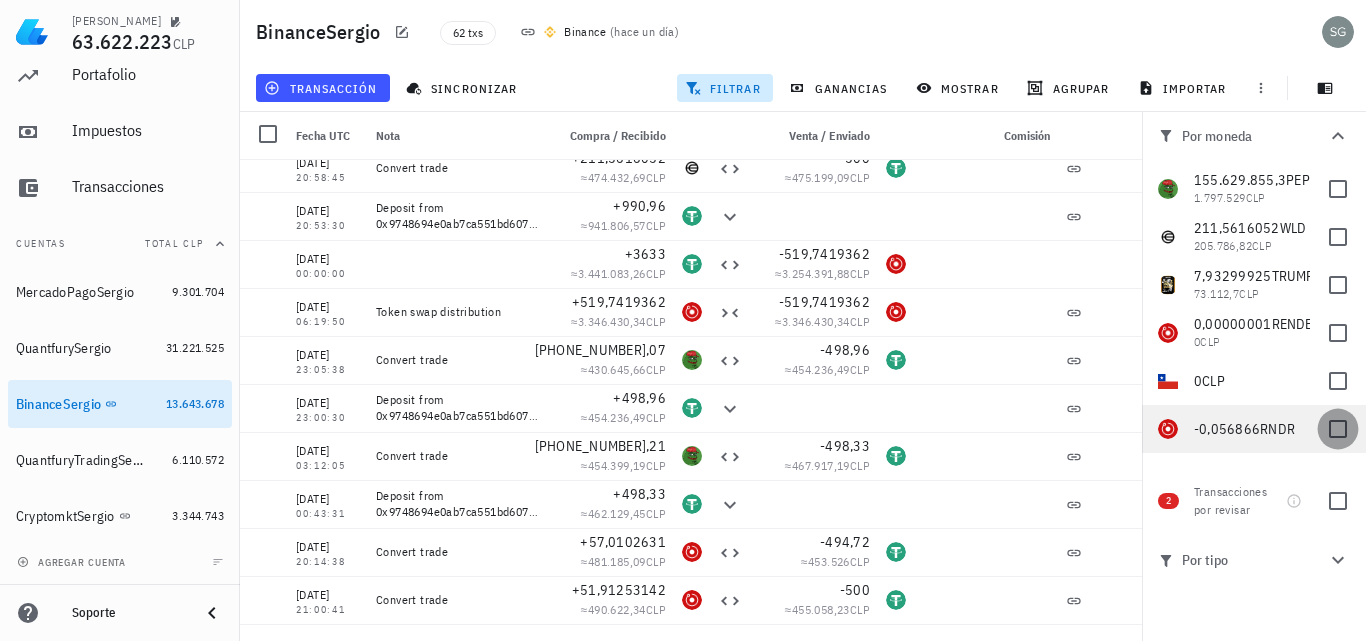 checkbox on "true" 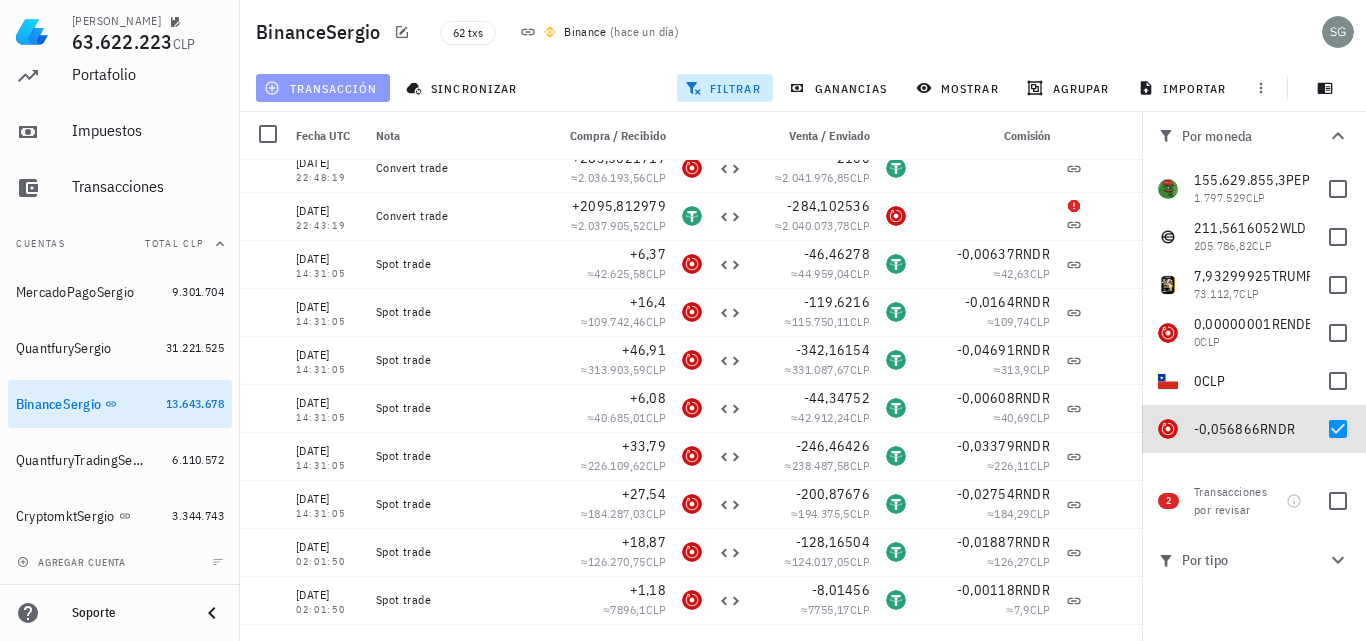 click on "transacción" at bounding box center (322, 88) 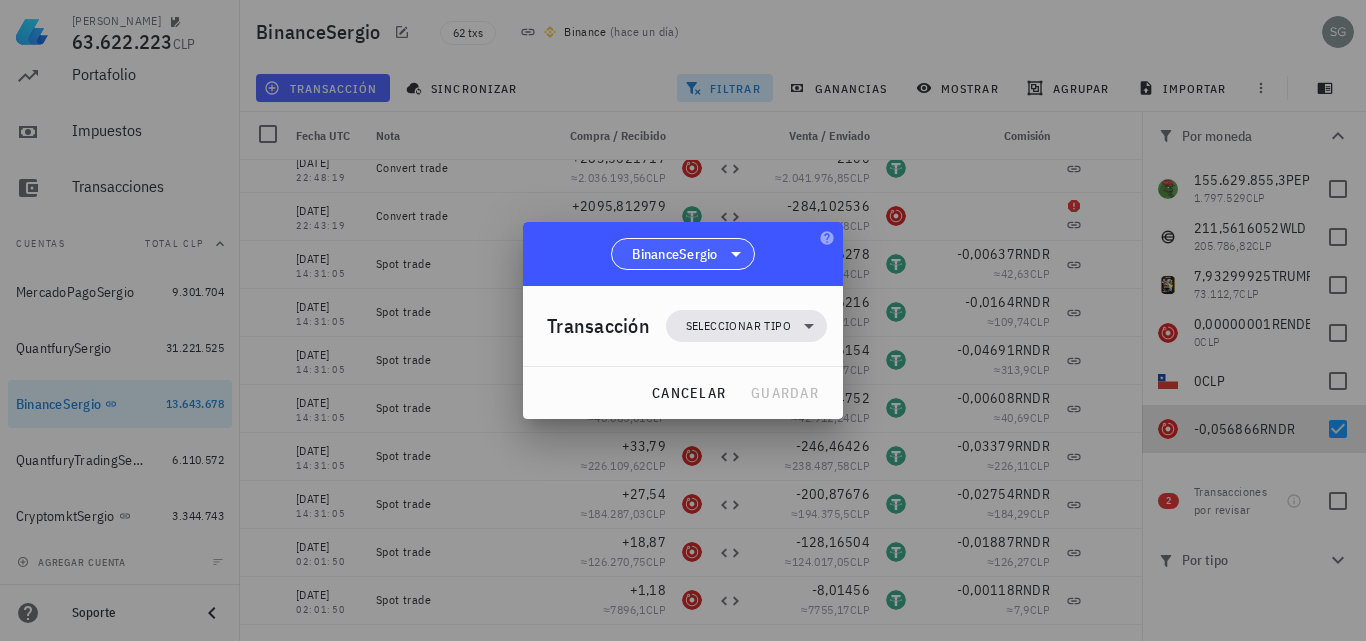 click 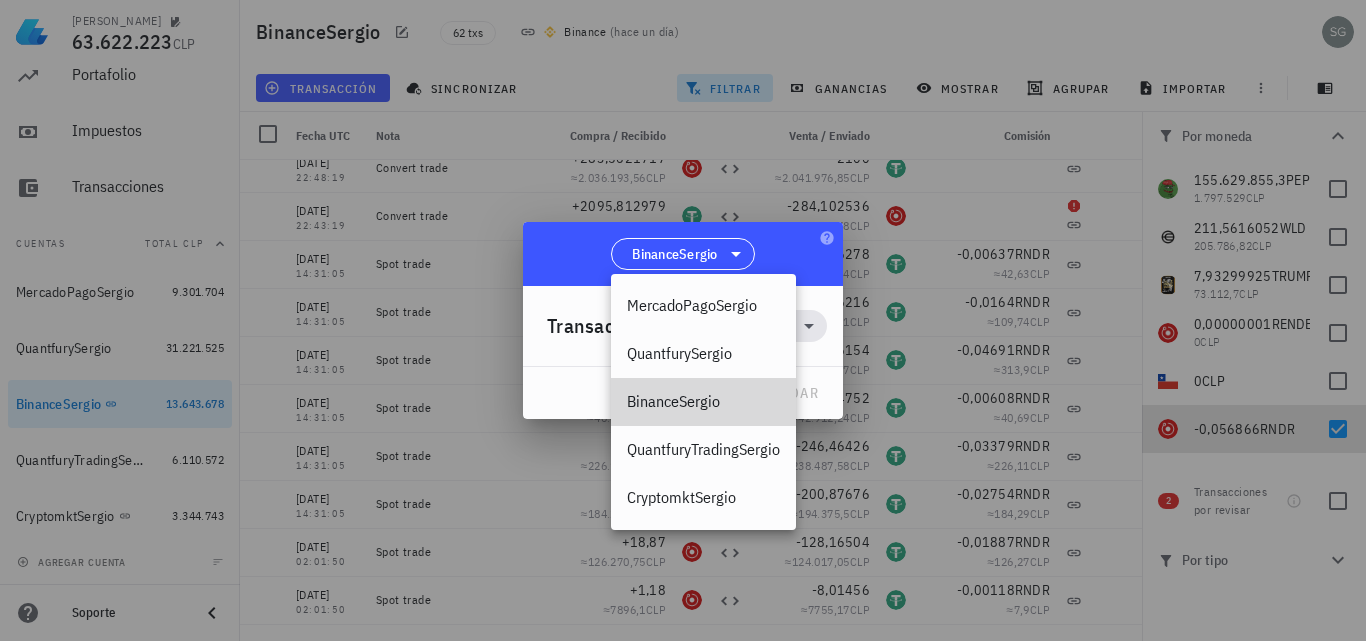 click on "BinanceSergio" at bounding box center [703, 401] 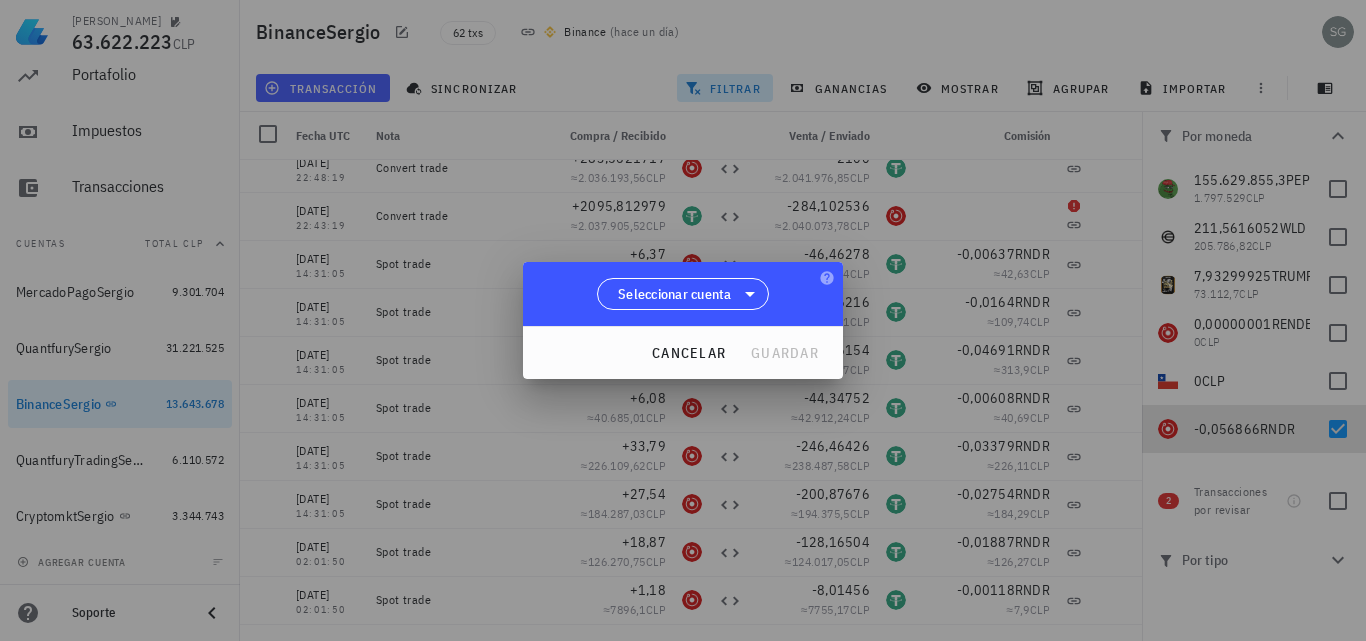click on "Seleccionar cuenta" at bounding box center (683, 294) 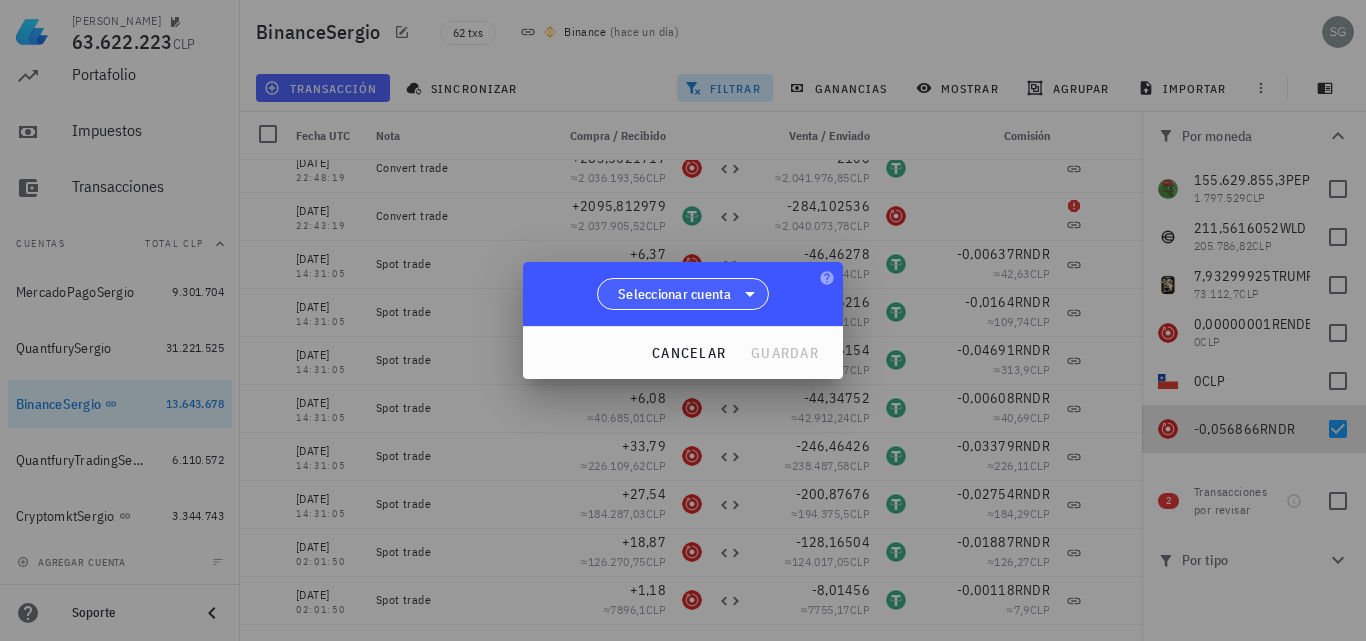 click 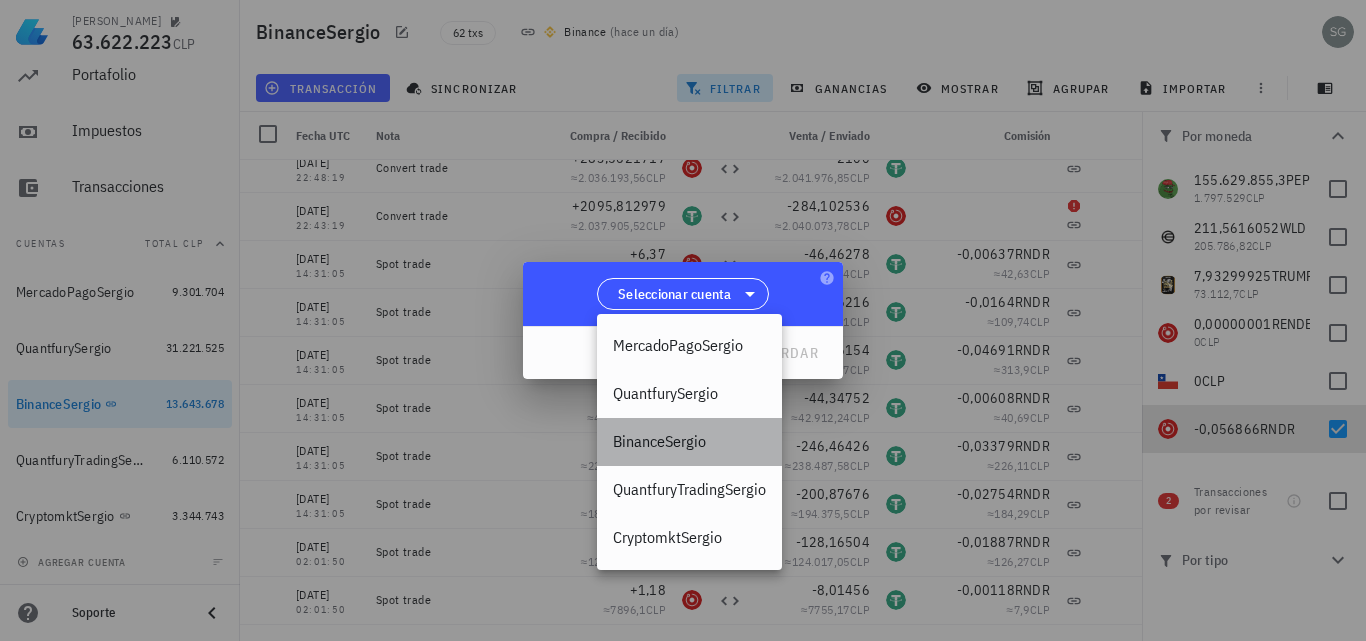 click on "BinanceSergio" at bounding box center [689, 441] 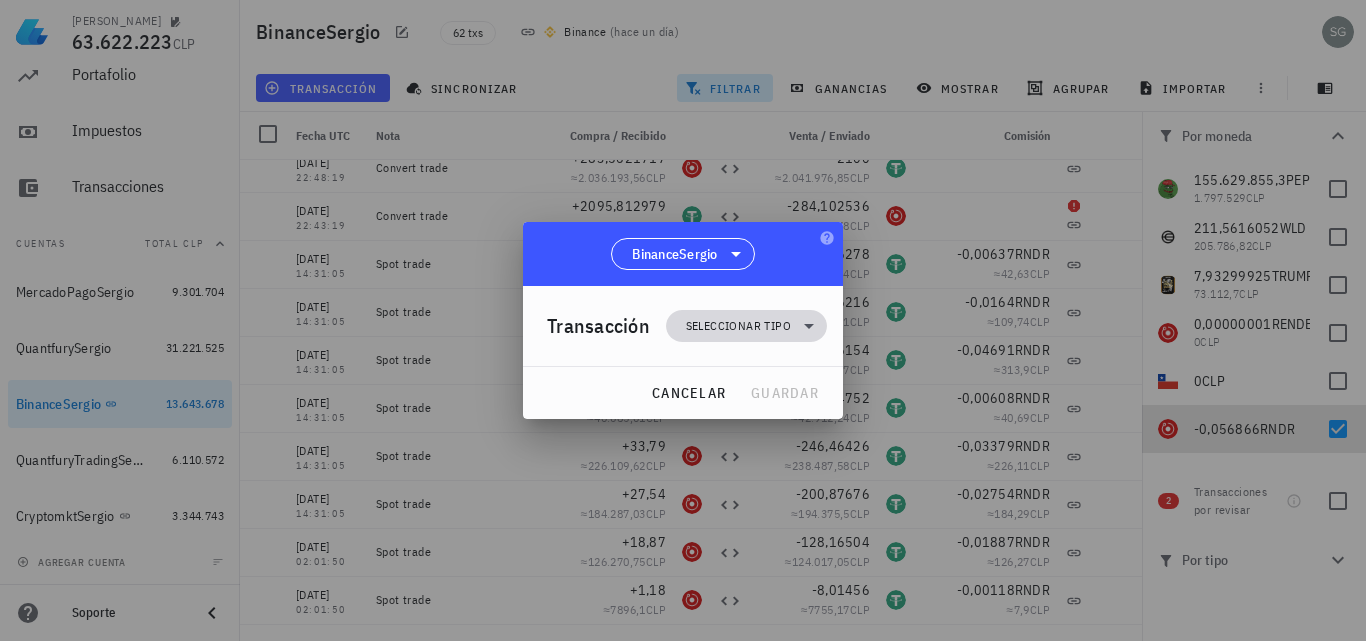 click on "Seleccionar tipo" at bounding box center [738, 326] 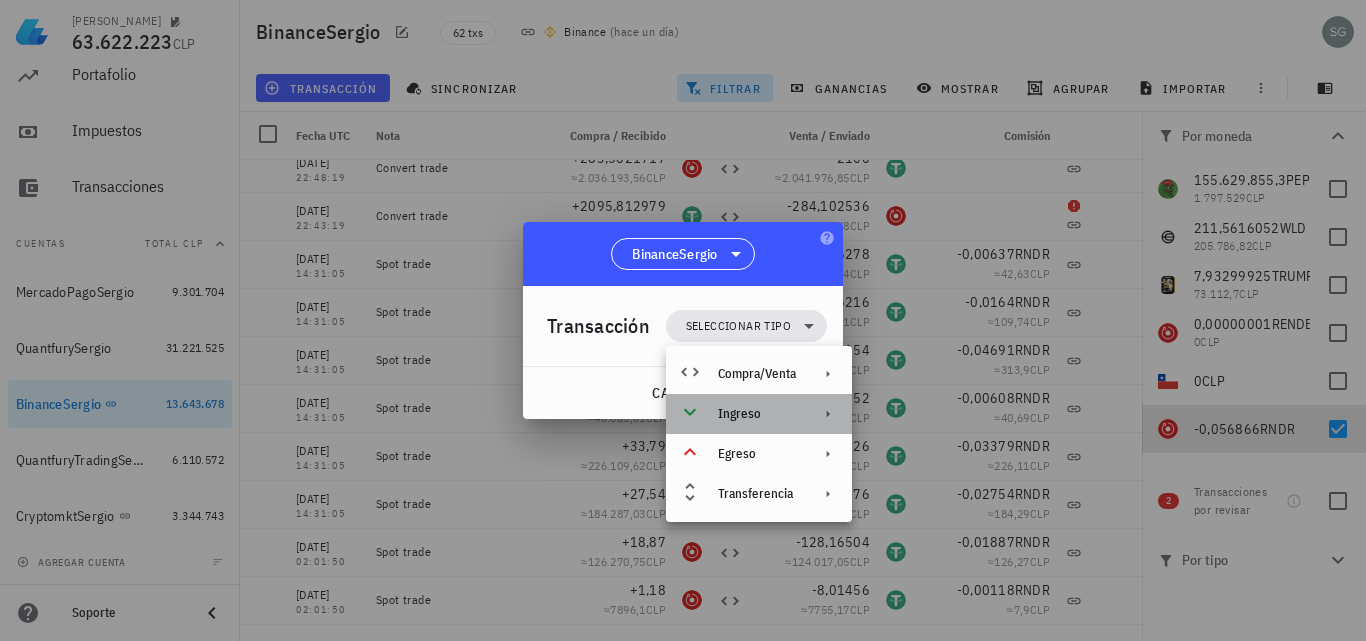 click at bounding box center [824, 414] 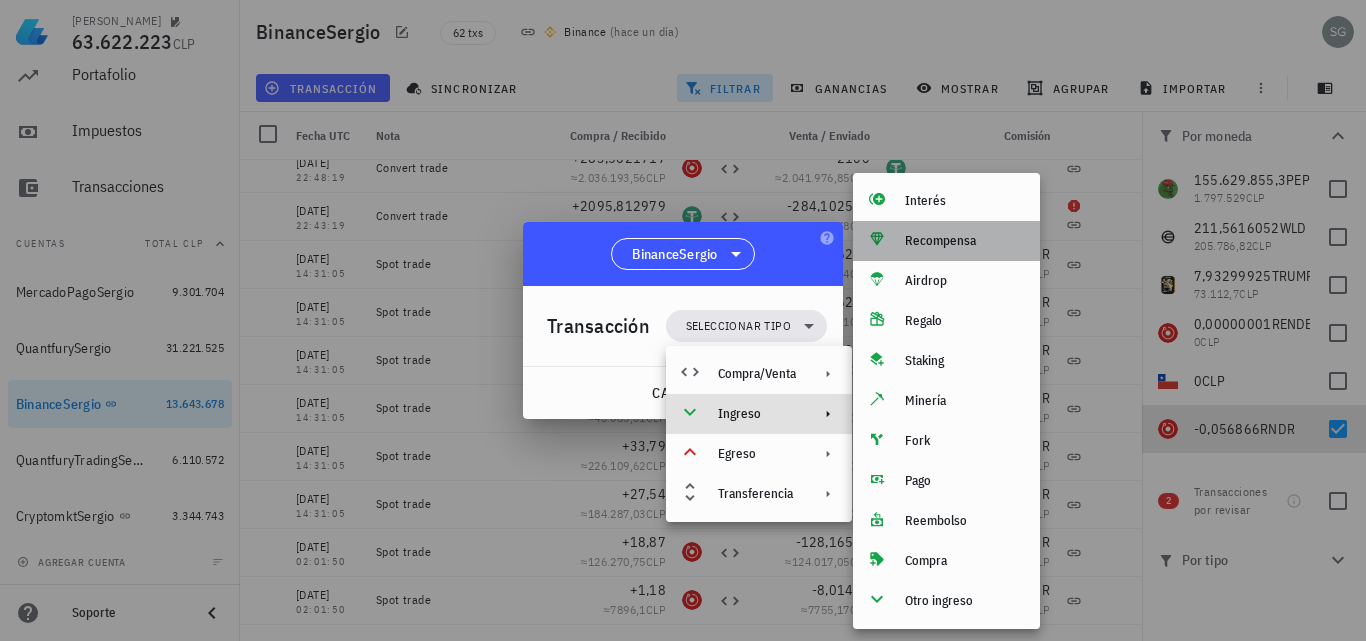 click on "Recompensa" at bounding box center [964, 241] 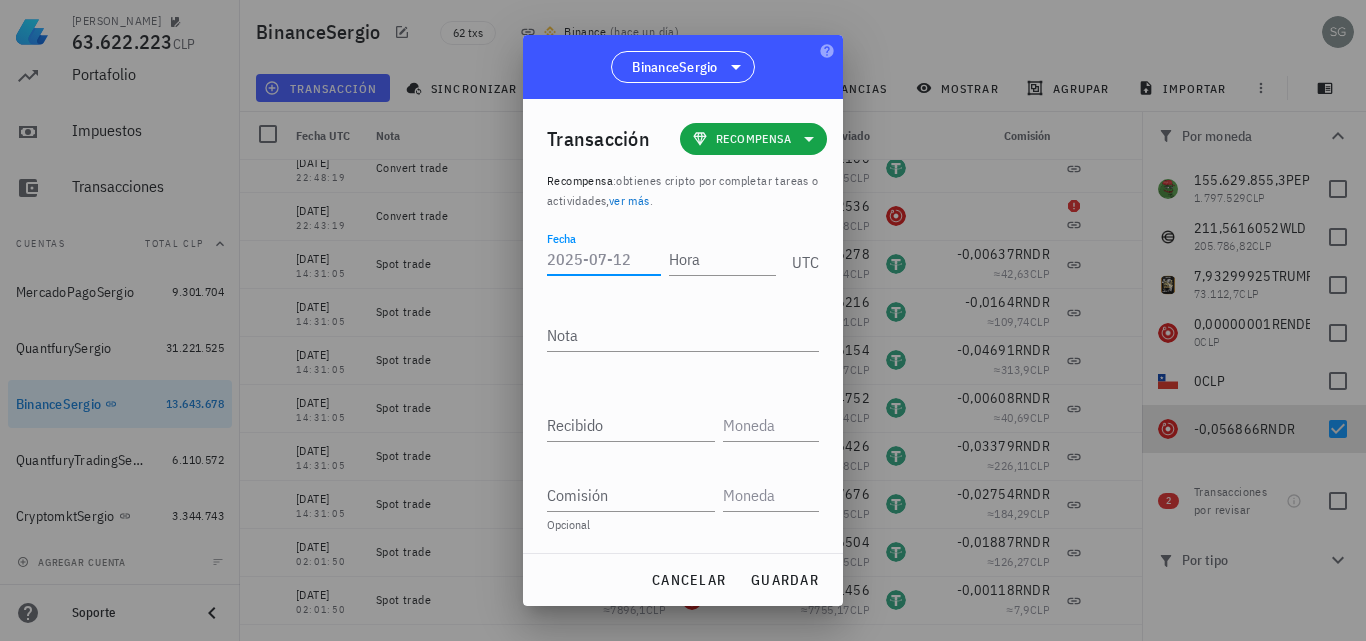 click on "Fecha" at bounding box center (604, 259) 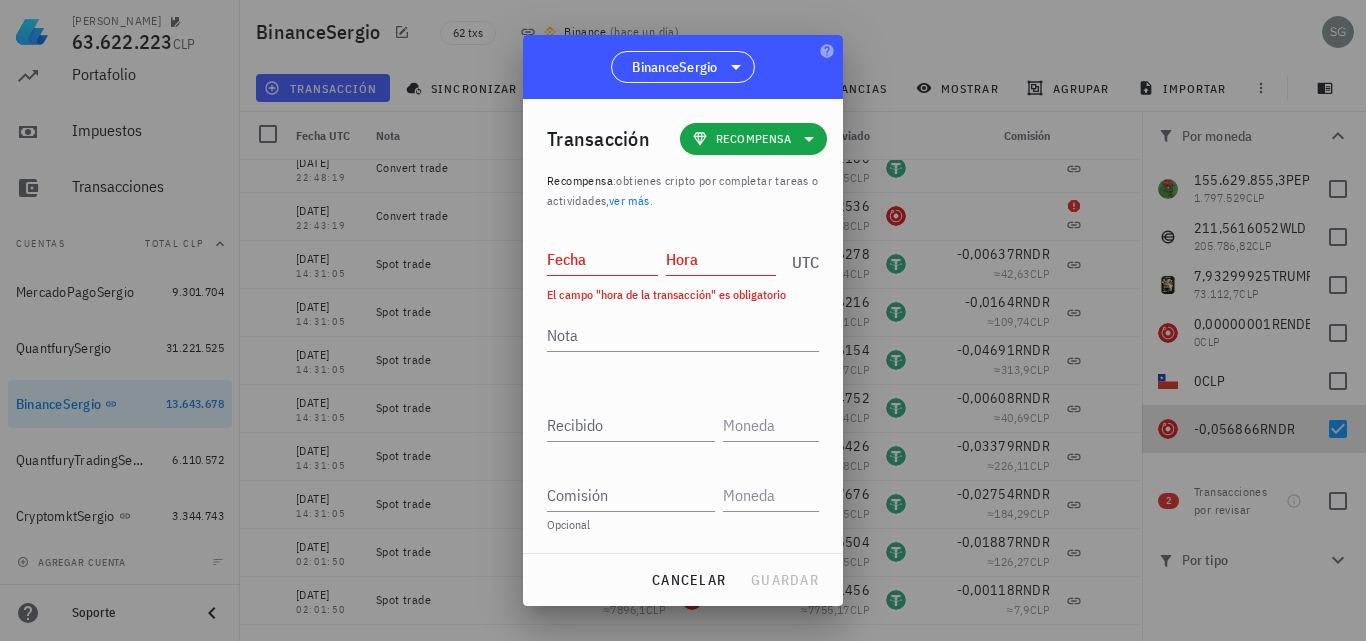 drag, startPoint x: 563, startPoint y: 56, endPoint x: 427, endPoint y: 192, distance: 192.33304 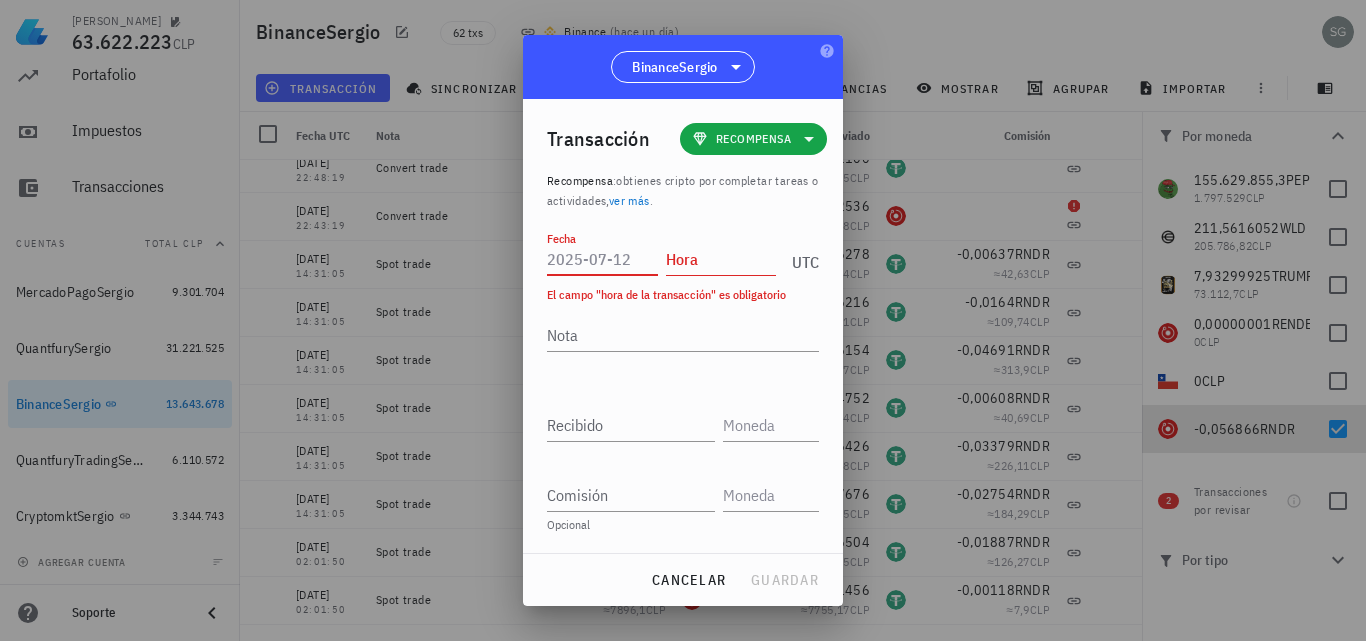 click on "Fecha" at bounding box center [602, 259] 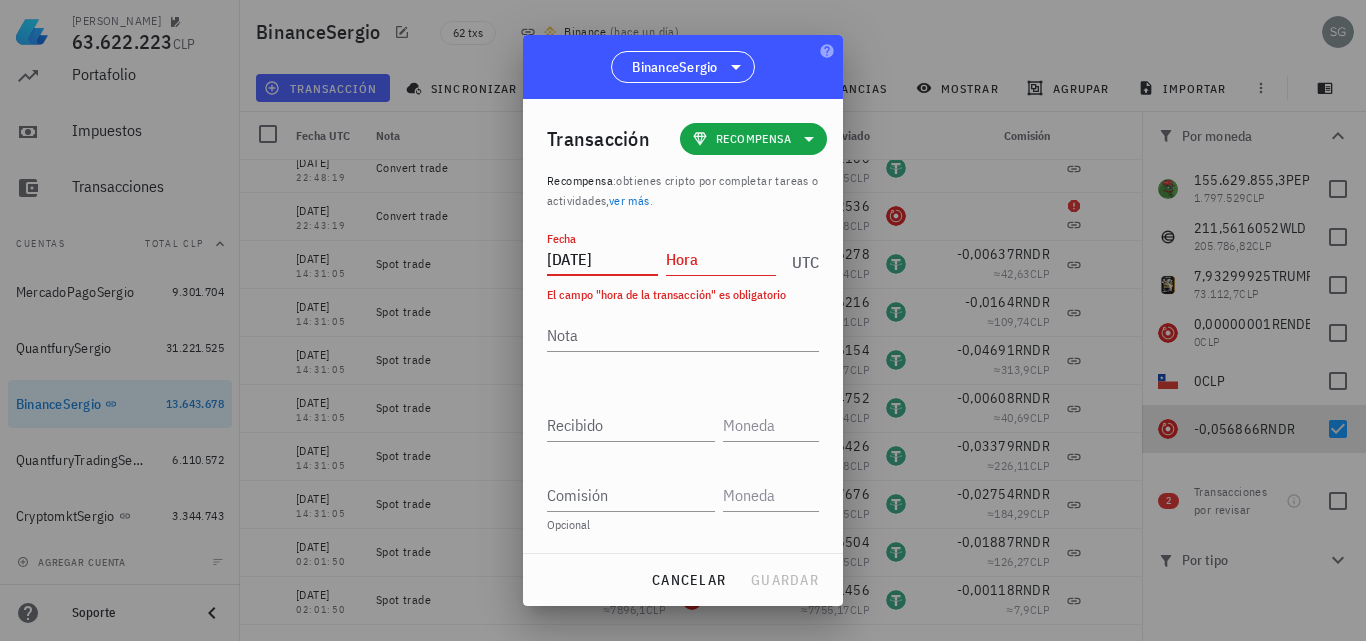 type on "[DATE]" 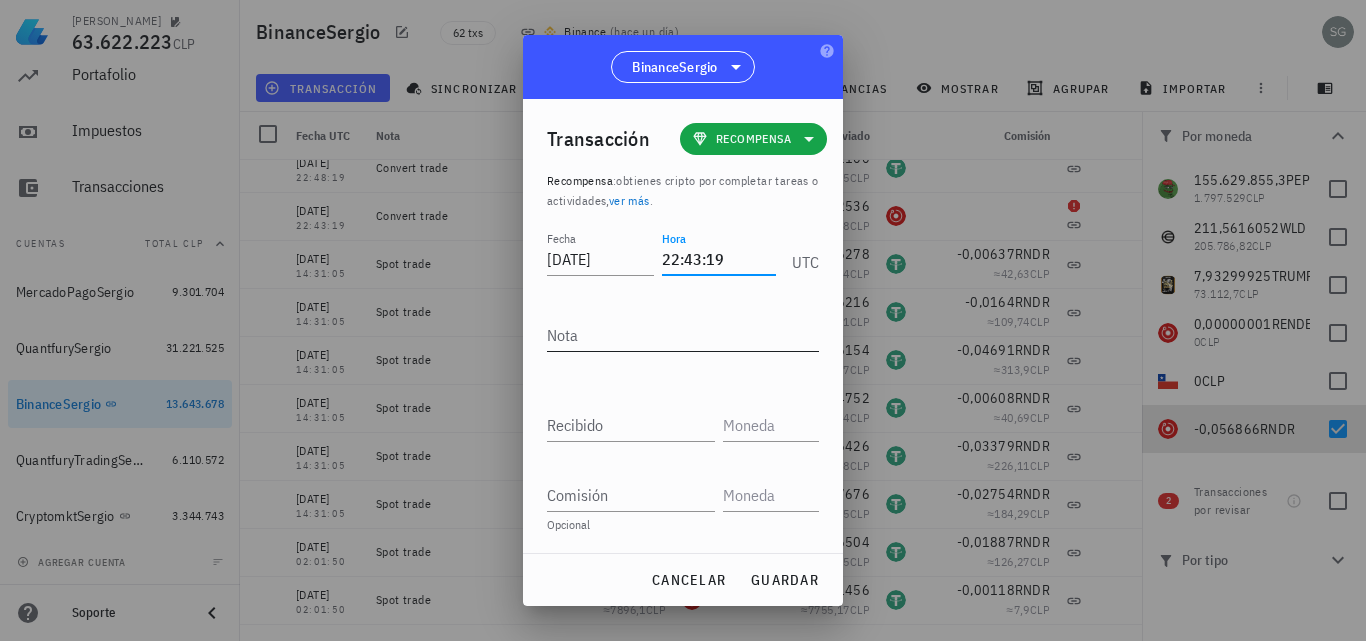 type on "22:43:19" 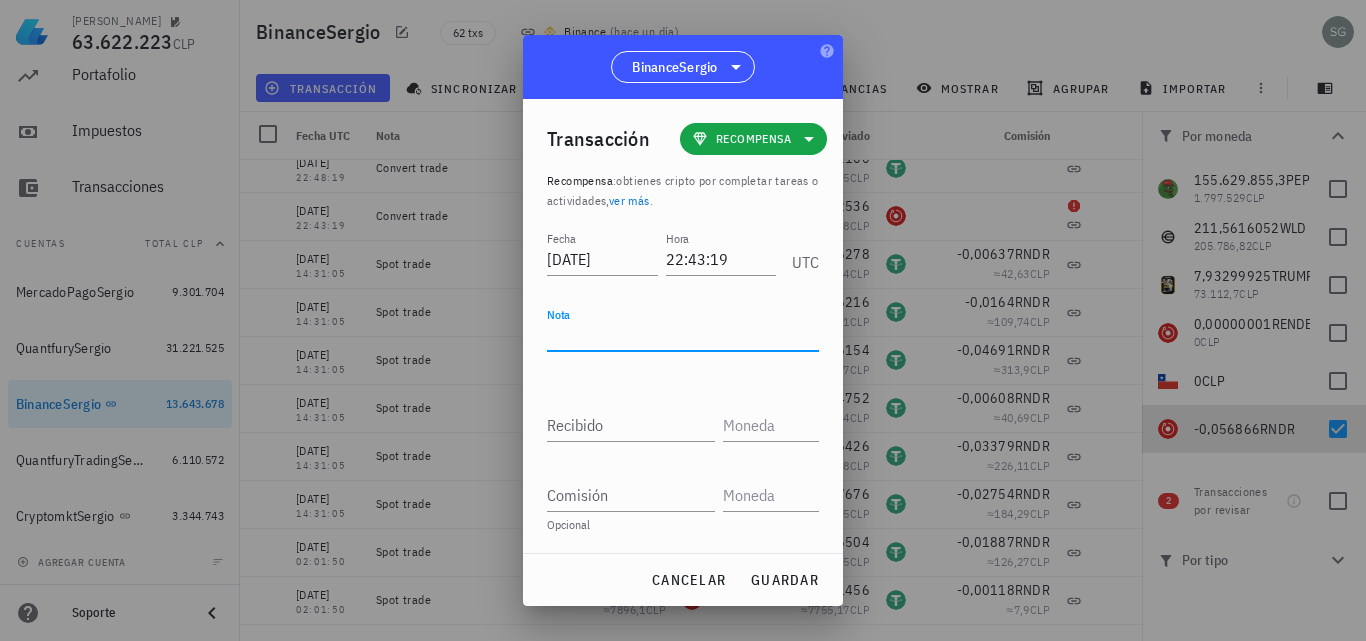 click on "Nota" at bounding box center (683, 335) 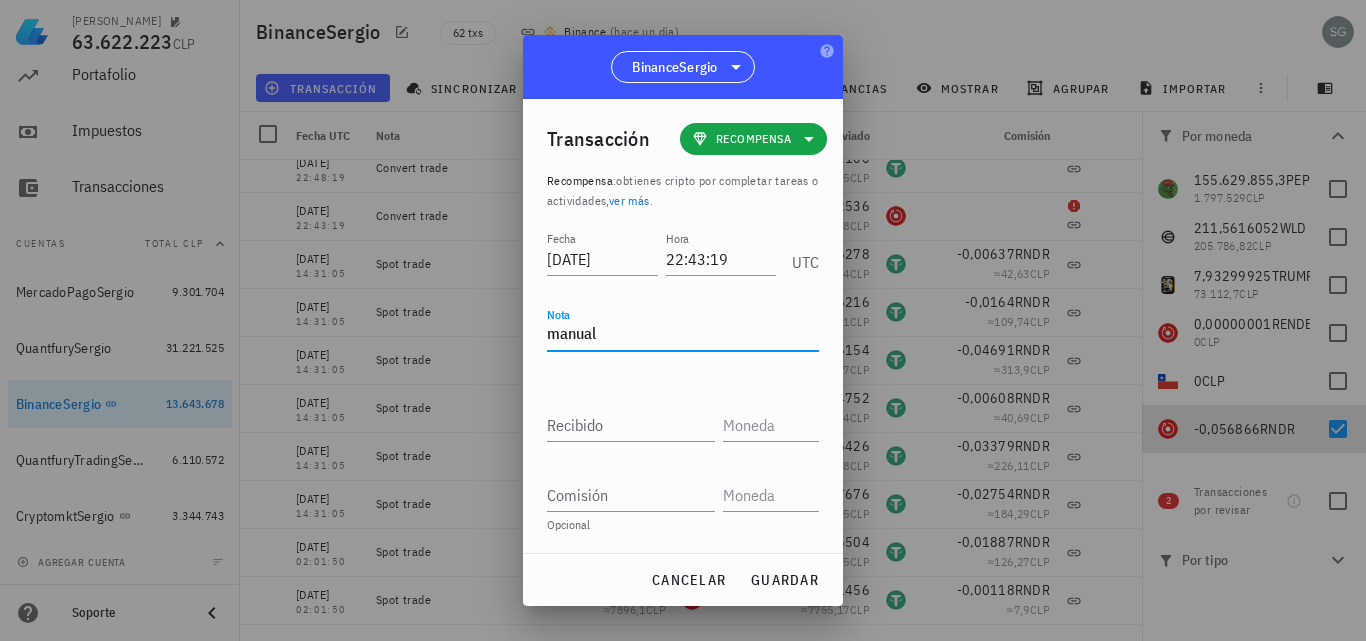 drag, startPoint x: 613, startPoint y: 338, endPoint x: 533, endPoint y: 338, distance: 80 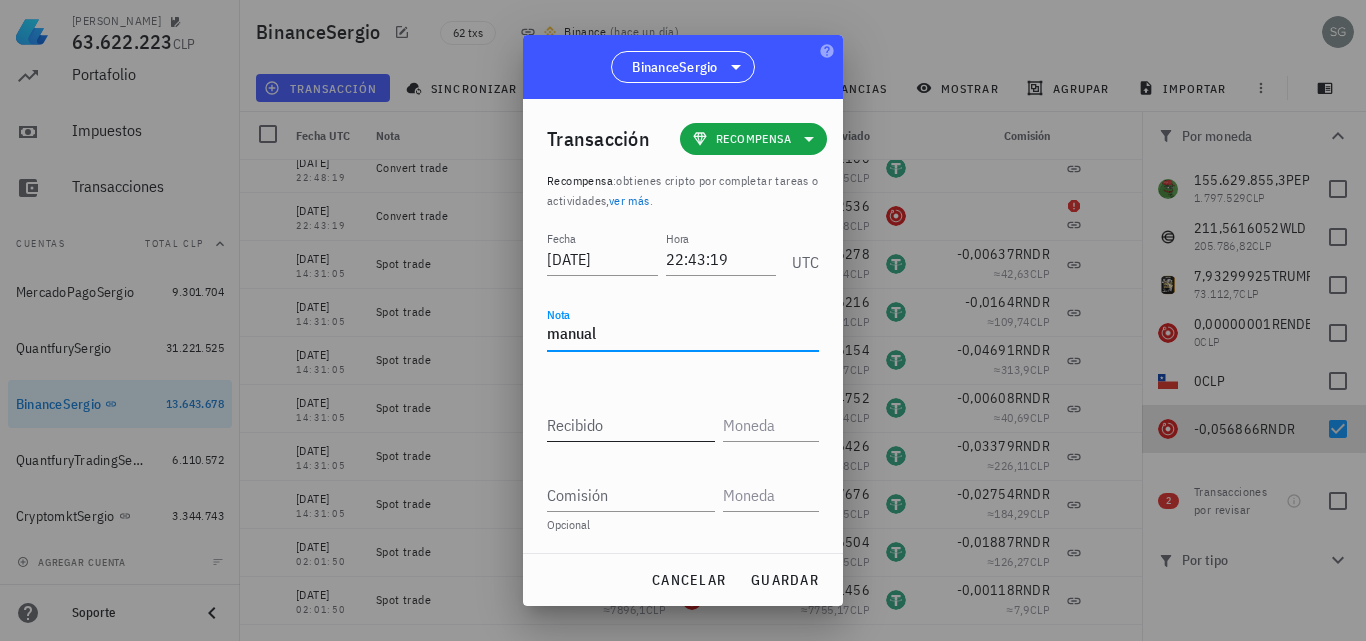 type on "manual" 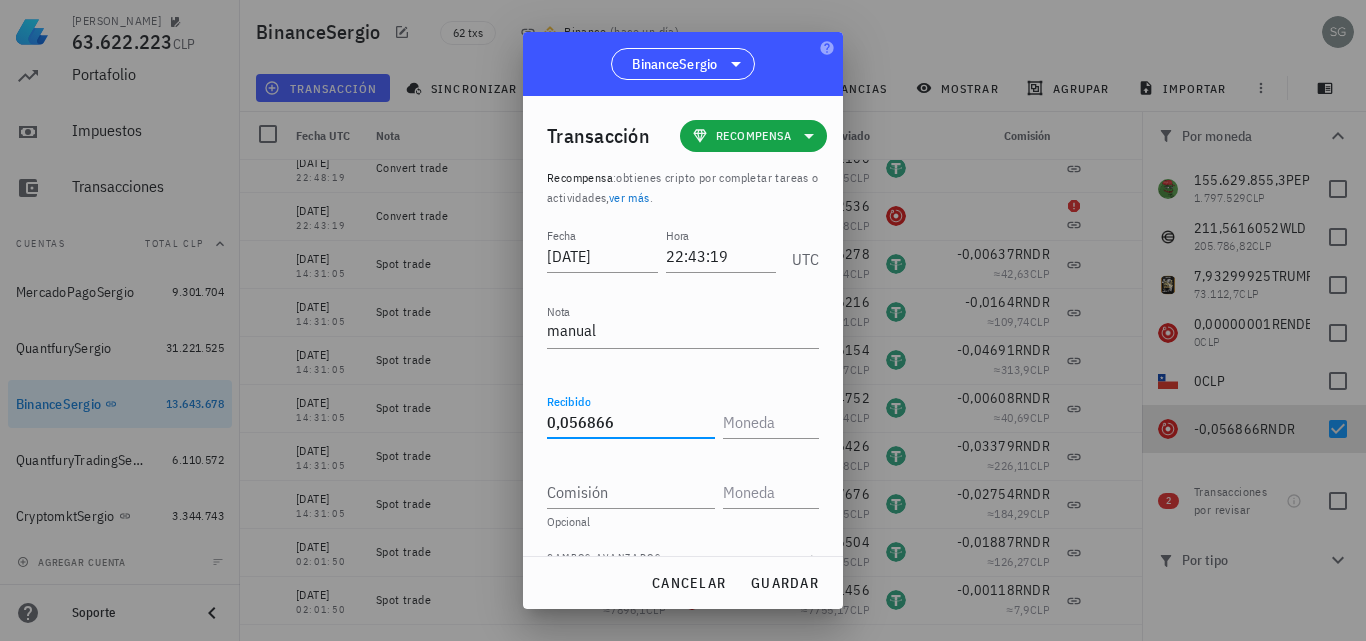 type on "0,056866" 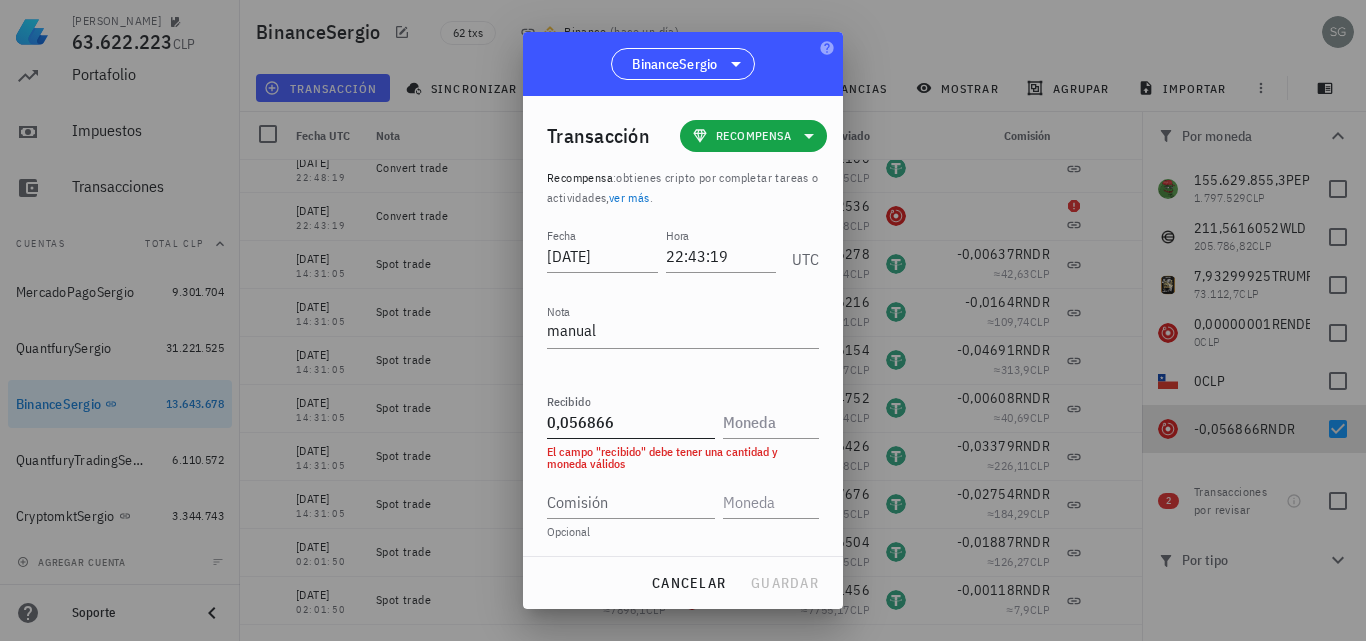 click on "Recibido 0,056866" at bounding box center [635, 416] 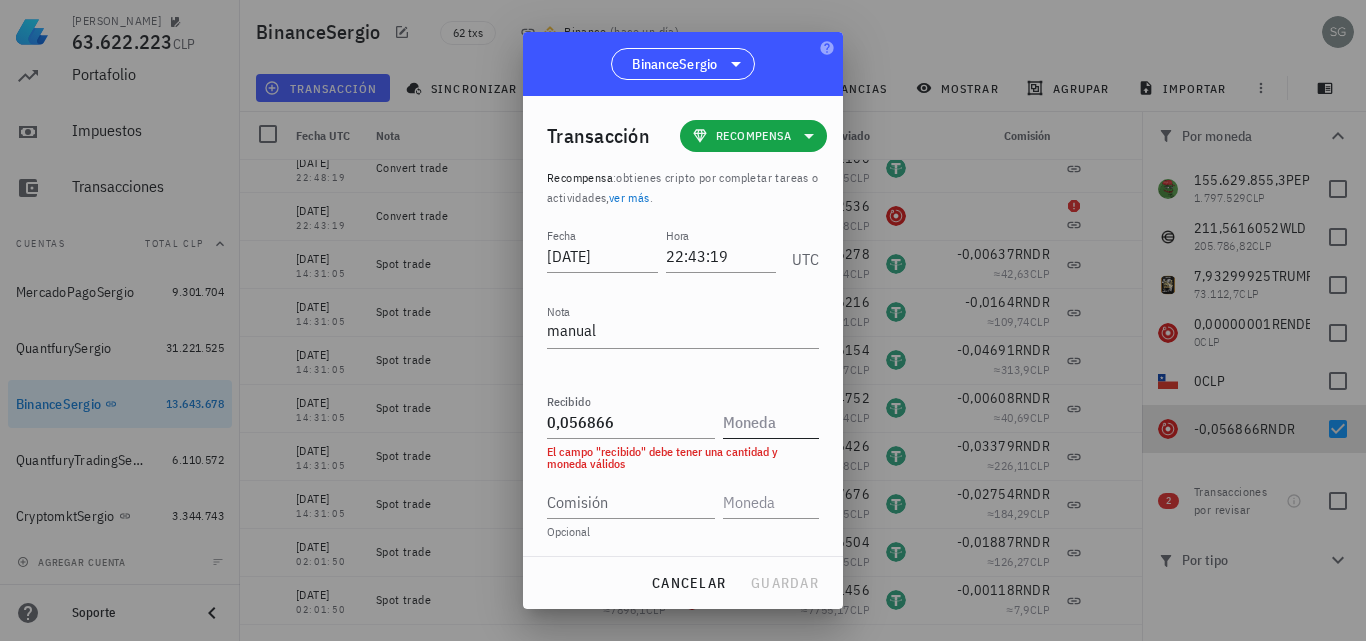 click at bounding box center [769, 422] 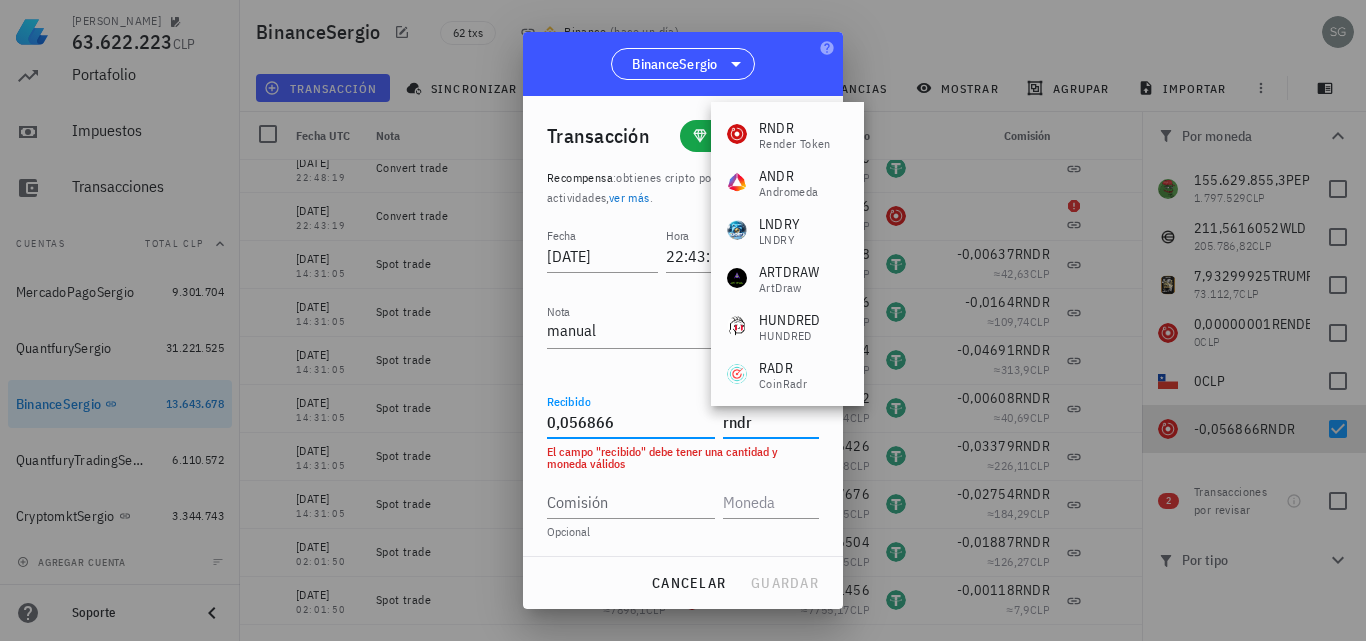 click on "0,056866" at bounding box center (631, 422) 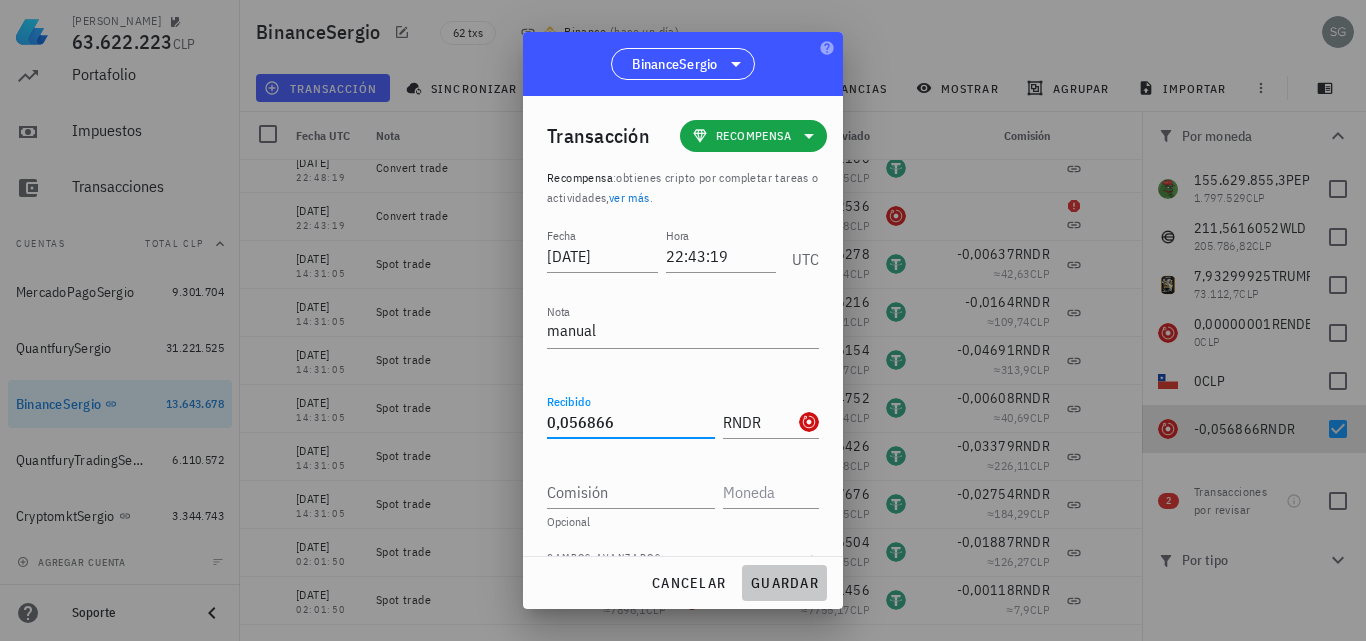 click on "guardar" at bounding box center [784, 583] 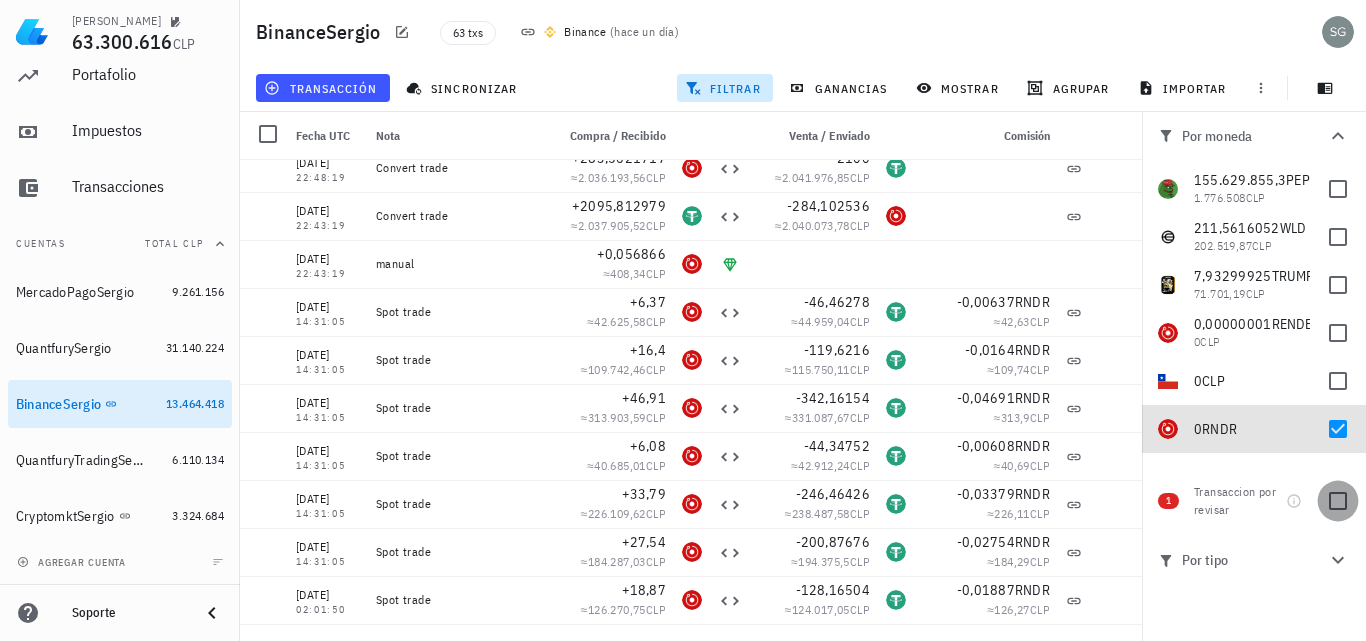 click at bounding box center [1338, 501] 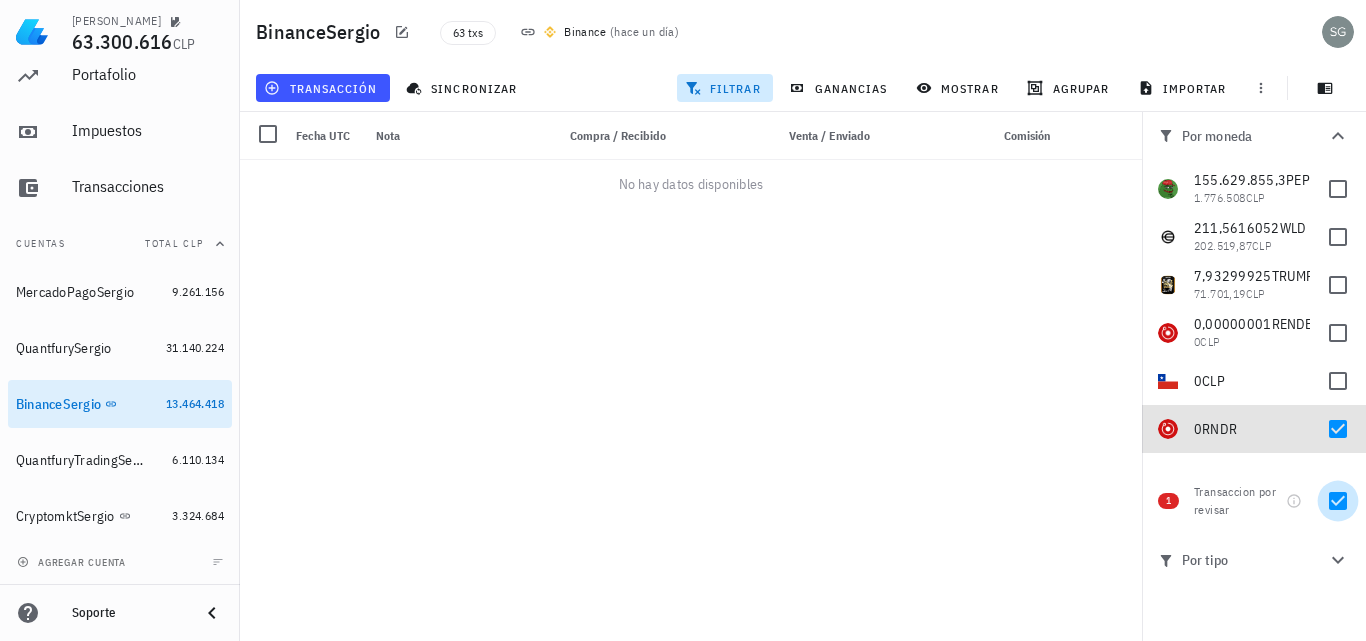 click at bounding box center (1338, 501) 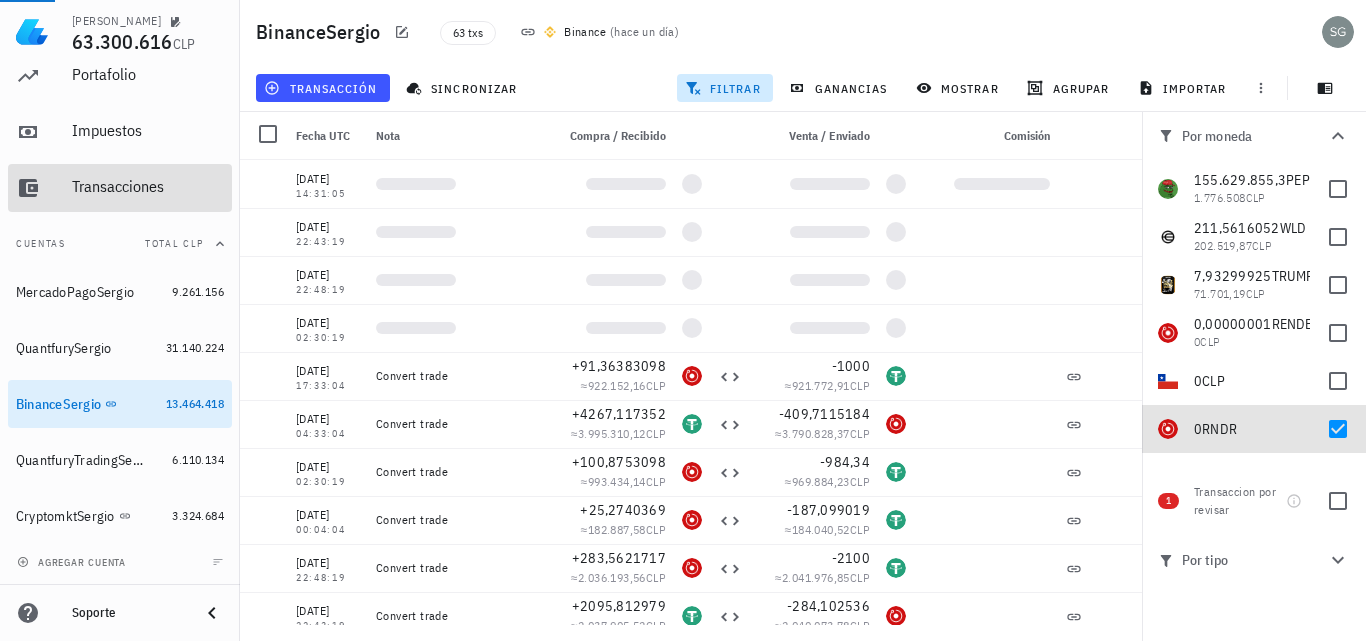click on "Transacciones" at bounding box center [148, 186] 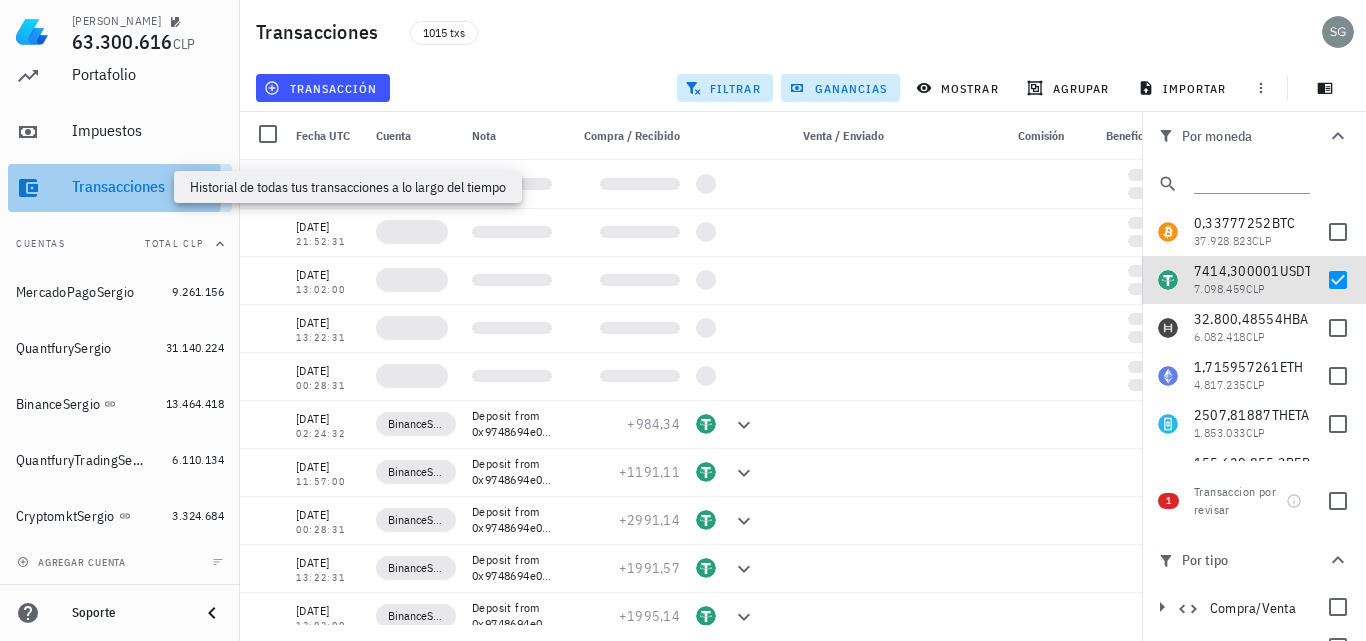 click on "Transacciones" at bounding box center (148, 186) 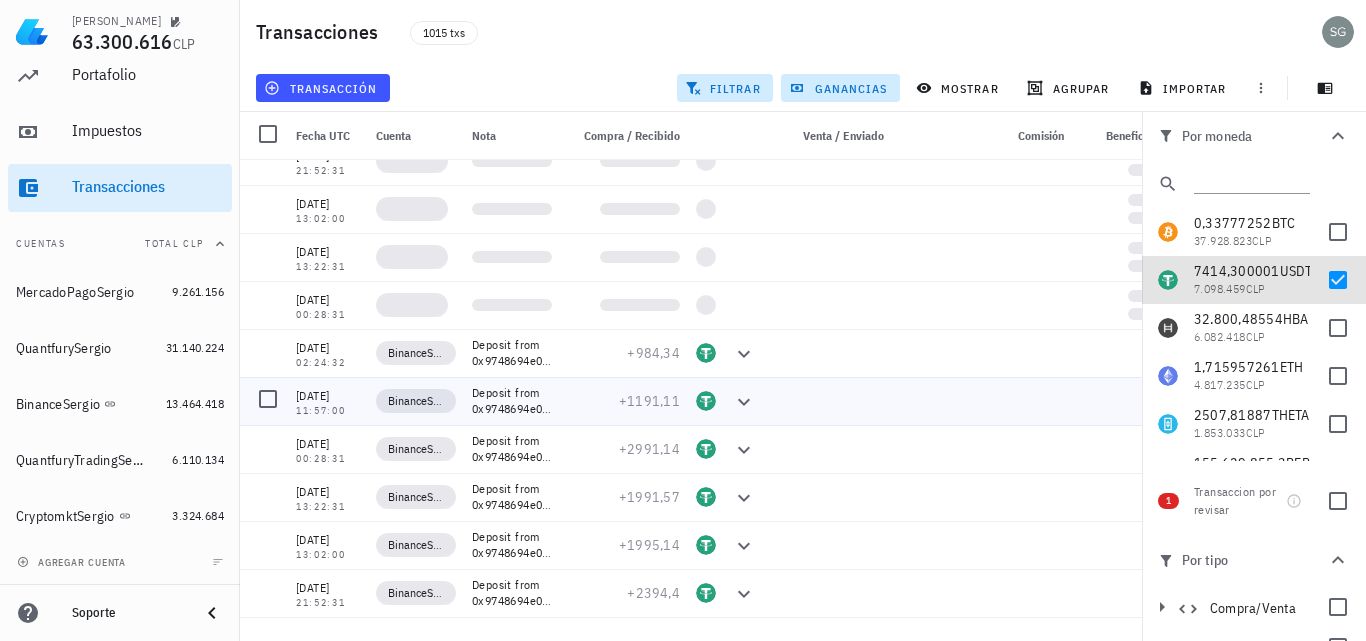 scroll, scrollTop: 111, scrollLeft: 0, axis: vertical 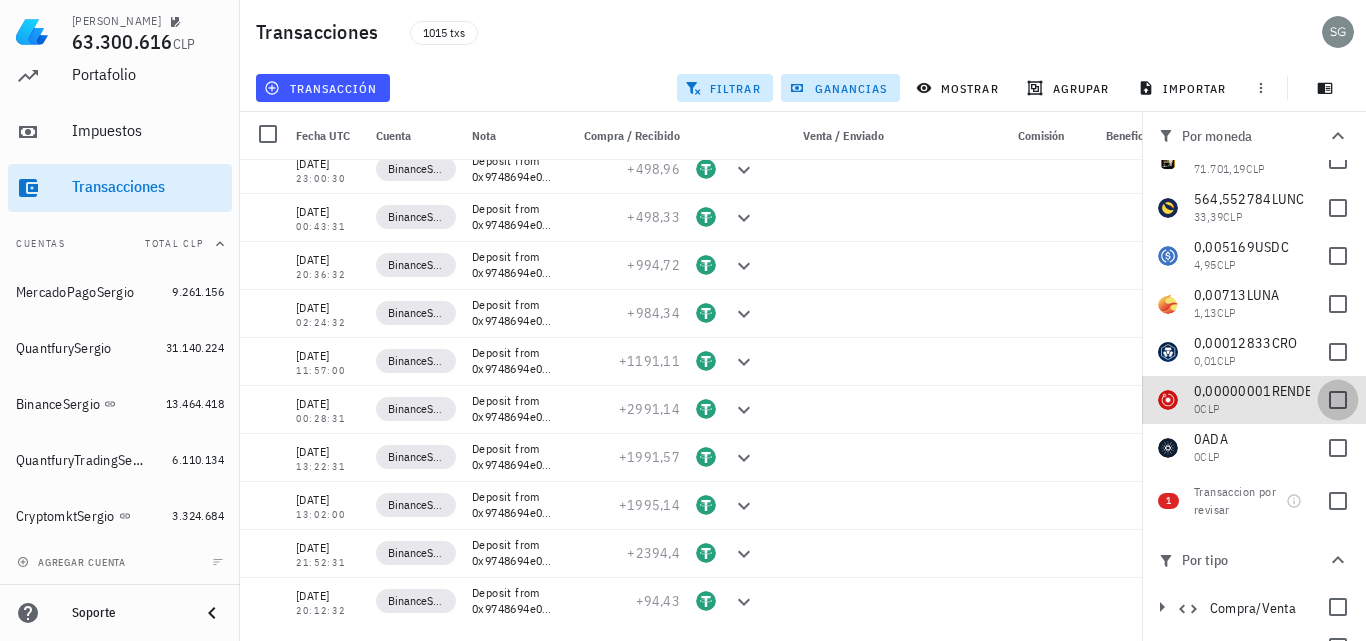 click at bounding box center (1338, 400) 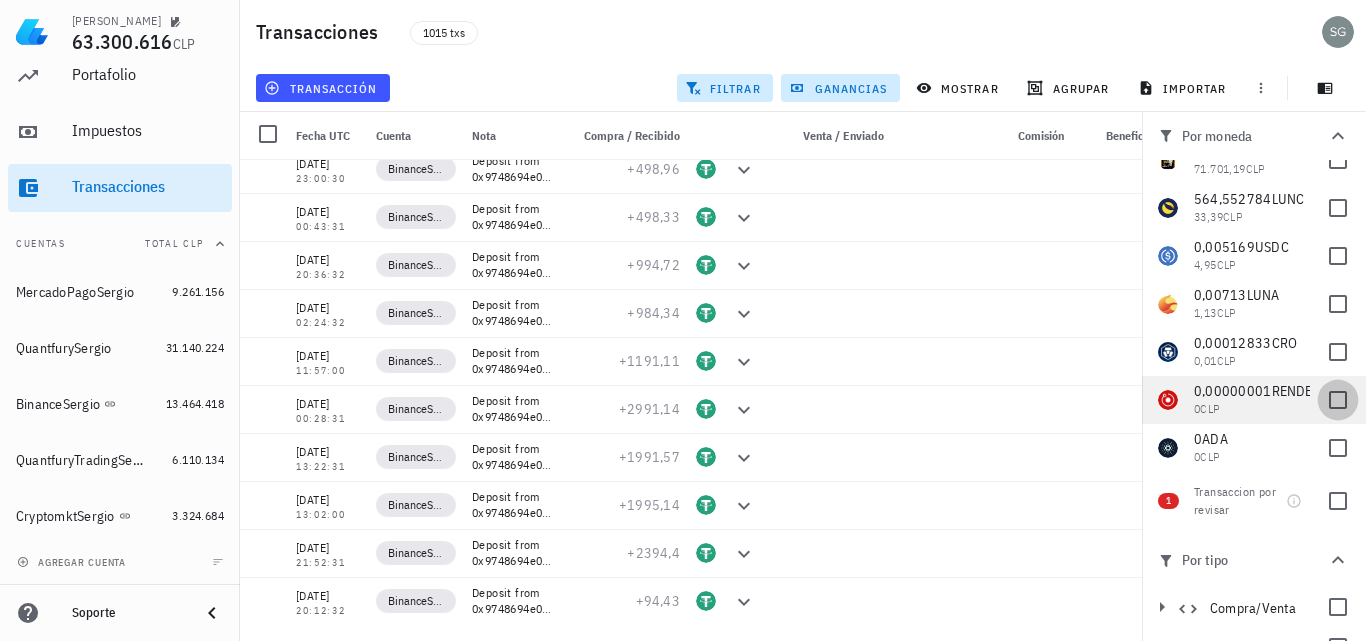 checkbox on "true" 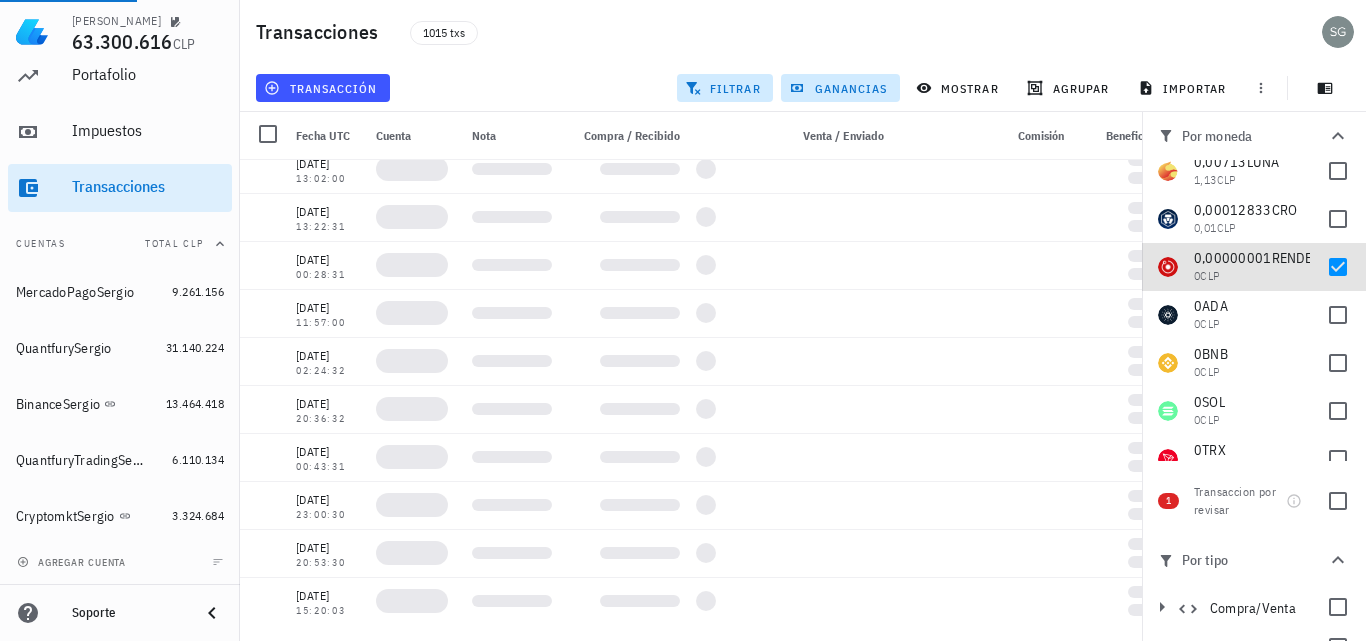 scroll, scrollTop: 700, scrollLeft: 0, axis: vertical 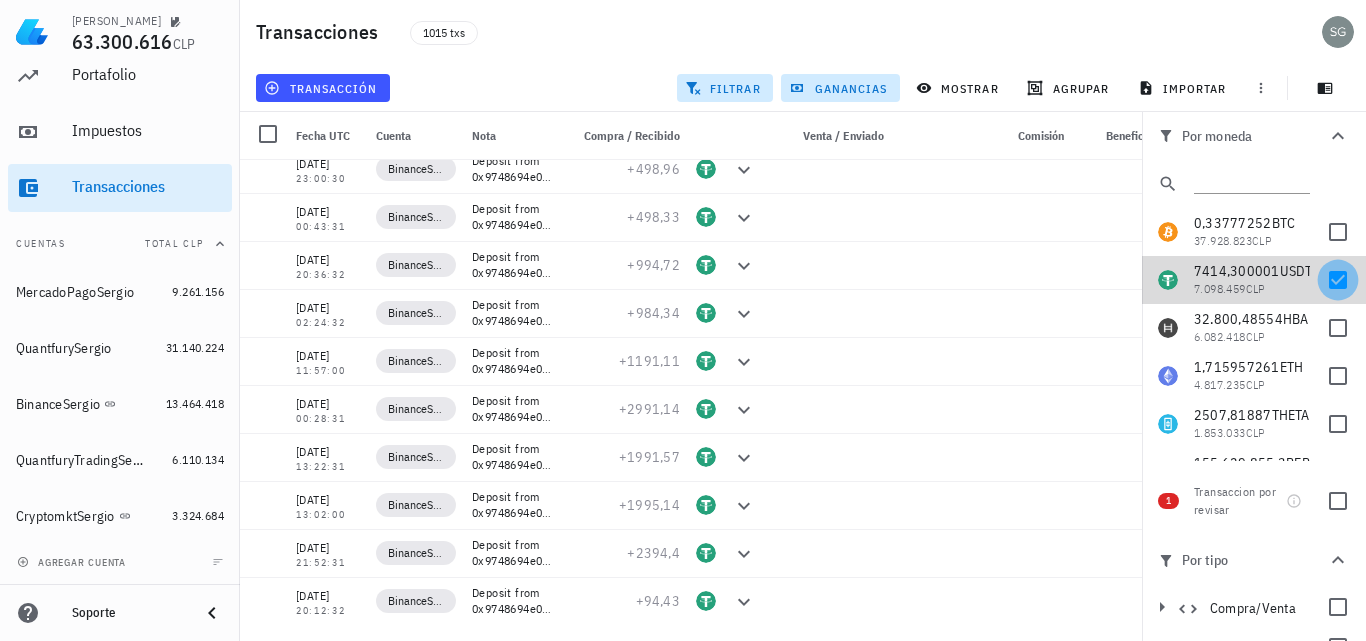 click at bounding box center (1338, 280) 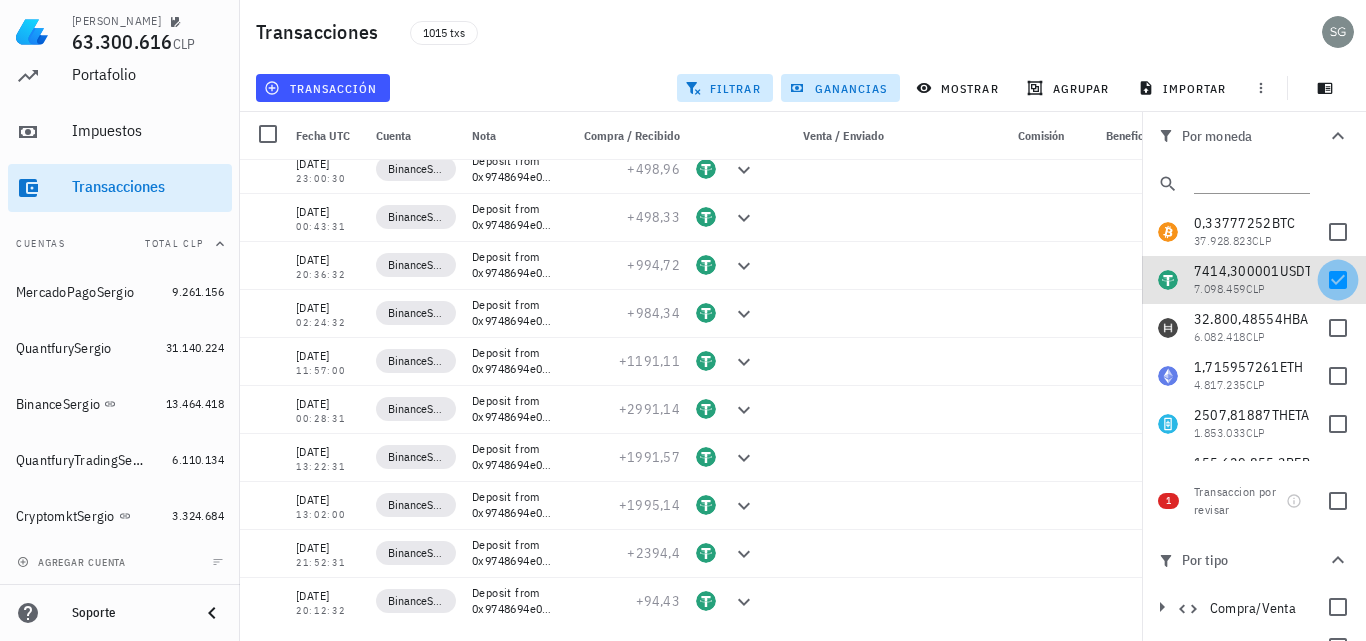 checkbox on "false" 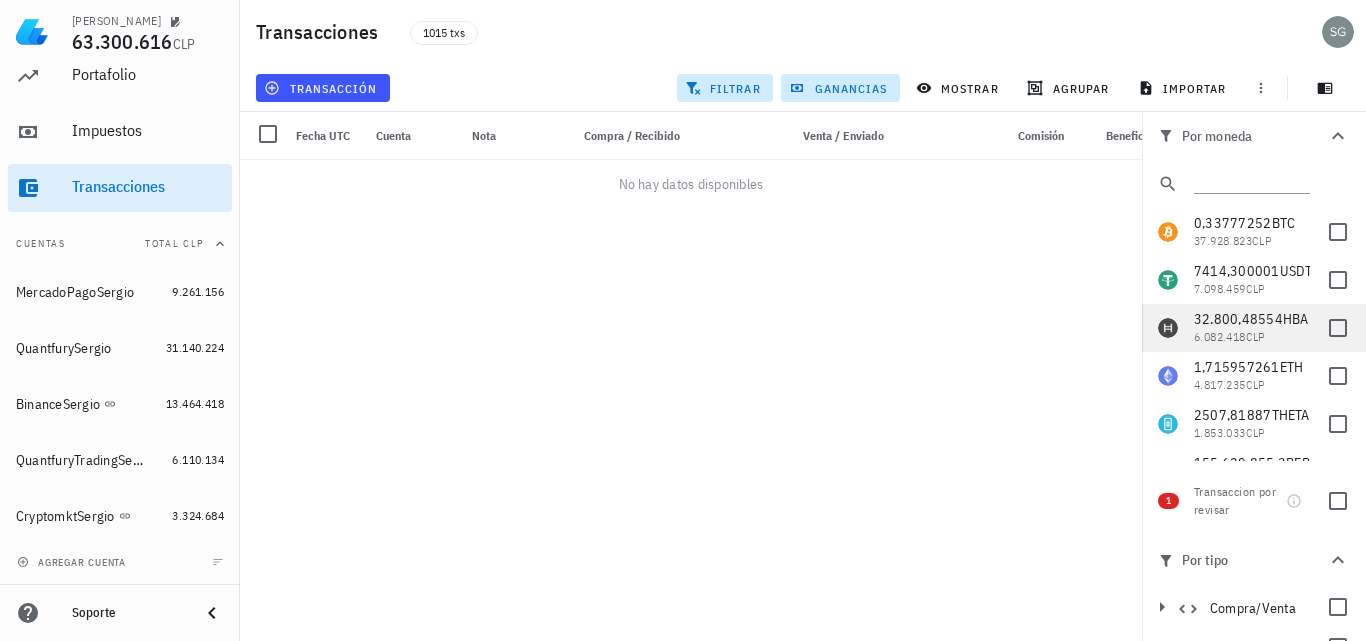 scroll, scrollTop: 600, scrollLeft: 0, axis: vertical 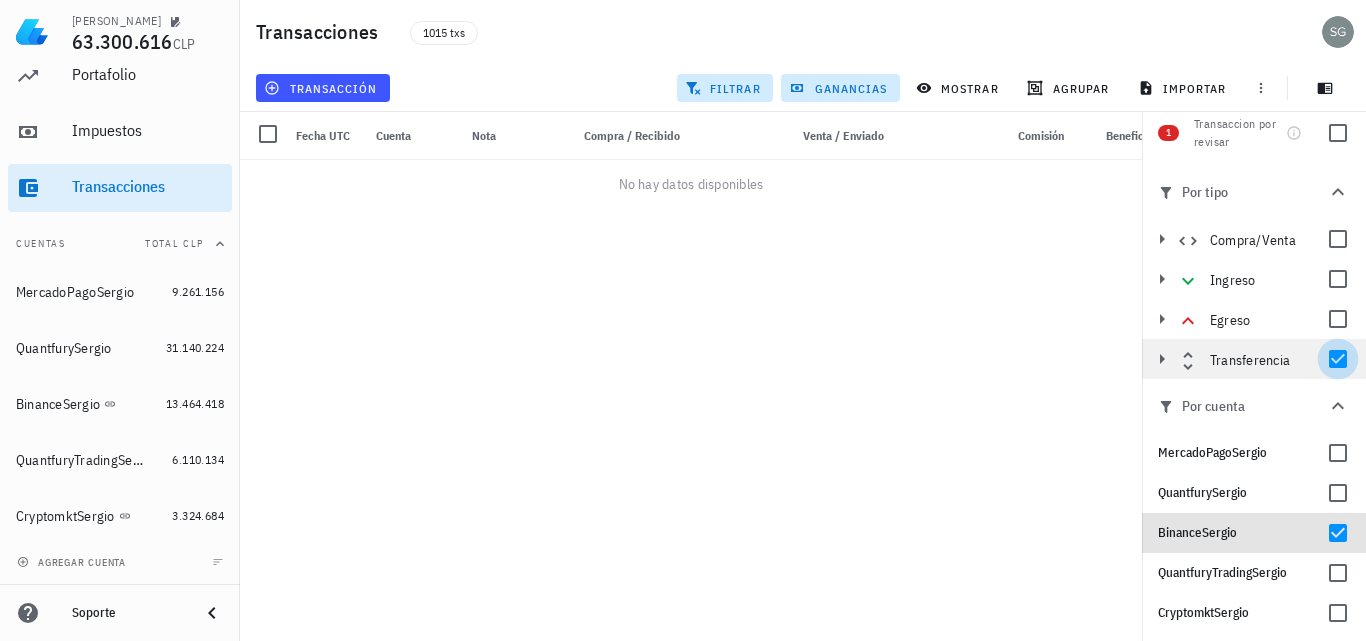 click at bounding box center (1338, 359) 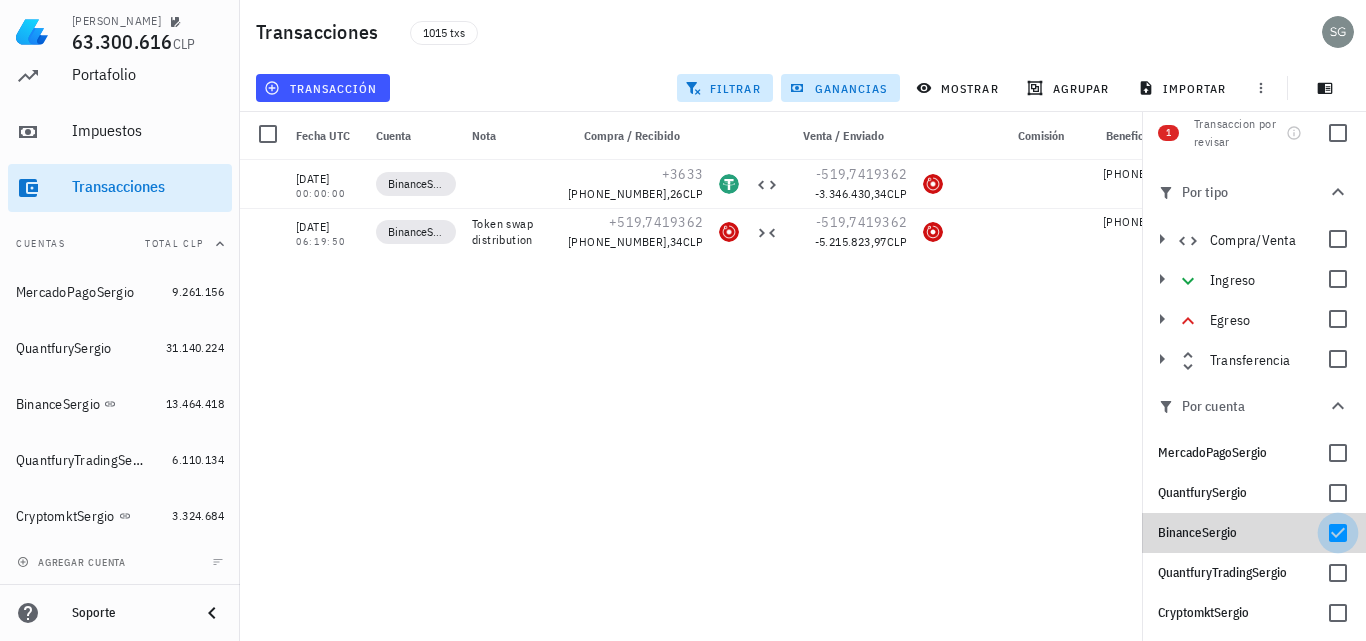 click at bounding box center [1338, 533] 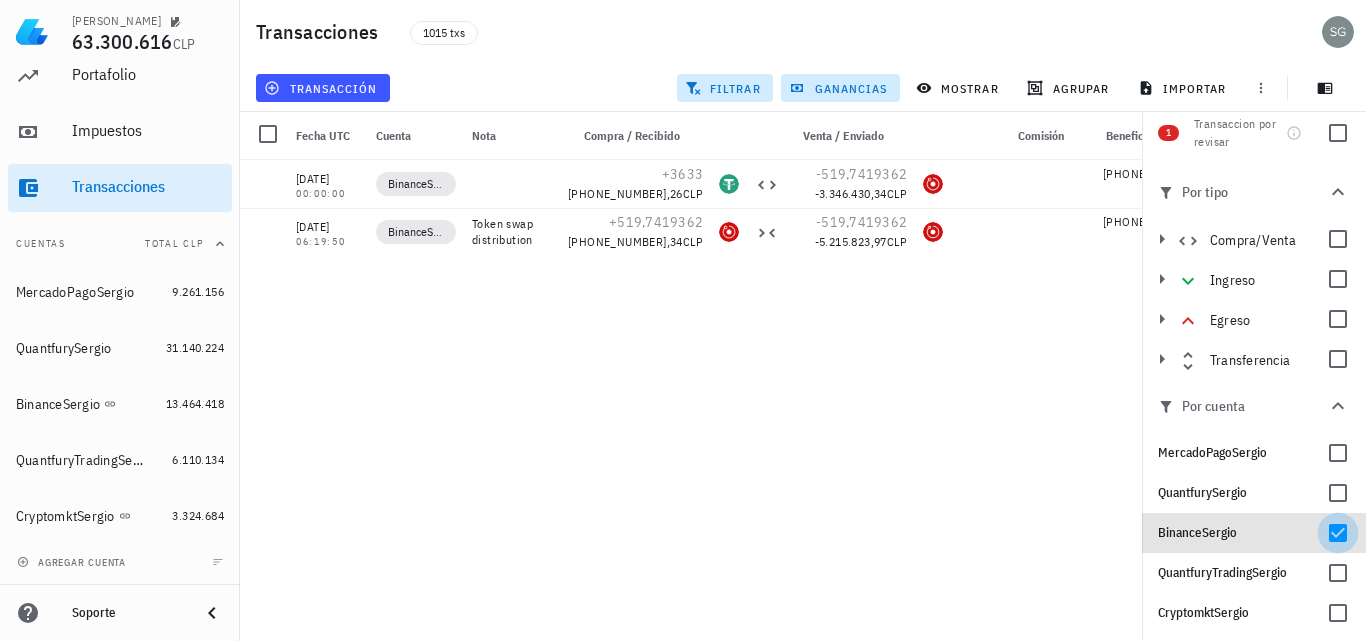 checkbox on "false" 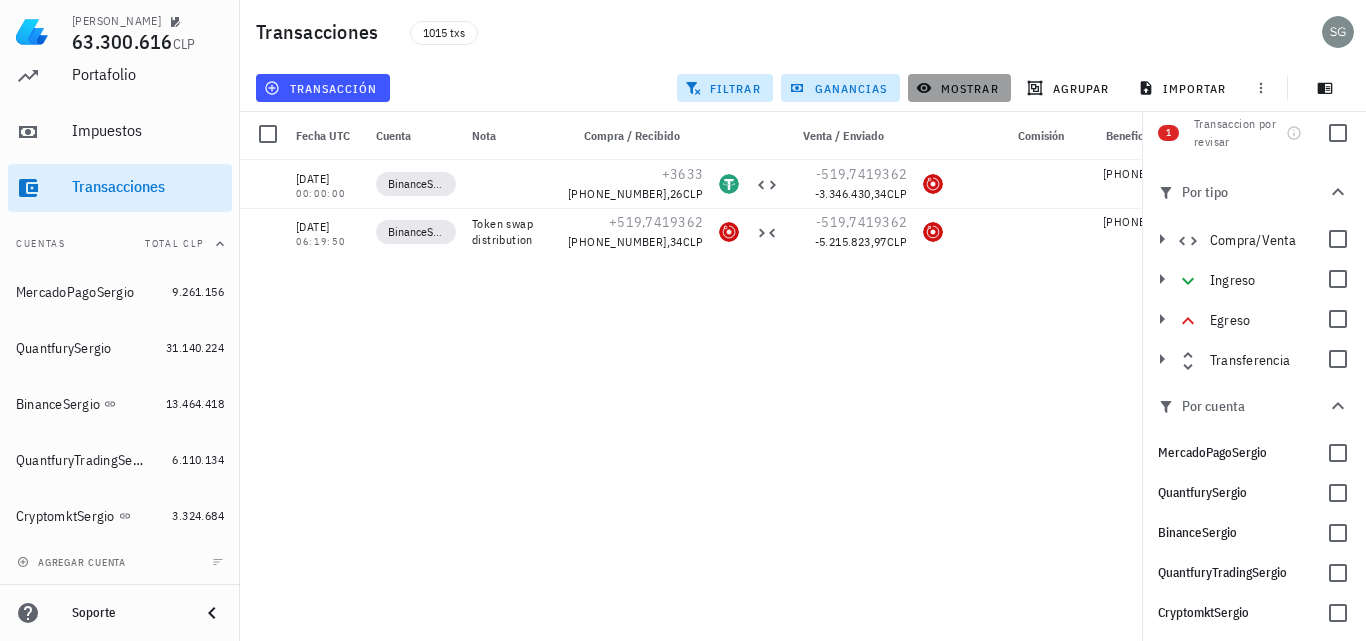 click on "mostrar" at bounding box center (959, 88) 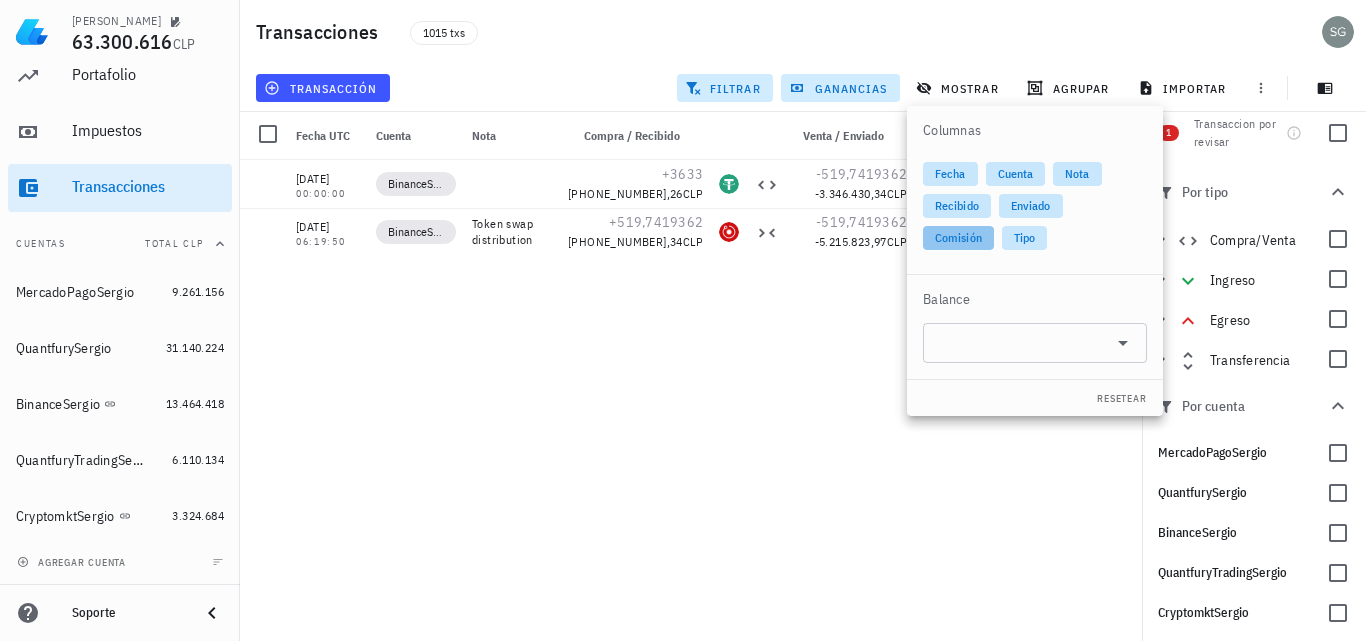 click on "Comisión" at bounding box center [958, 238] 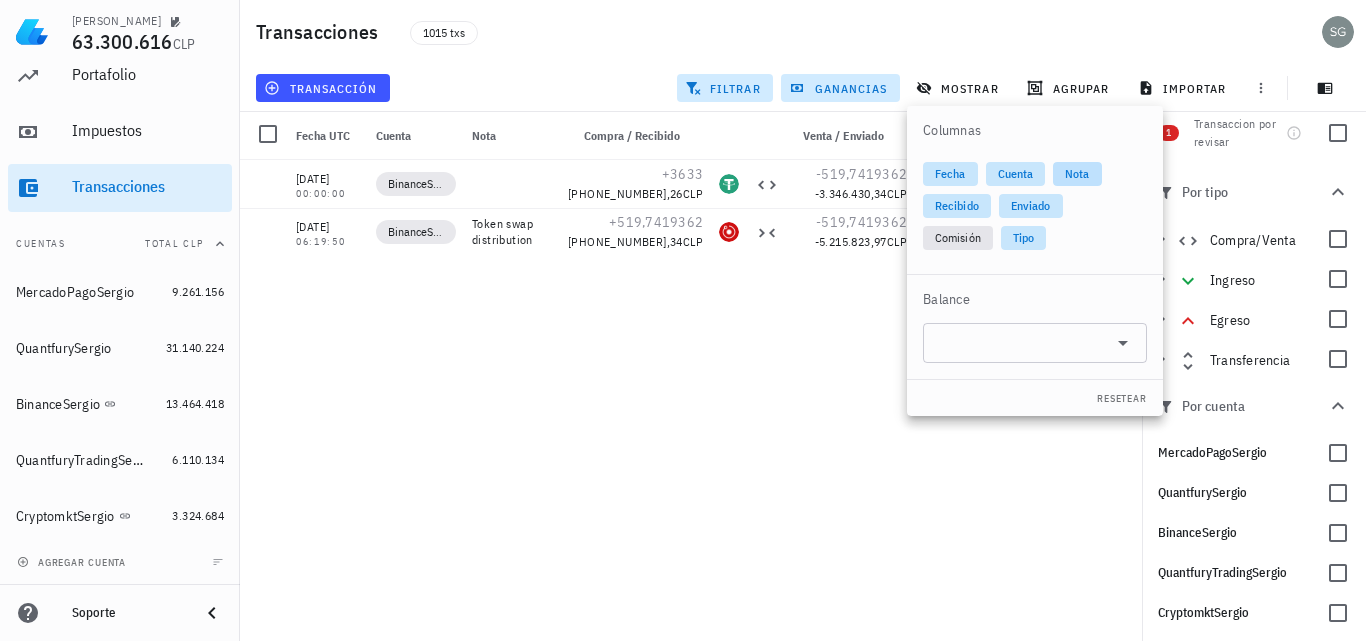 click on "Nota" at bounding box center [1077, 174] 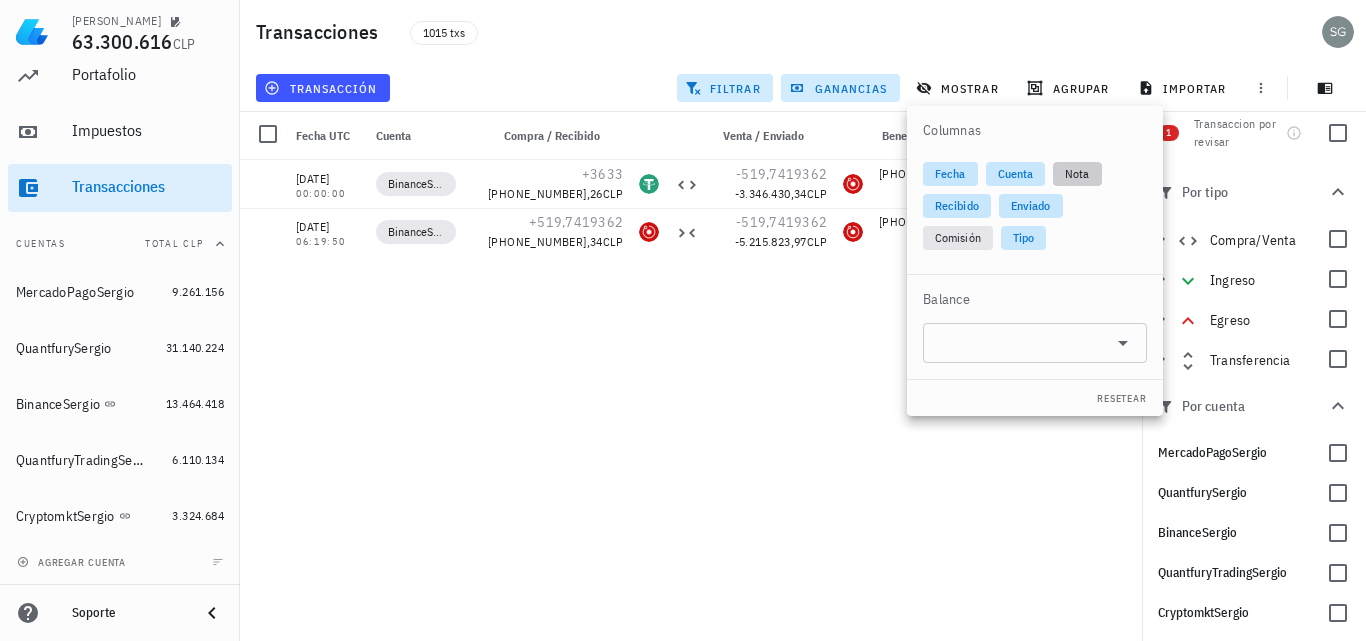 click on "Nota" at bounding box center [1077, 174] 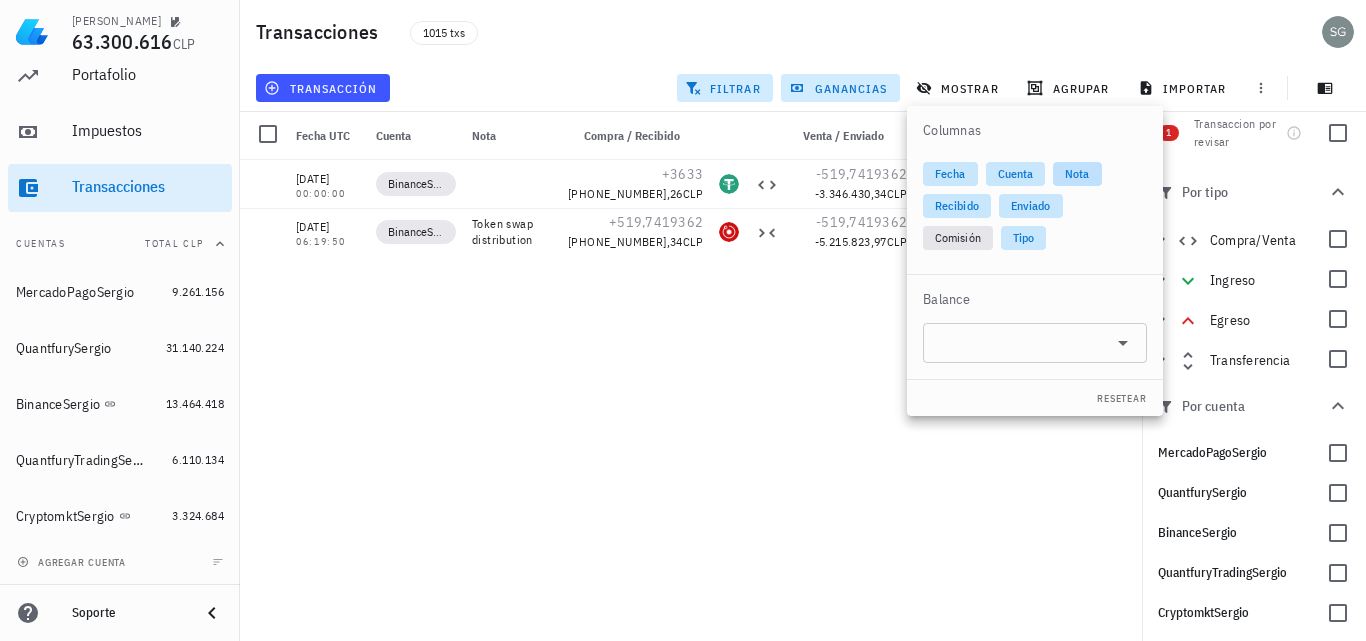 click on "Nota" at bounding box center [1077, 174] 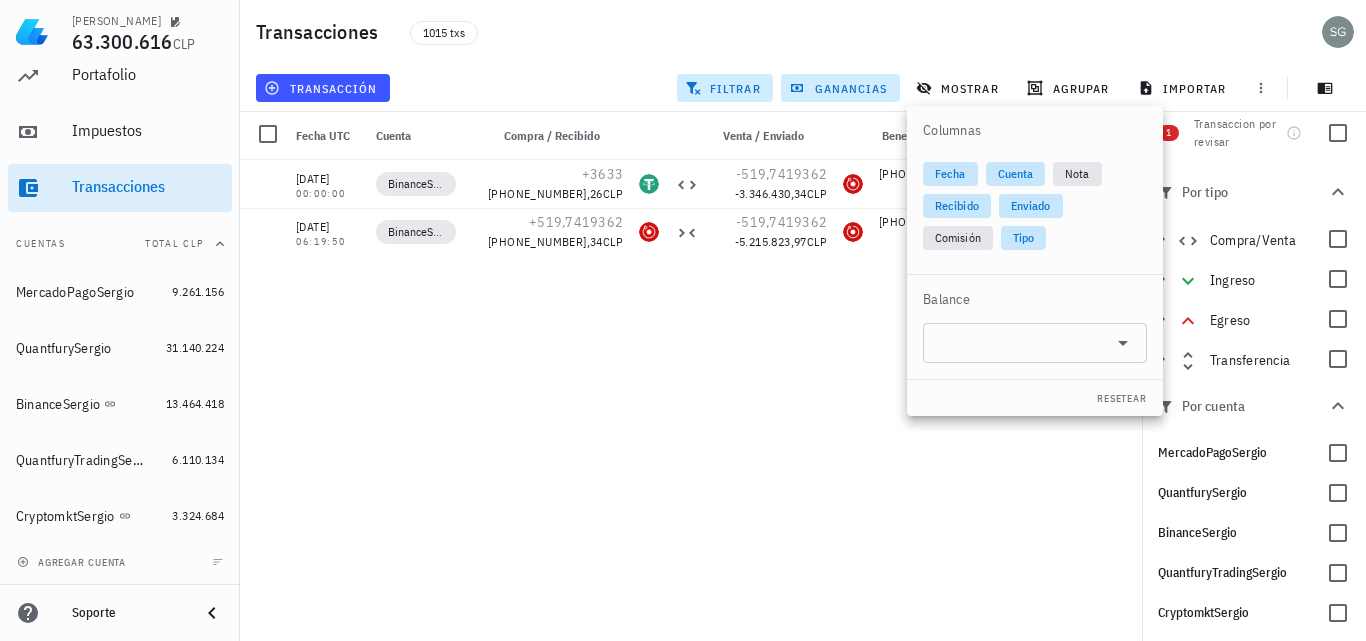 click on "[DATE]
00:00:00
BinanceSergio +3633     [PHONE_NUMBER],26  CLP   -519,7419362     -3.346.430,34  CLP   [PHONE_NUMBER],26   -3.346.430,34 96.829,94
[DATE]
06:19:50
BinanceSergio +519,7419362     [PHONE_NUMBER],34  CLP   -519,7419362     -5.215.823,97  CLP   [PHONE_NUMBER],34   -5.215.823,97 -1.912.389,7" at bounding box center [732, 392] 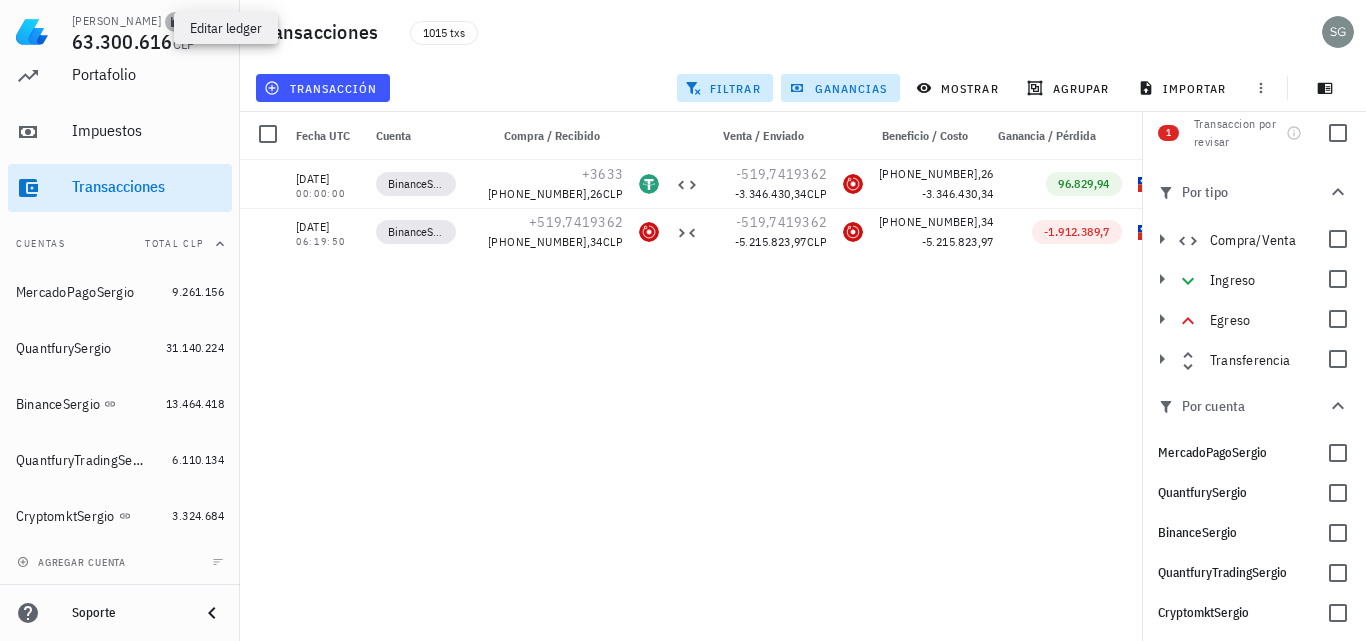 click 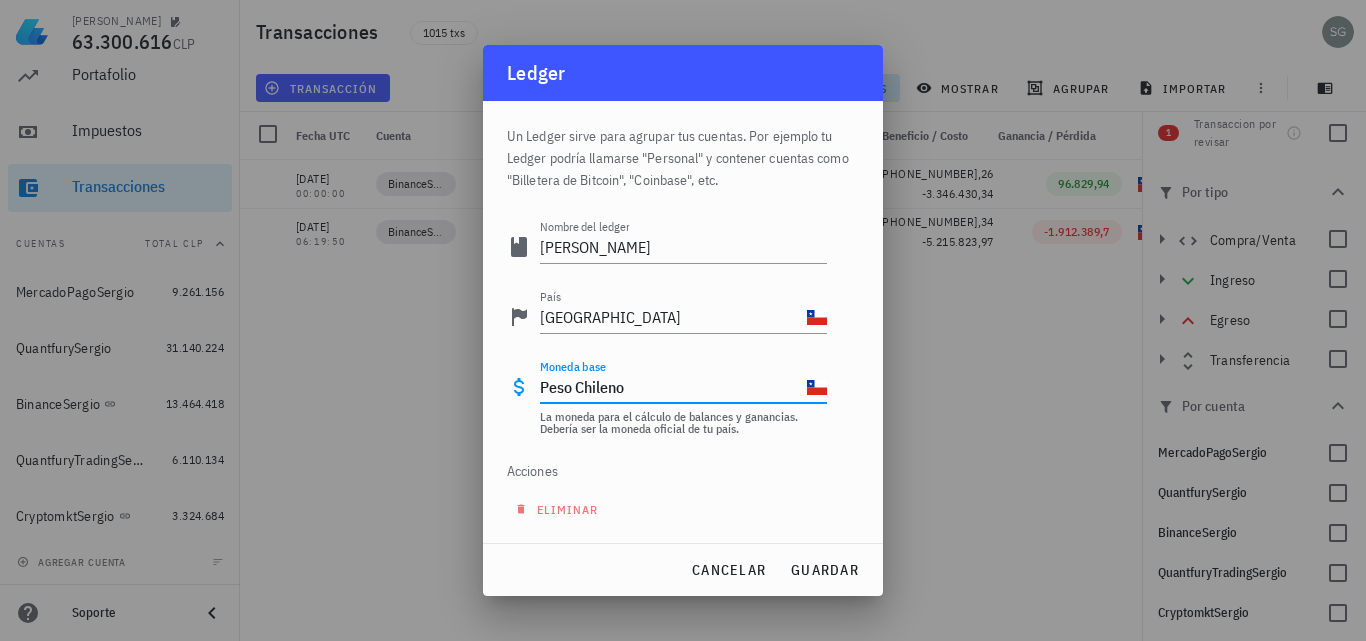 click on "Moneda base" at bounding box center (713, 387) 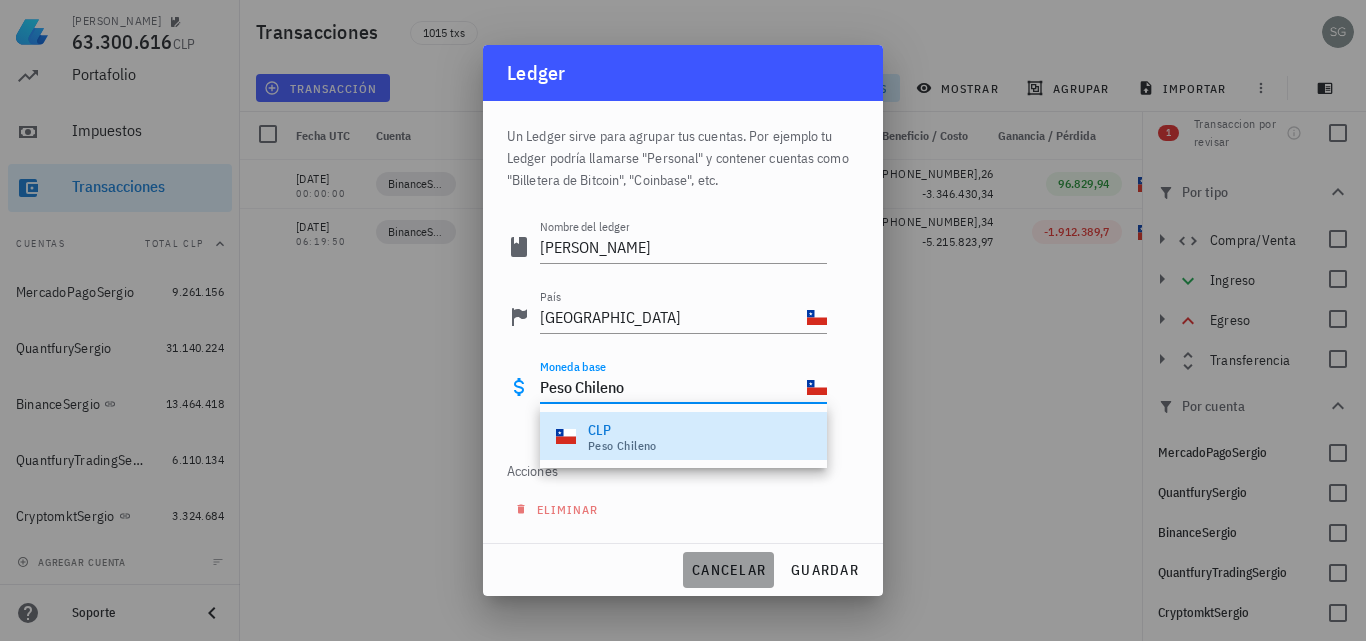 click on "cancelar" at bounding box center [728, 570] 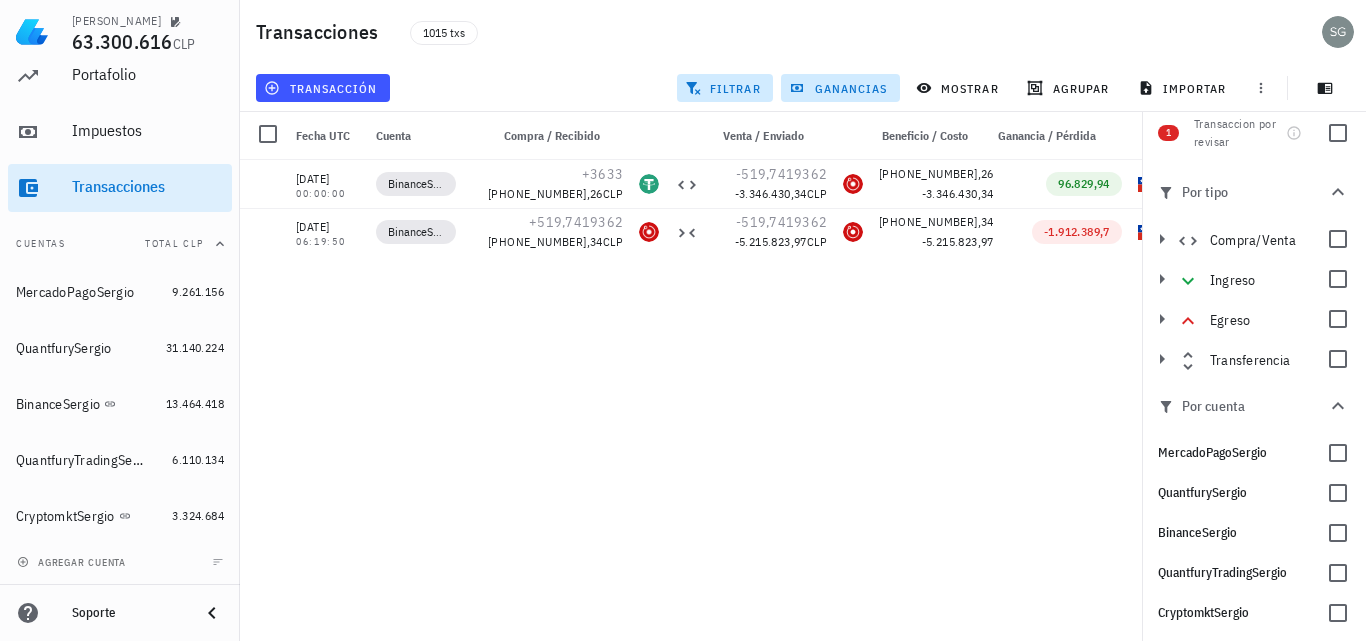 click on "[DATE]
00:00:00
BinanceSergio +3633     [PHONE_NUMBER],26  CLP   -519,7419362     -3.346.430,34  CLP   [PHONE_NUMBER],26   -3.346.430,34 96.829,94
[DATE]
06:19:50
BinanceSergio +519,7419362     [PHONE_NUMBER],34  CLP   -519,7419362     -5.215.823,97  CLP   [PHONE_NUMBER],34   -5.215.823,97 -1.912.389,7" at bounding box center [732, 392] 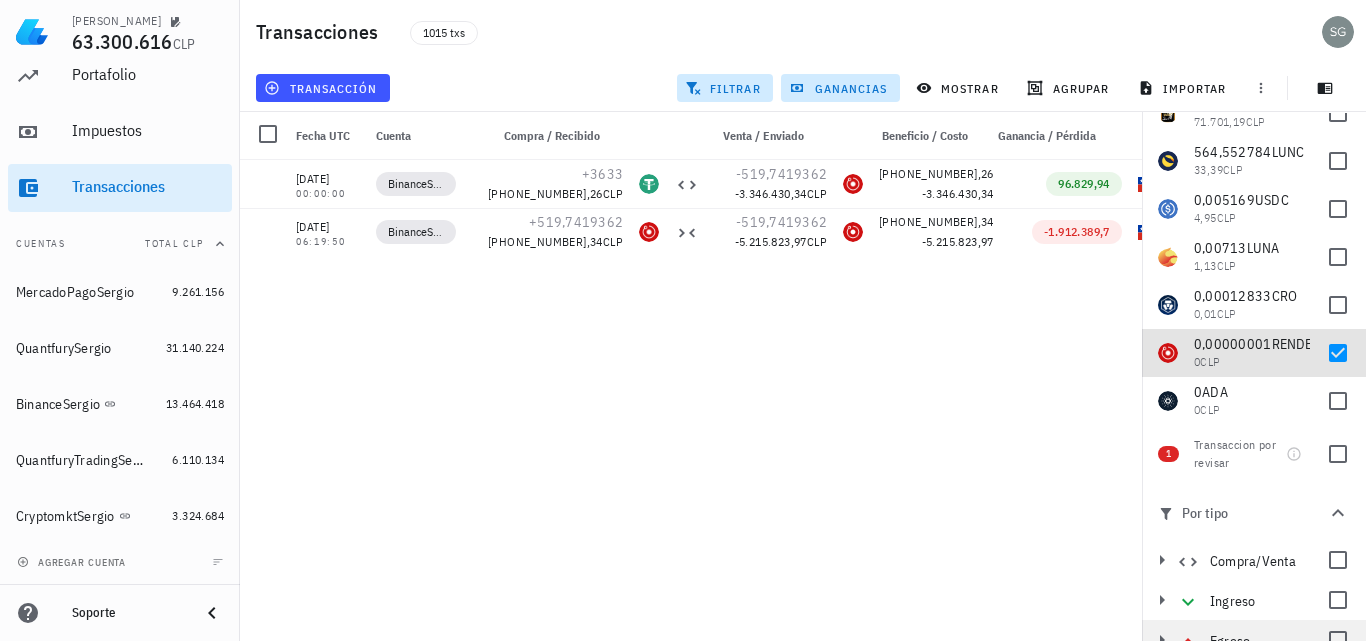 scroll, scrollTop: 0, scrollLeft: 0, axis: both 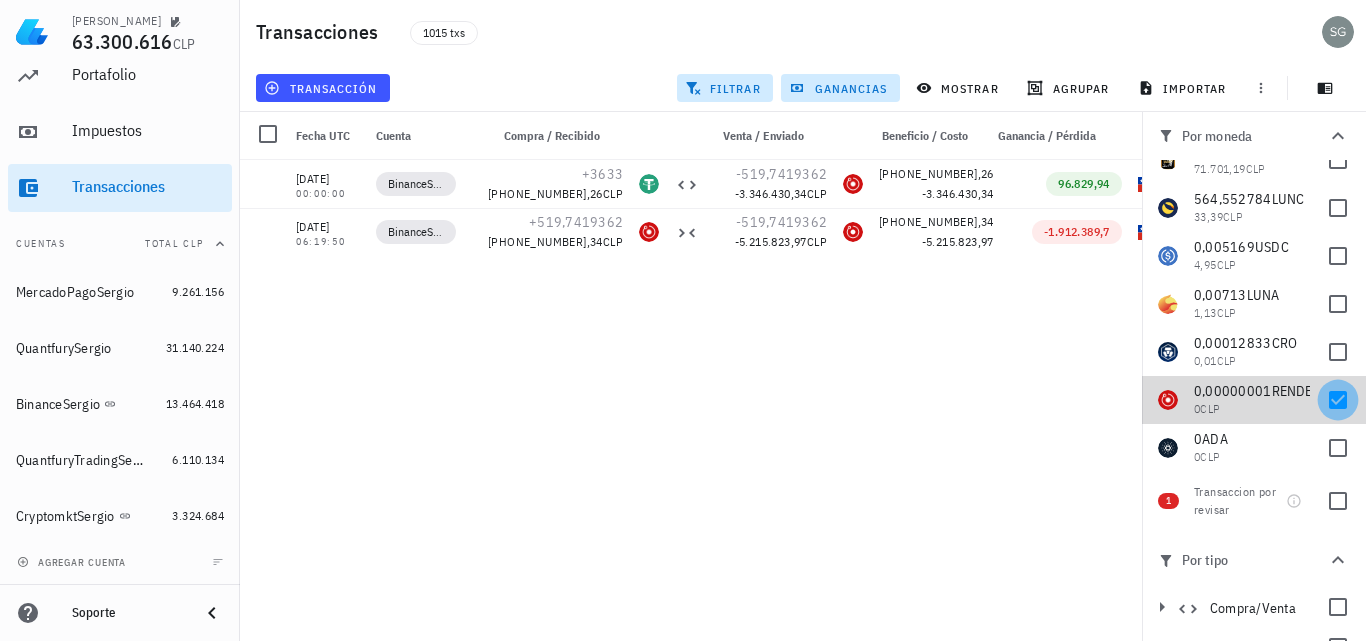 click at bounding box center (1338, 400) 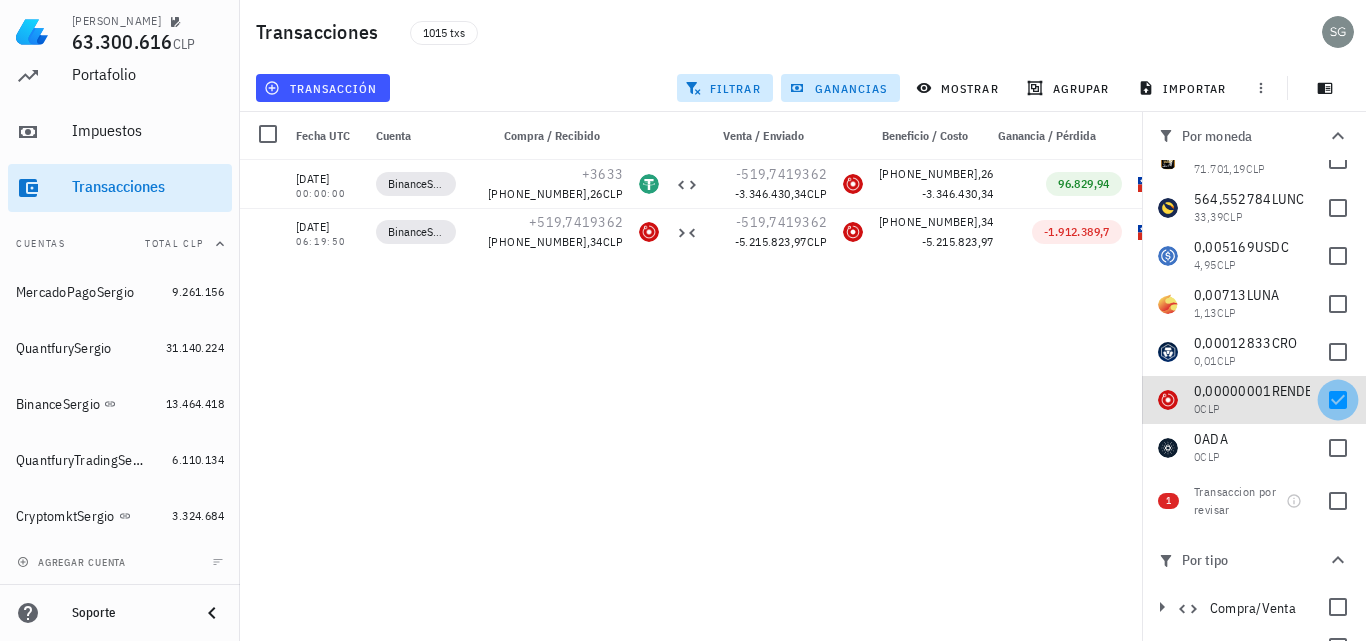 checkbox on "false" 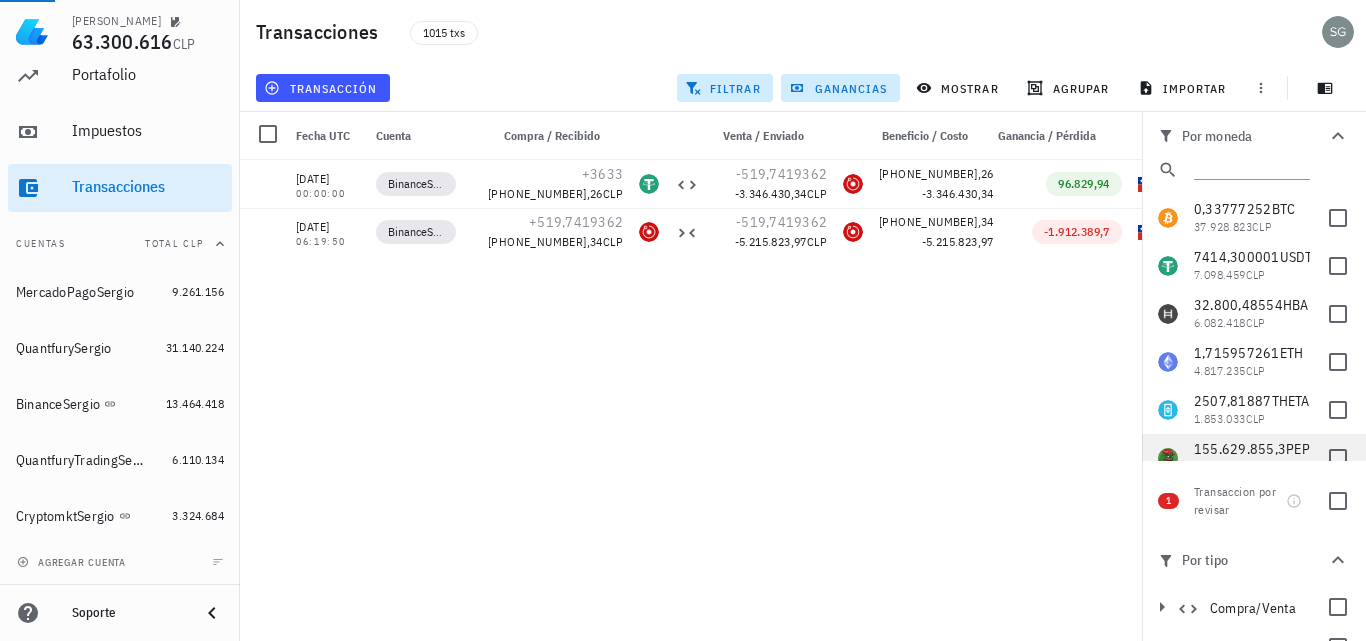 scroll, scrollTop: 0, scrollLeft: 0, axis: both 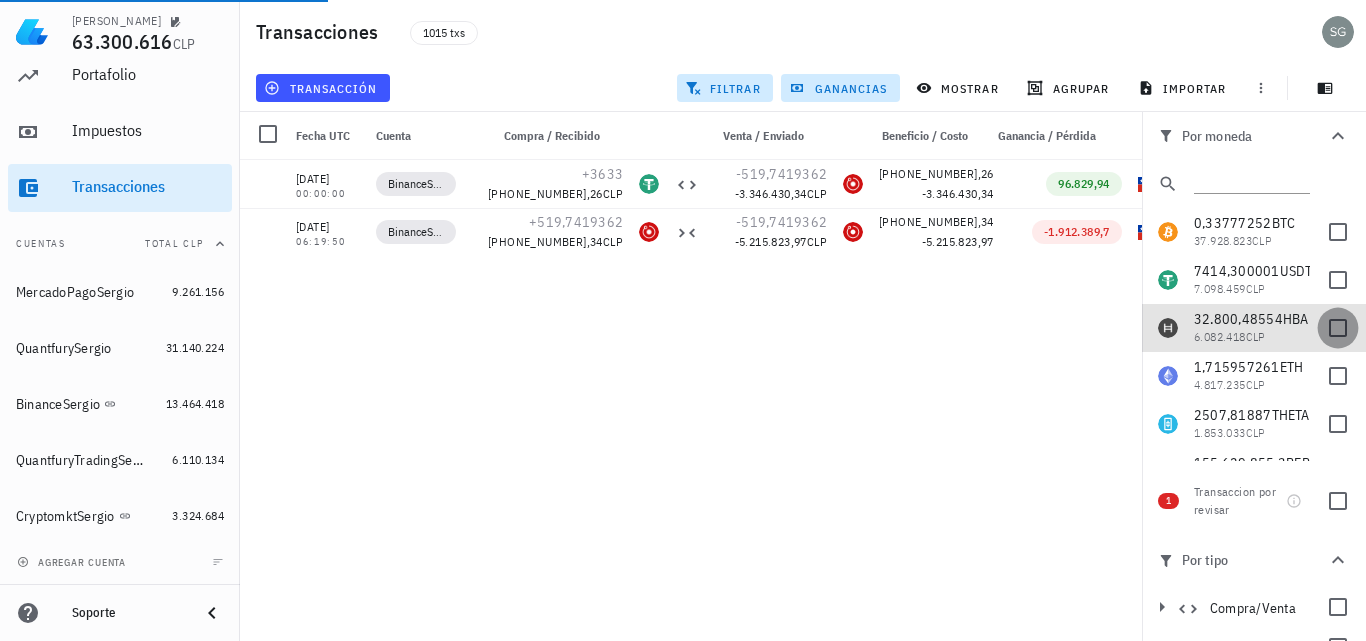 click at bounding box center [1338, 328] 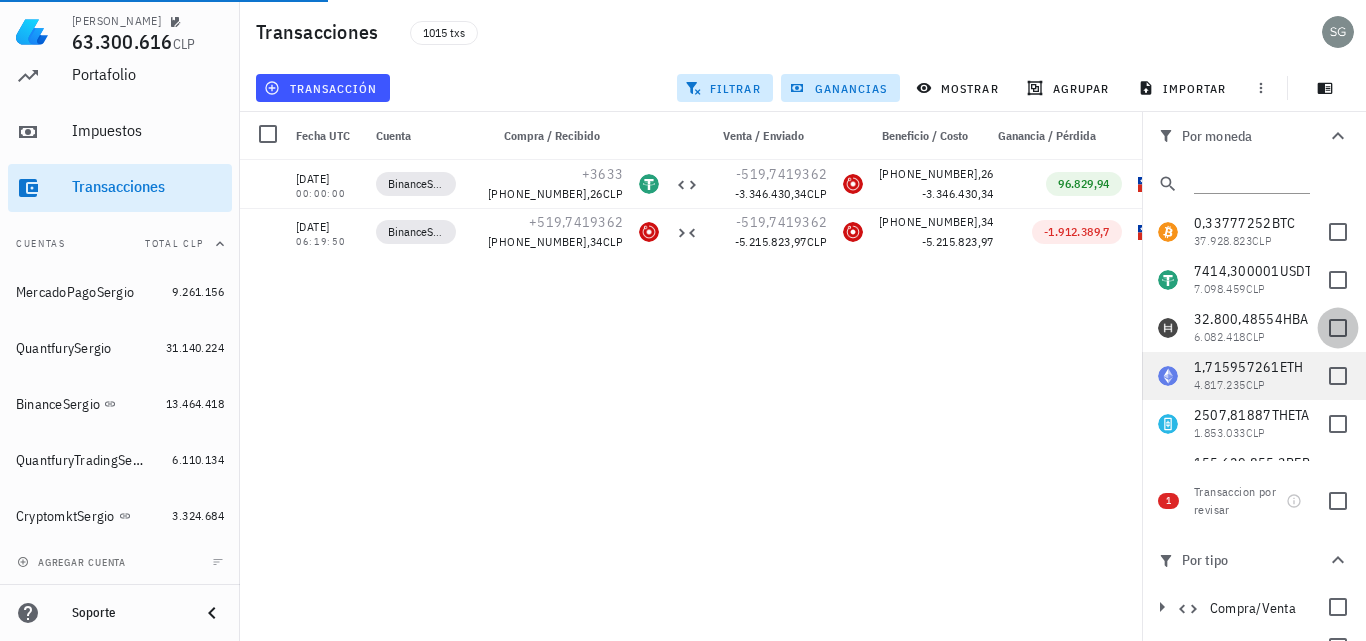 checkbox on "true" 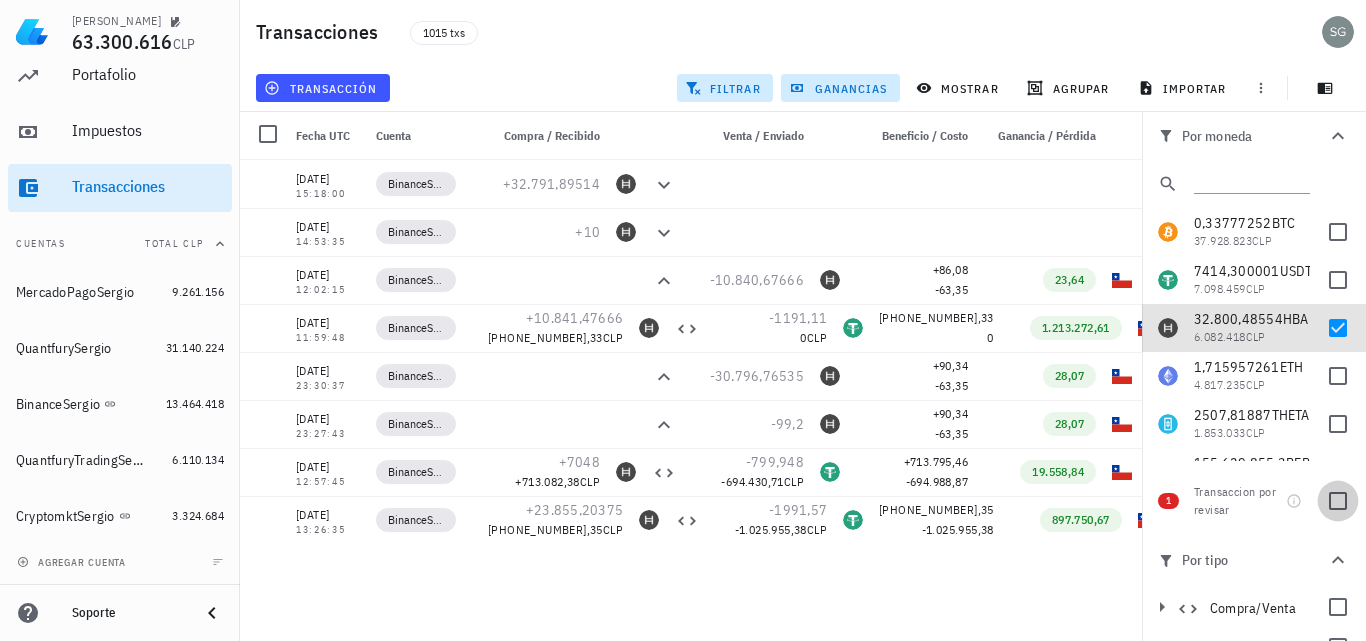click at bounding box center [1338, 501] 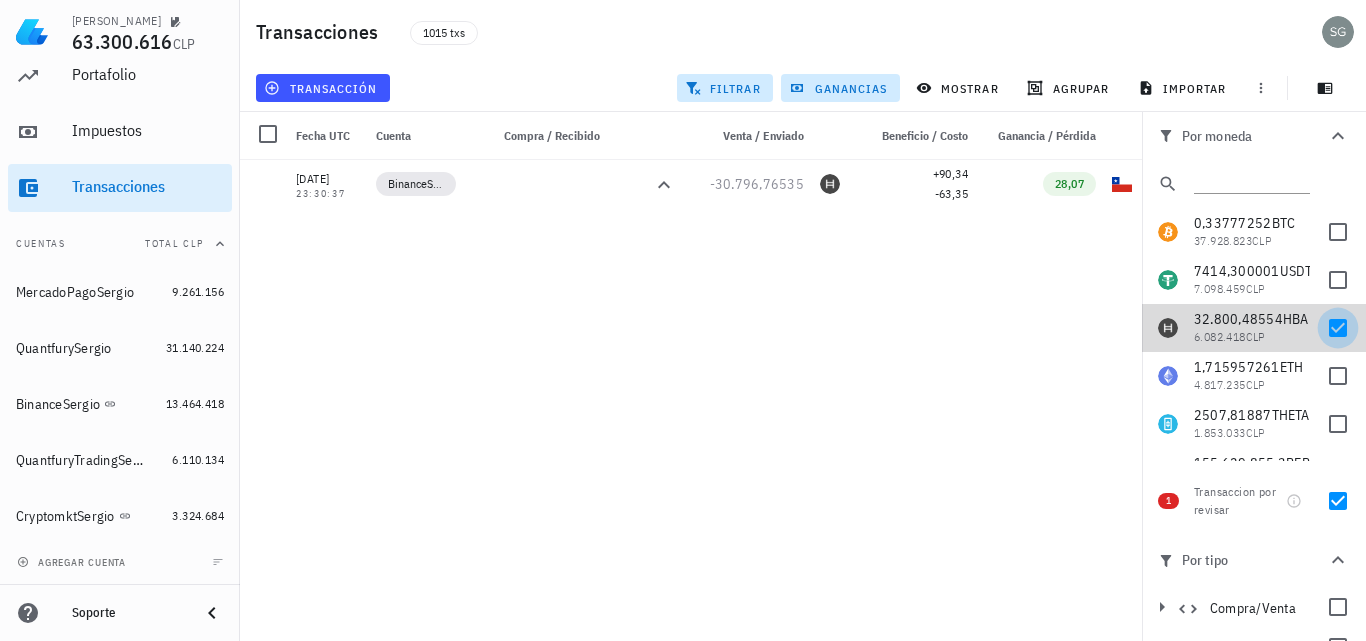 click at bounding box center [1338, 328] 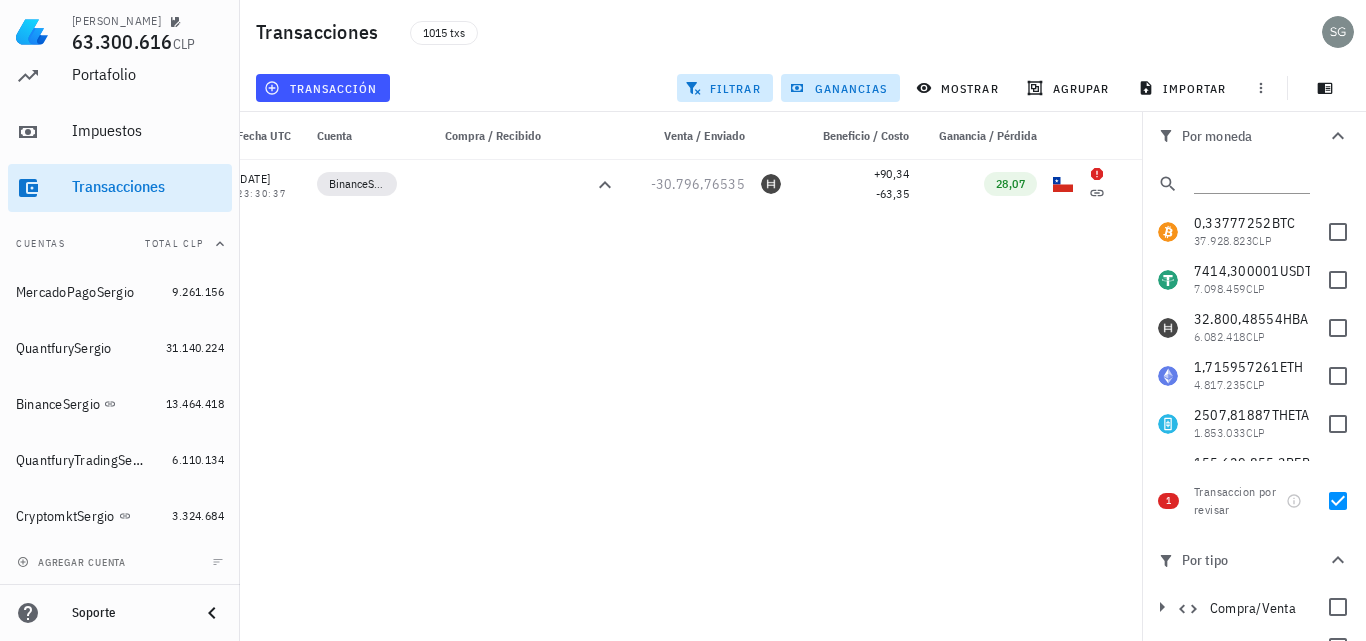 scroll, scrollTop: 0, scrollLeft: 82, axis: horizontal 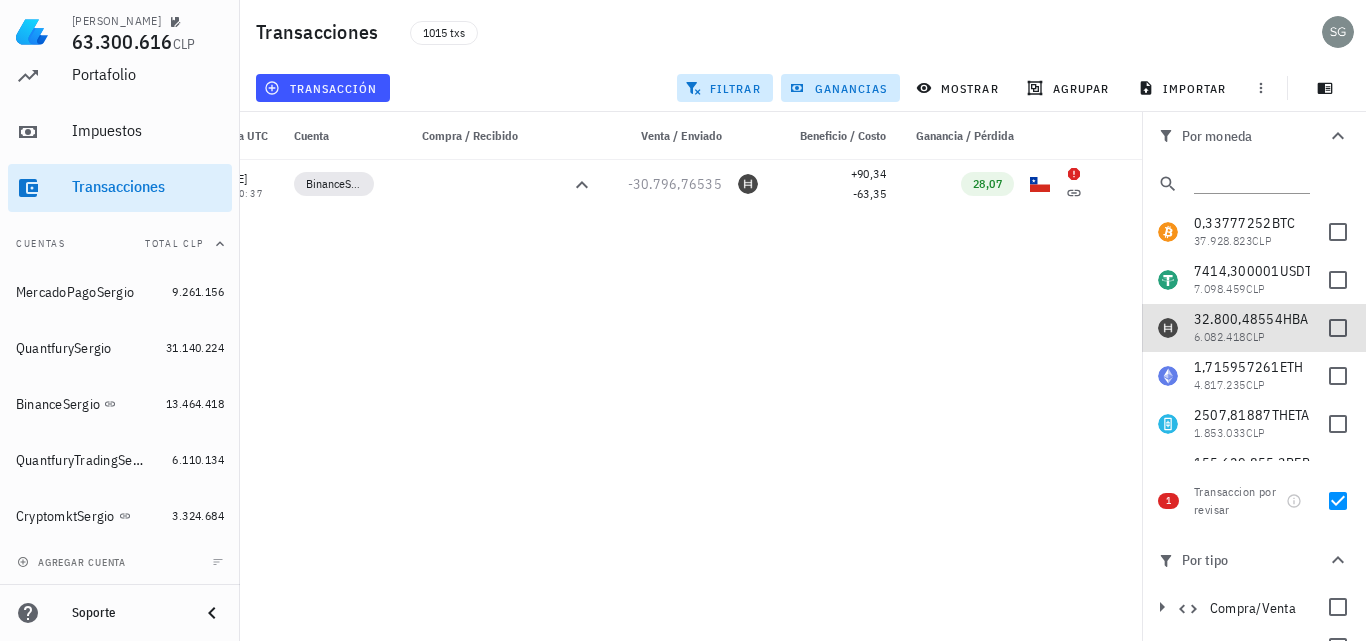 drag, startPoint x: 1316, startPoint y: 326, endPoint x: 1282, endPoint y: 334, distance: 34.928497 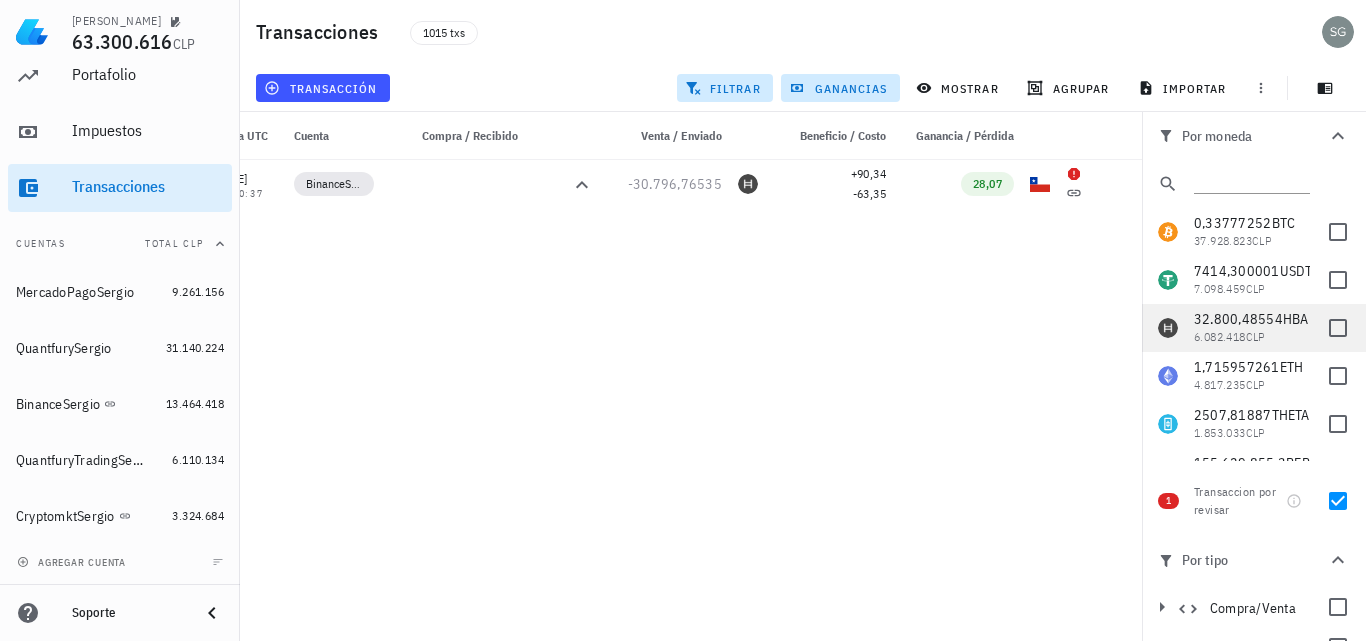 checkbox on "true" 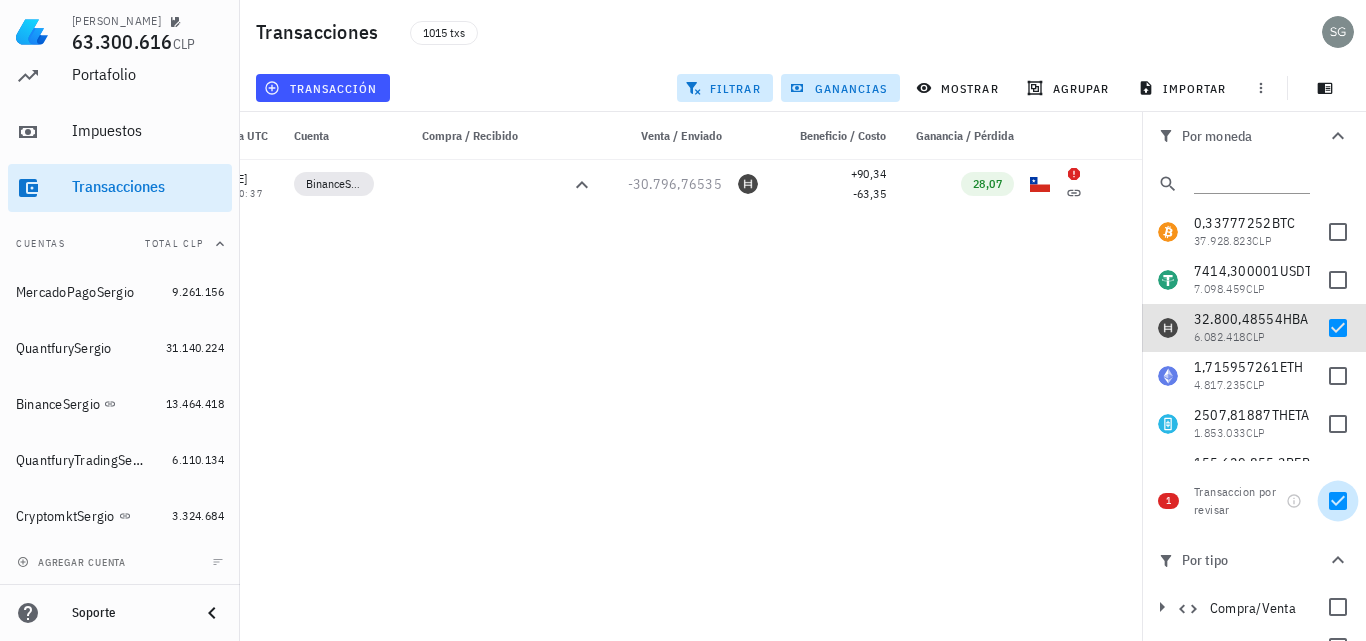 click at bounding box center [1338, 501] 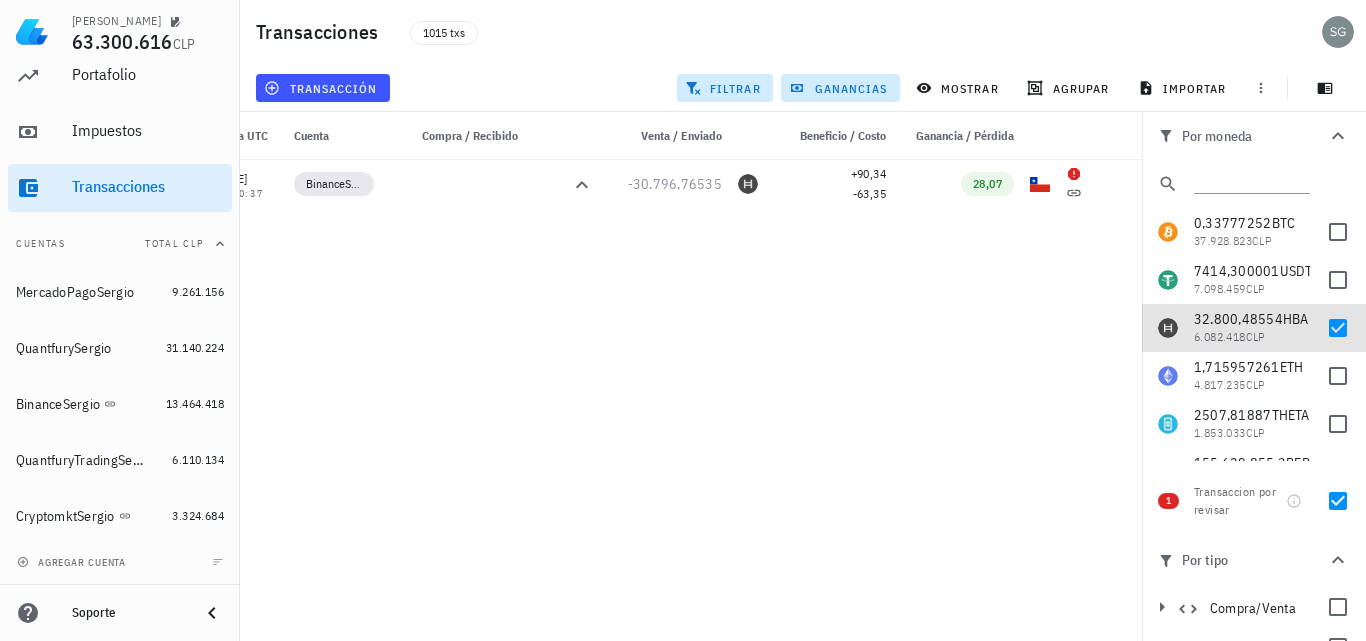 checkbox on "false" 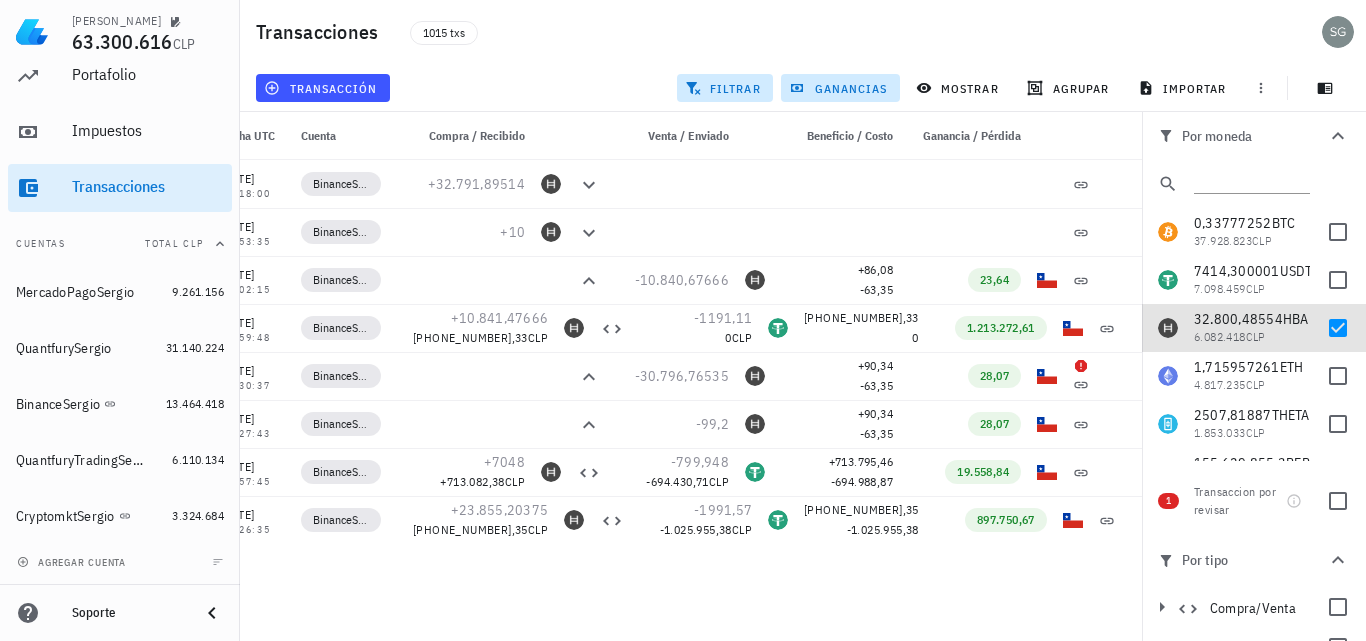 scroll, scrollTop: 0, scrollLeft: 82, axis: horizontal 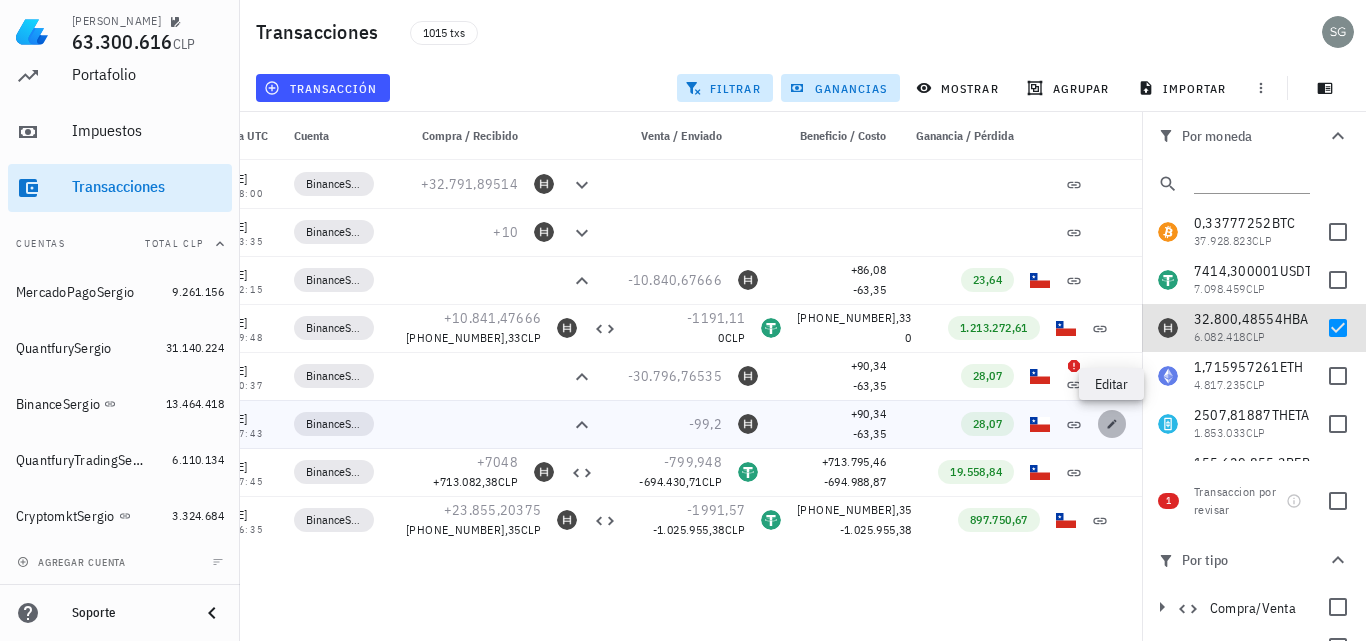 click 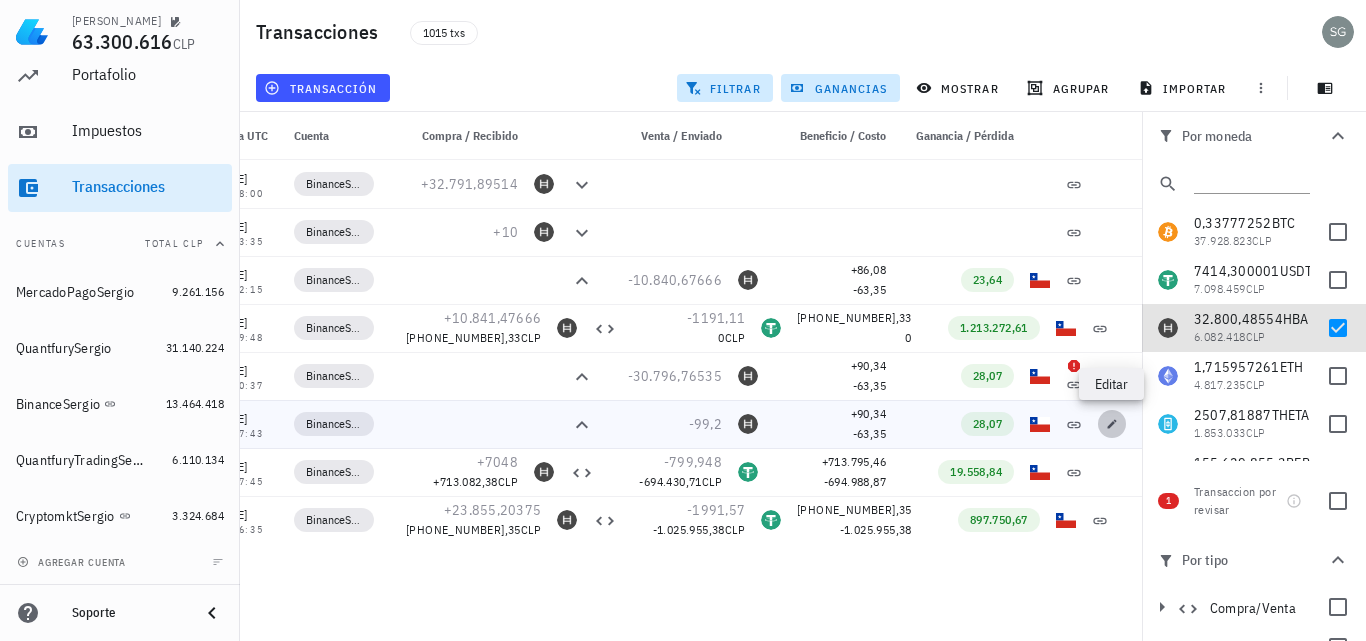 type on "23:27:43" 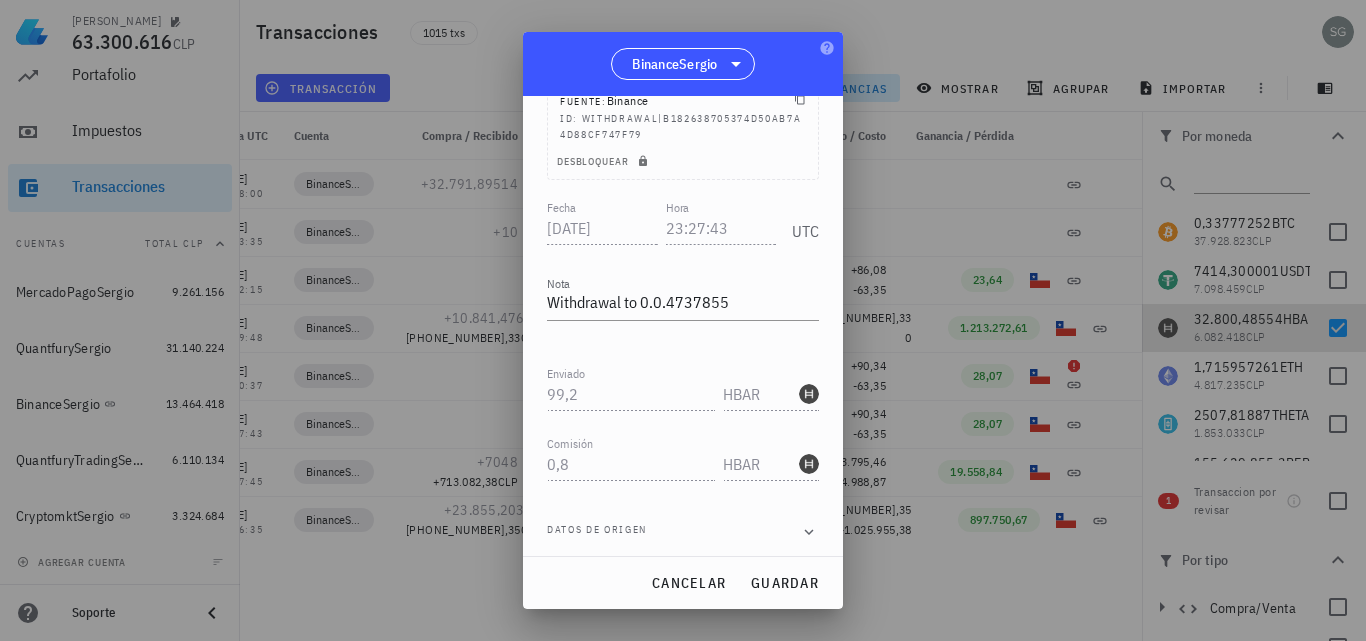 scroll, scrollTop: 148, scrollLeft: 0, axis: vertical 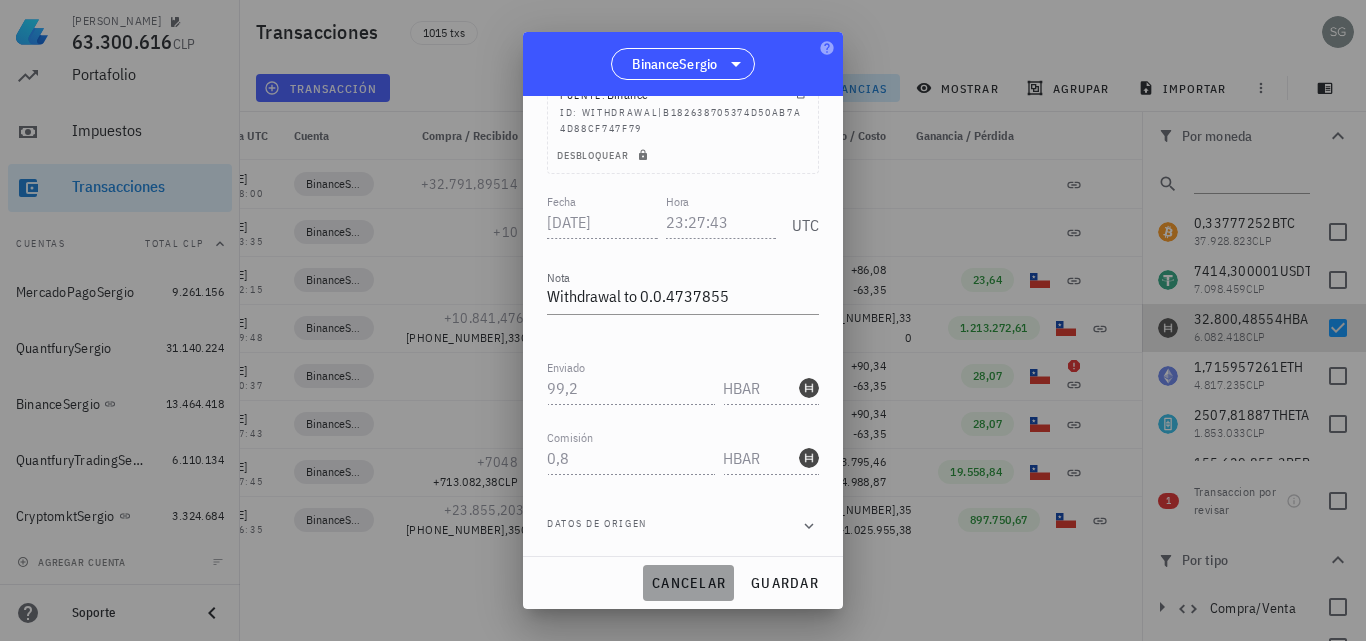 click on "cancelar" at bounding box center [688, 583] 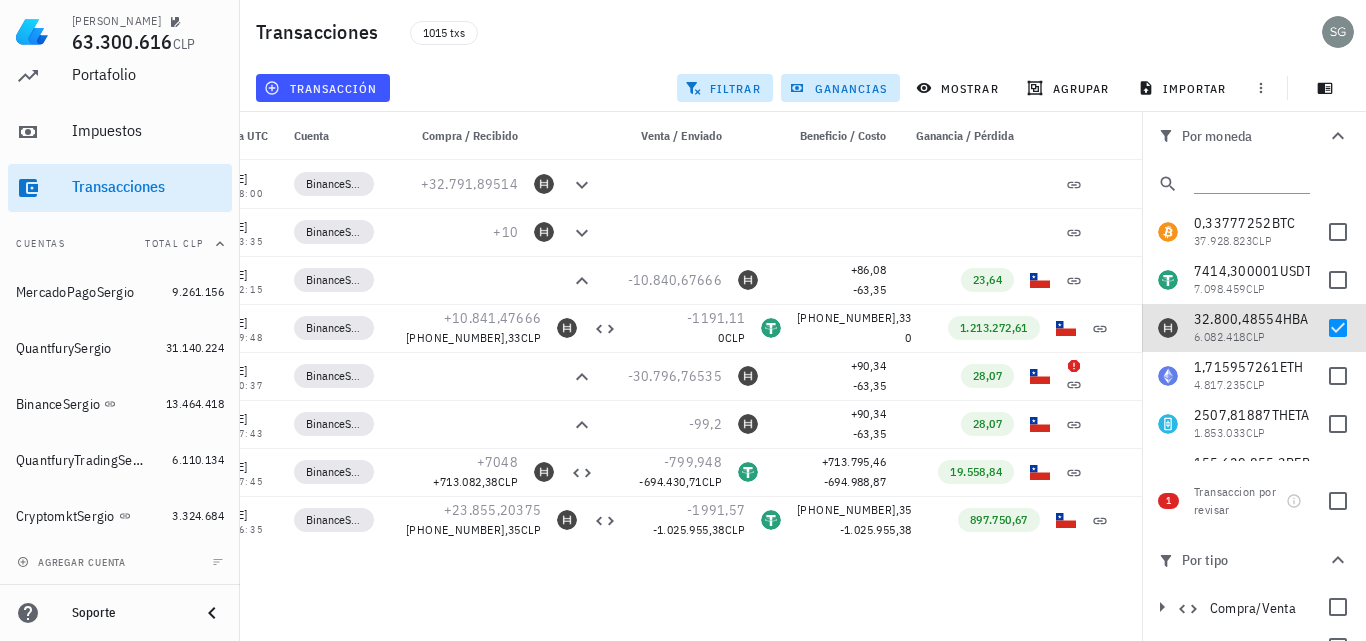 click on "[DATE]
00:00:07
QuantfurySergio +0,51
•••   CLP
[DATE]
00:00:05
QuantfurySergio +0,51
•••   CLP
[DATE]
20:07:46
[DATE]
20:28:04
[DATE]
20:34:13
[DATE]
02:30:19
[DATE]
15:18:00
BinanceSergio +32.791,89514
[DATE]
14:53:35
BinanceSergio +10
[DATE]
12:02:15
BinanceSergio -10.840,67666       +86,08   -63,35 23,64
[DATE]
11:59:48
BinanceSergio +10.841,47666     [PHONE_NUMBER],33  CLP   -1191,11     0  CLP   [PHONE_NUMBER],[PHONE_NUMBER],61
[DATE]
23:30:37
BinanceSergio -30.796,76535       +90,34   -63,35 28,07
[DATE]
23:27:43
BinanceSergio -99,2       +90,34   -63,35 28,07
[DATE]
12:57:45
BinanceSergio +7048     +713.082,38  CLP" at bounding box center [650, 392] 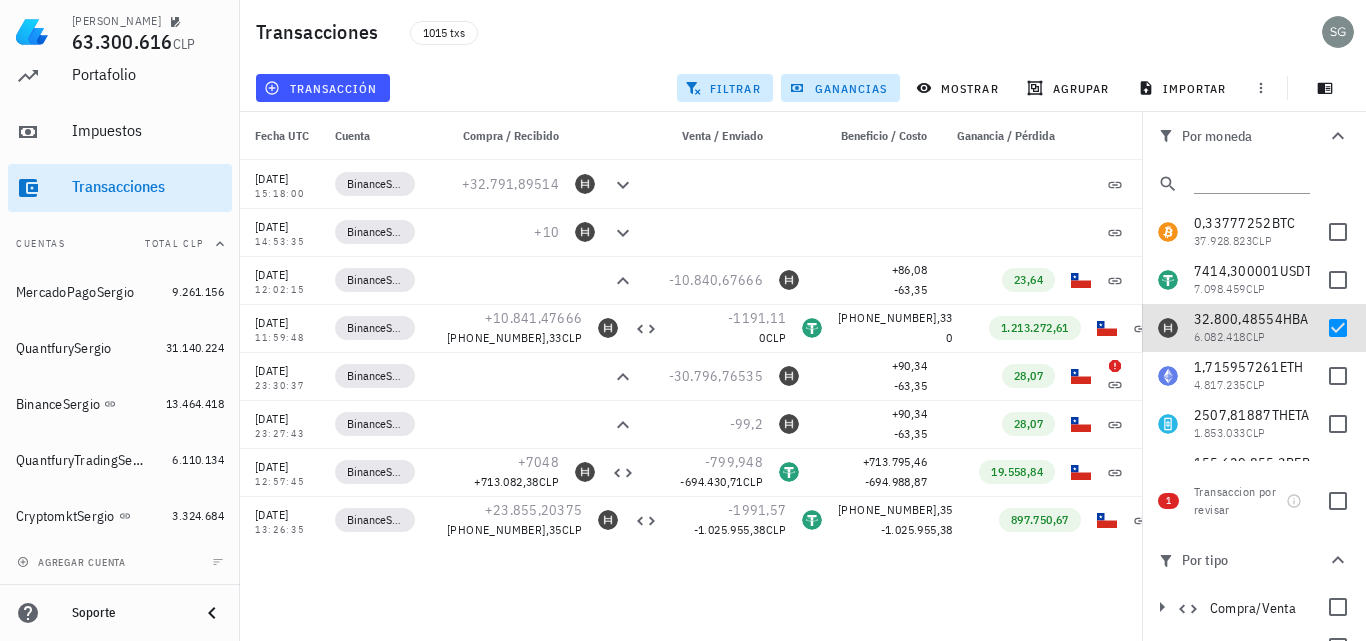 scroll, scrollTop: 0, scrollLeft: 17, axis: horizontal 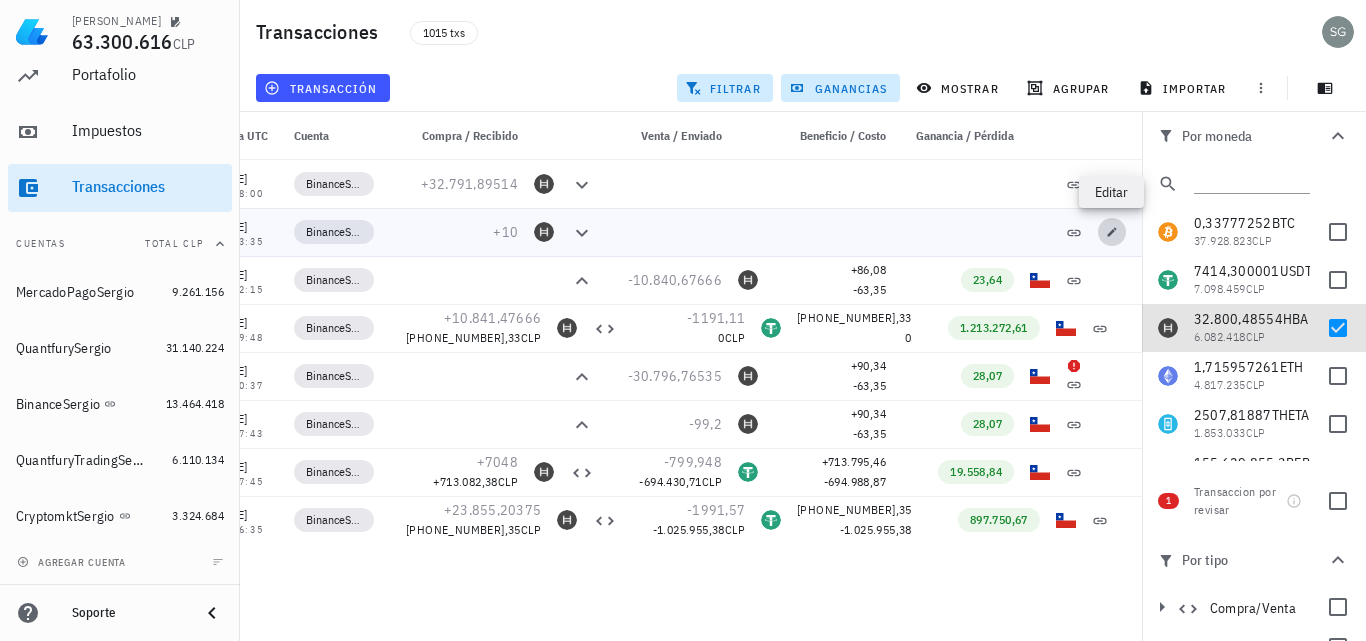 click 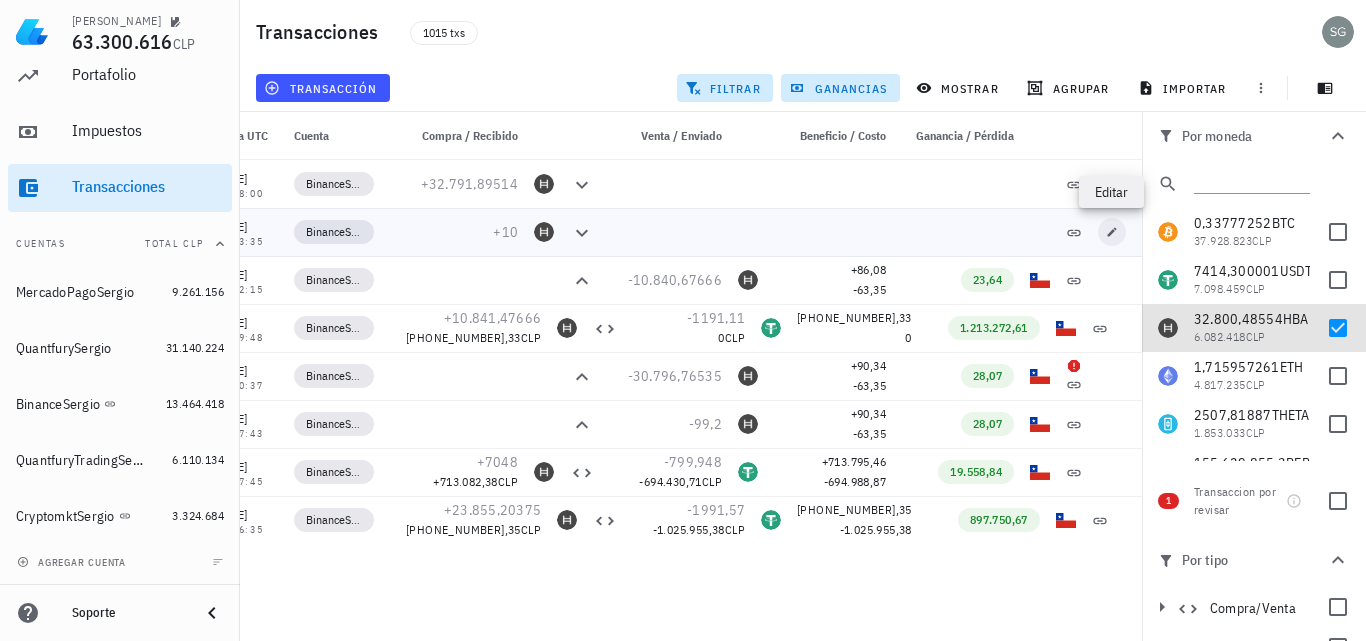 type on "[DATE]" 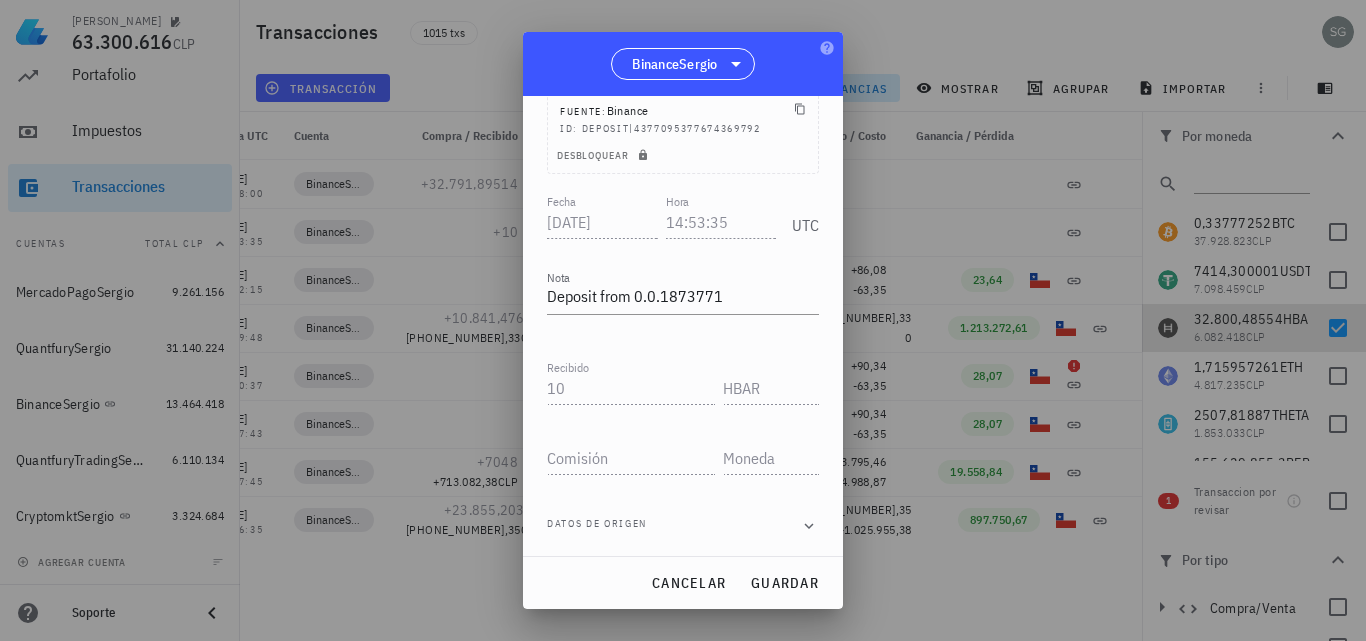 scroll, scrollTop: 132, scrollLeft: 0, axis: vertical 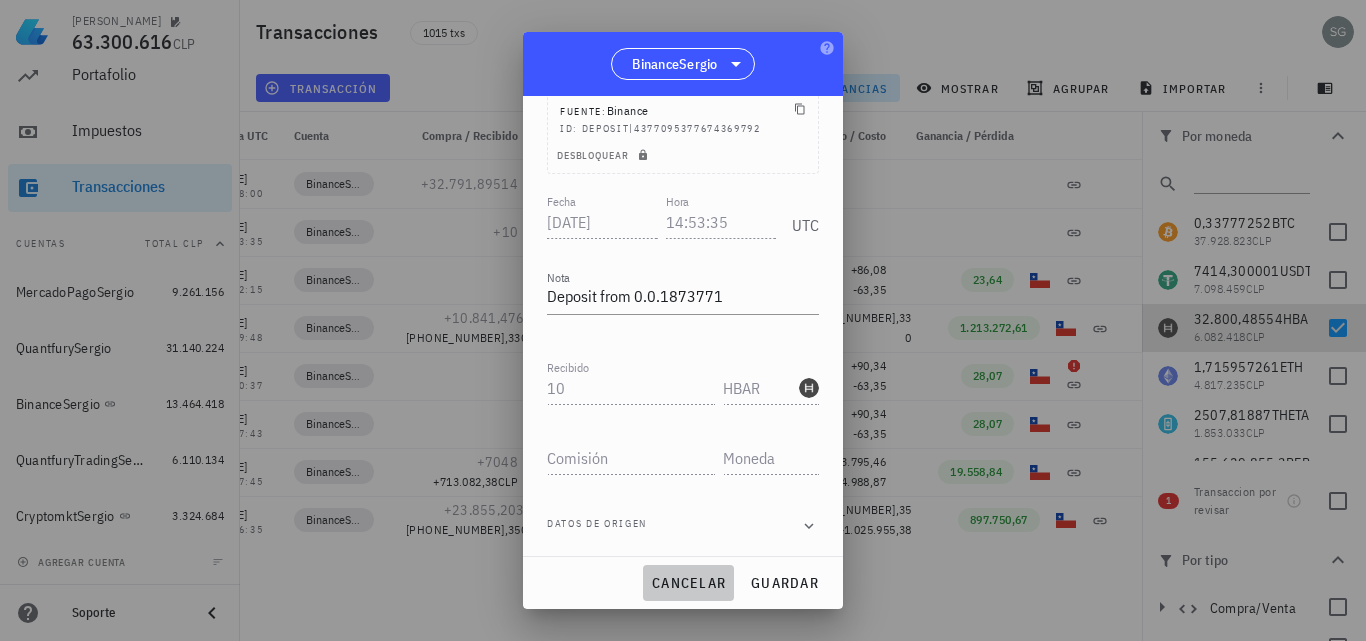 click on "cancelar" at bounding box center [688, 583] 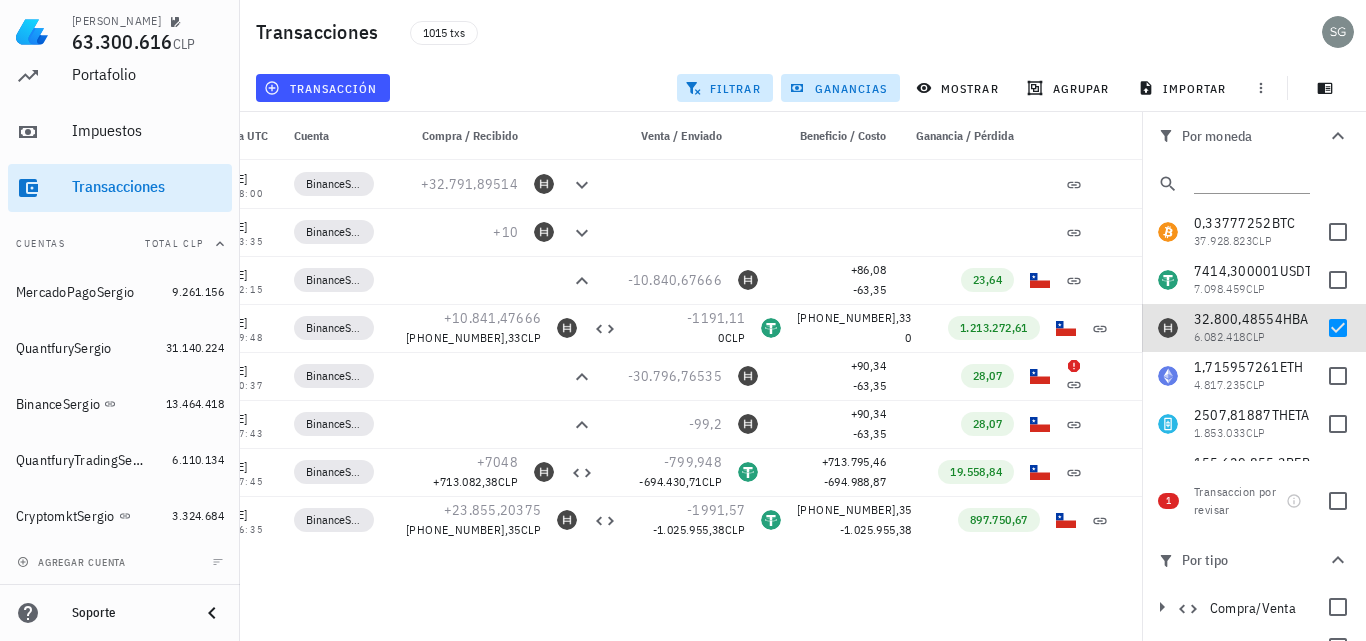 scroll, scrollTop: 0, scrollLeft: 0, axis: both 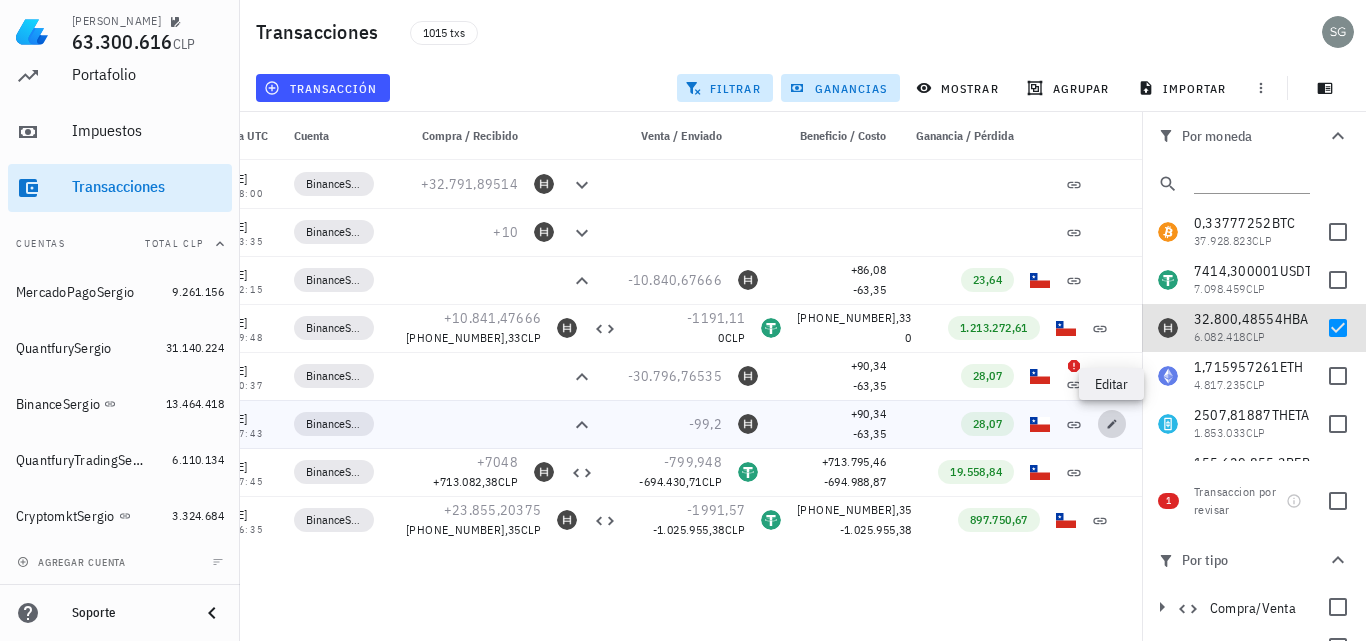 click 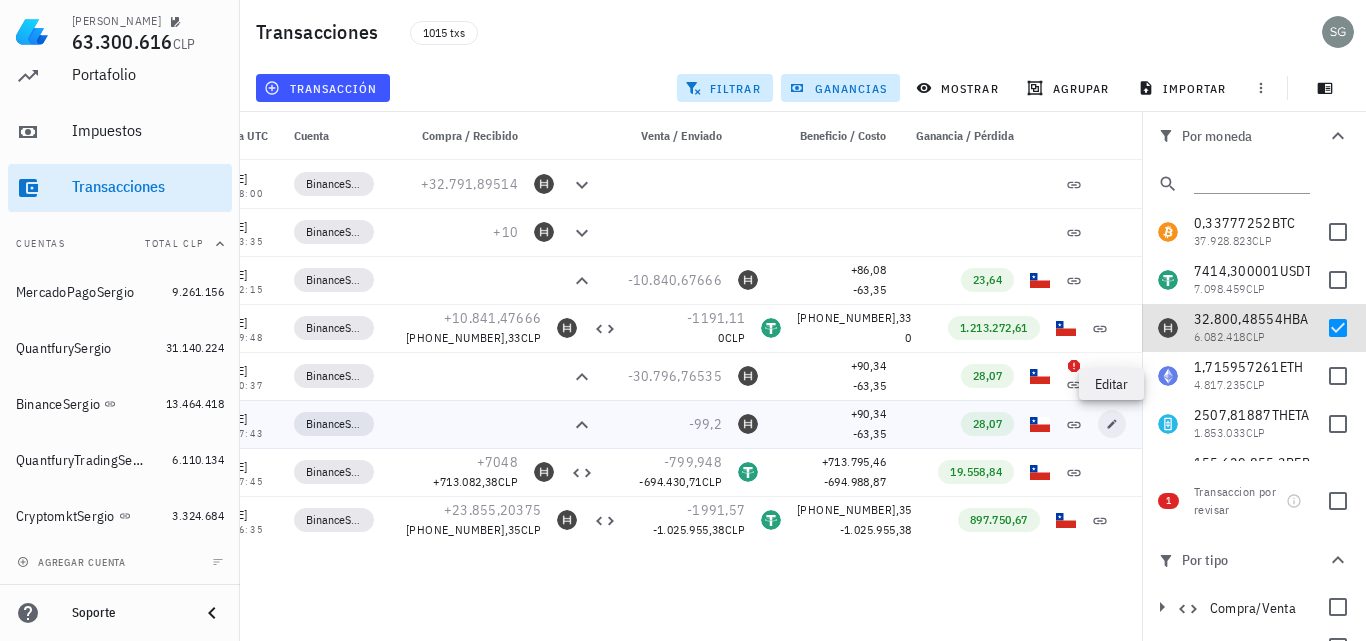 type on "[DATE]" 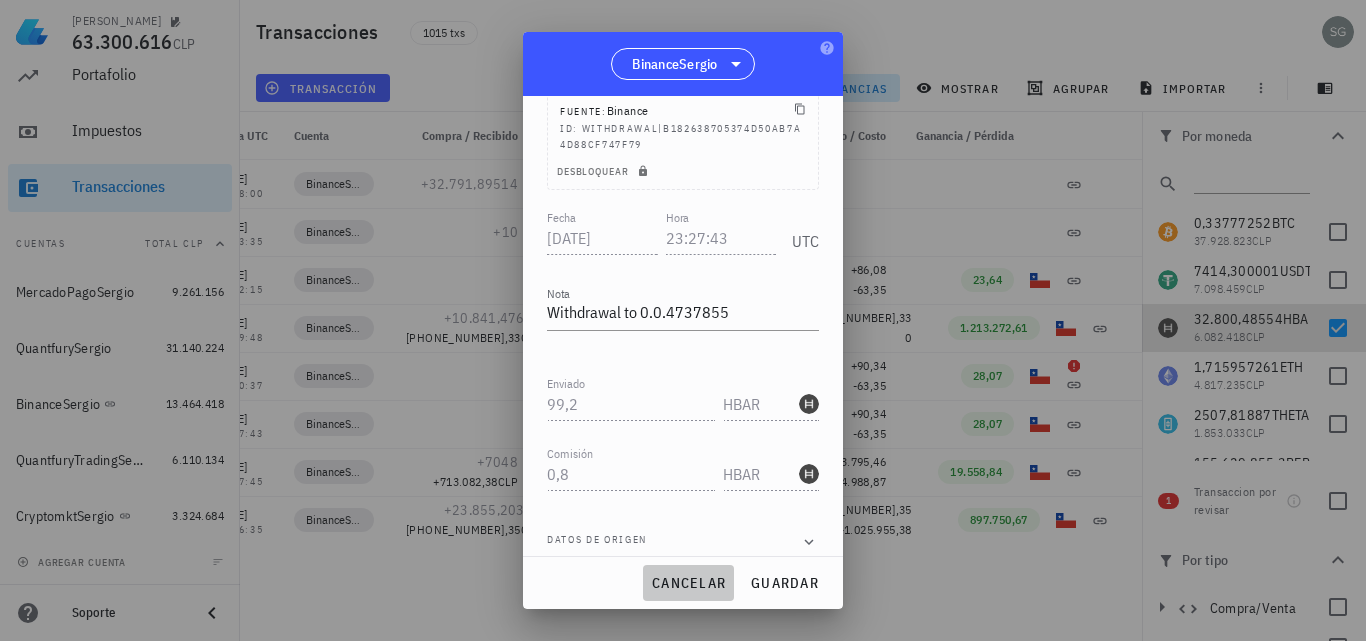 click on "cancelar" at bounding box center (688, 583) 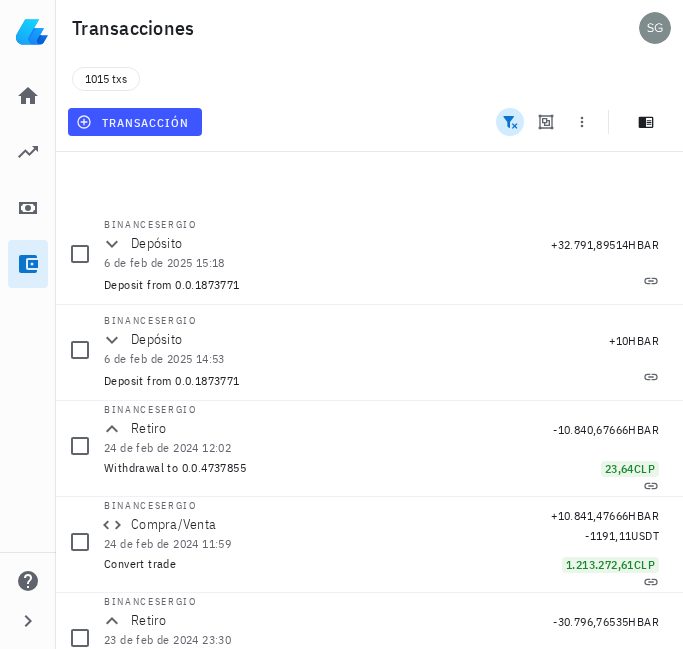 scroll, scrollTop: 0, scrollLeft: 0, axis: both 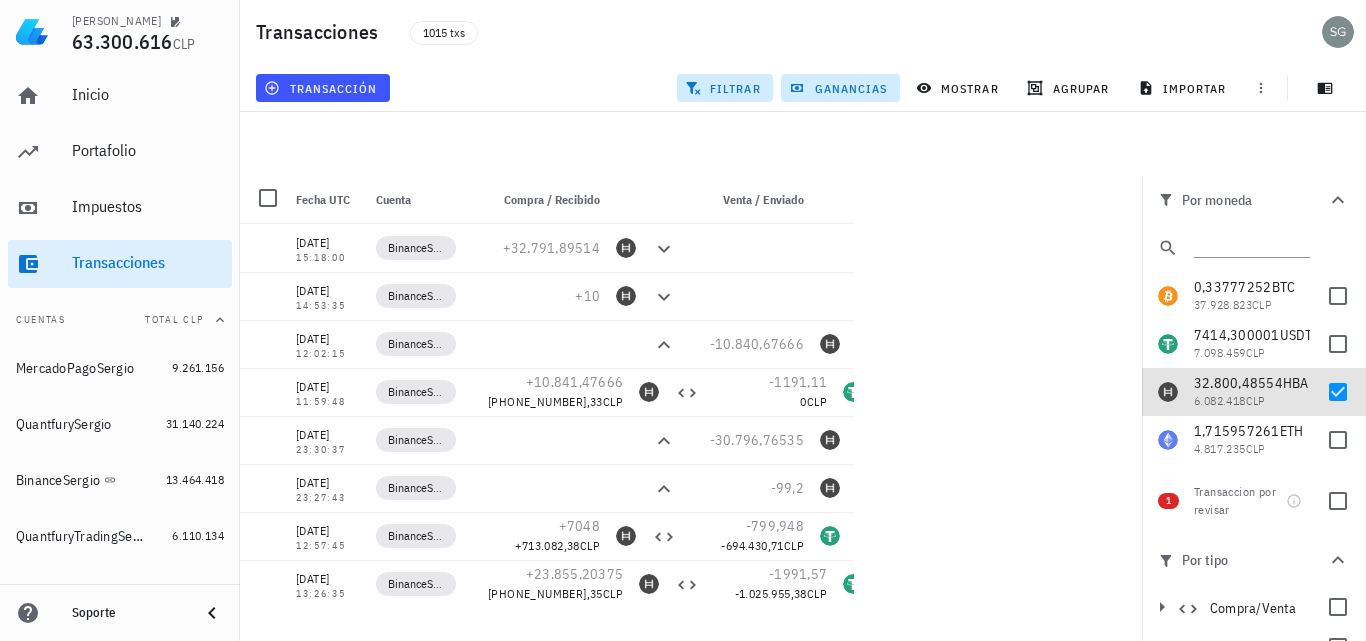 click on "0  transacciones en la lista están seleccionadas.   Seleccionar todas las transacciones (1015)   Fecha UTC Cuenta Compra / Recibido Venta / Enviado Beneficio / Costo Ganancia / Pérdida
[DATE]
00:00:07
QuantfurySergio +0,51
•••   CLP
[DATE]
00:00:05
QuantfurySergio +0,51
•••   CLP
[DATE]
20:07:46
[DATE]
20:28:04
[DATE]
20:34:13
[DATE]
02:30:19
[DATE]
15:18:00
BinanceSergio +32.791,89514
[DATE]
14:53:35
BinanceSergio +10
[DATE]
12:02:15
BinanceSergio -10.840,67666       +86,08   -63,35 23,64
[DATE]
11:59:48
BinanceSergio +10.841,47666     [PHONE_NUMBER],33  CLP   -1191,11     0  CLP   [PHONE_NUMBER],[PHONE_NUMBER],61
[DATE]
23:30:37
BinanceSergio -30.796,76535       +90,34   -63,35" at bounding box center (683, 312) 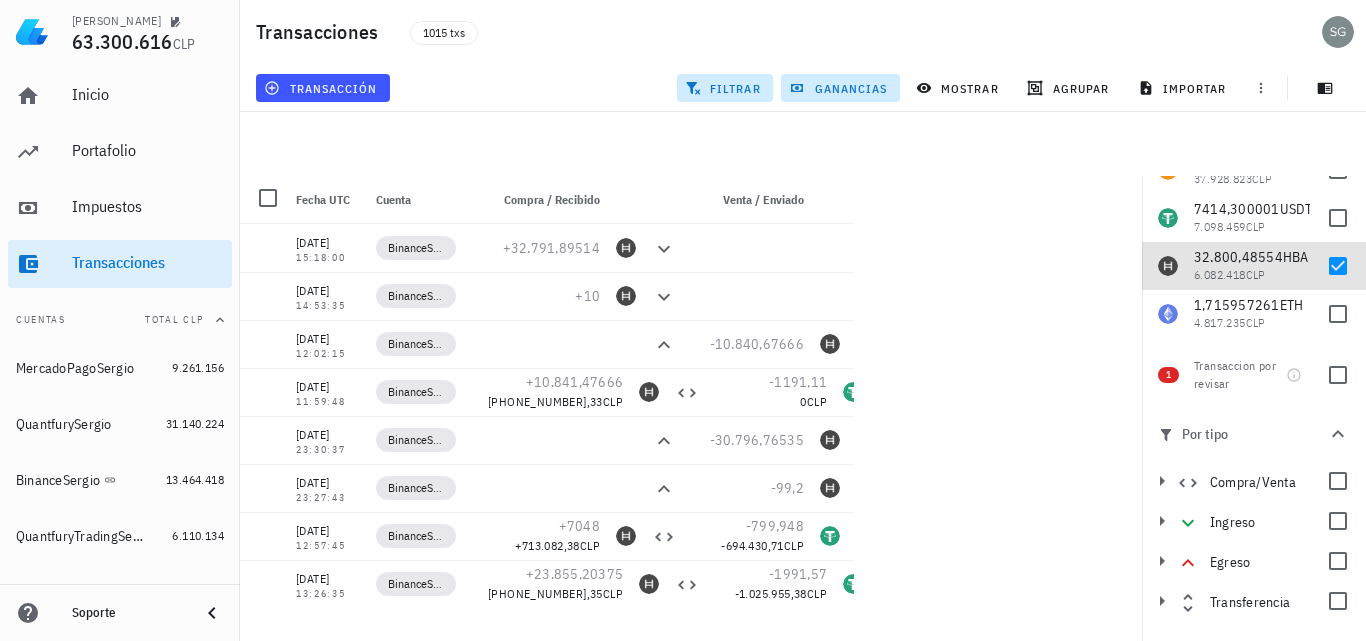 scroll, scrollTop: 368, scrollLeft: 0, axis: vertical 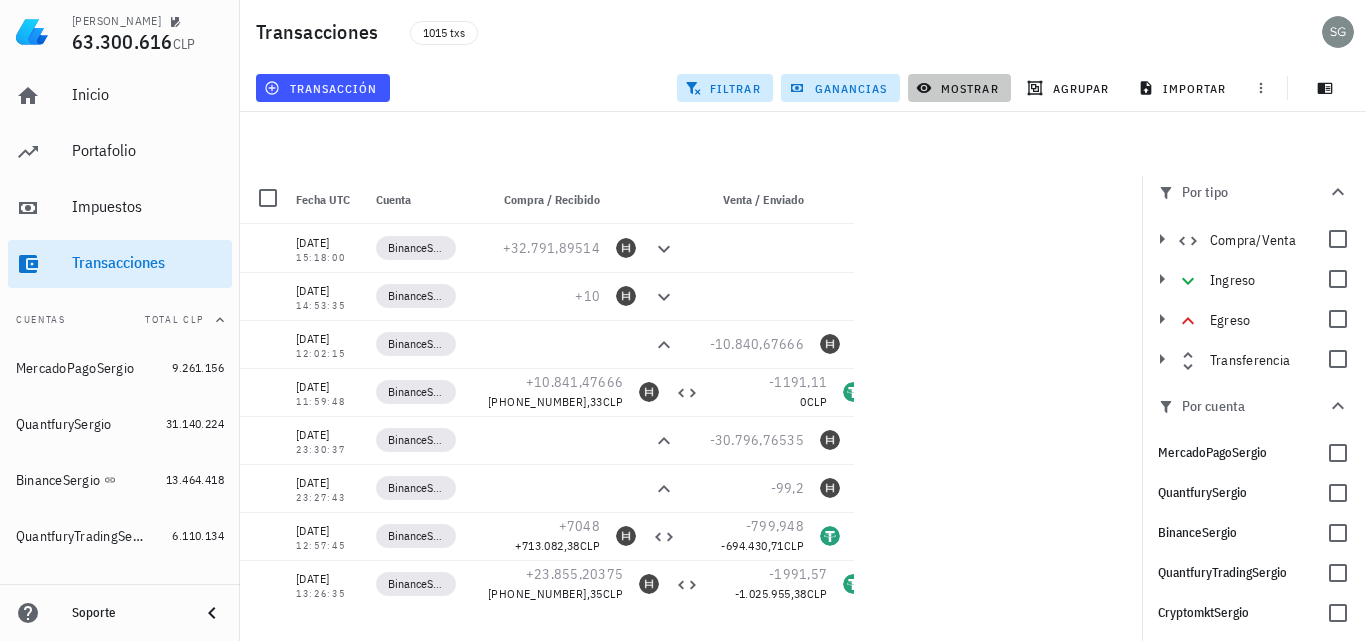 click on "mostrar" at bounding box center [959, 88] 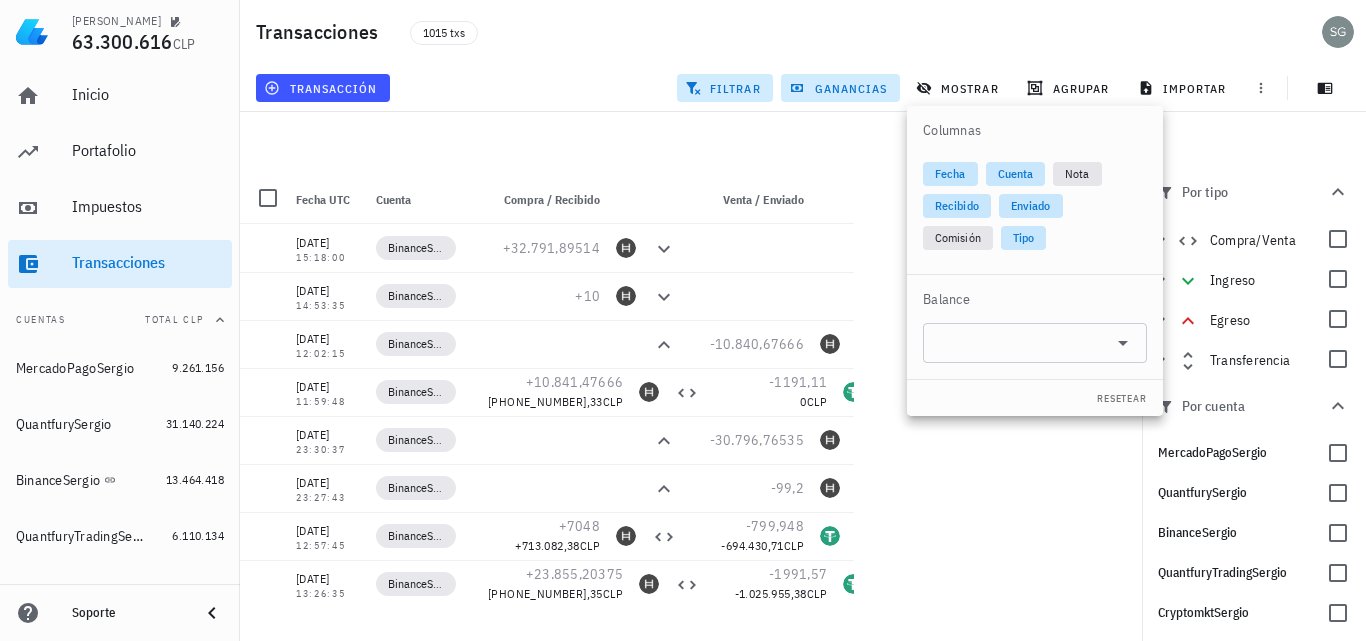 click on "0  transacciones en la lista están seleccionadas.   Seleccionar todas las transacciones (1015)   Fecha UTC Cuenta Compra / Recibido Venta / Enviado Beneficio / Costo Ganancia / Pérdida
[DATE]
00:00:07
QuantfurySergio +0,51
•••   CLP
[DATE]
00:00:05
QuantfurySergio +0,51
•••   CLP
[DATE]
20:07:46
[DATE]
20:28:04
[DATE]
20:34:13
[DATE]
02:30:19
[DATE]
15:18:00
BinanceSergio +32.791,89514
[DATE]
14:53:35
BinanceSergio +10
[DATE]
12:02:15
BinanceSergio -10.840,67666       +86,08   -63,35 23,64
[DATE]
11:59:48
BinanceSergio +10.841,47666     [PHONE_NUMBER],33  CLP   -1191,11     0  CLP   [PHONE_NUMBER],[PHONE_NUMBER],61
[DATE]
23:30:37
BinanceSergio -30.796,76535       +90,34   -63,35" at bounding box center [683, 312] 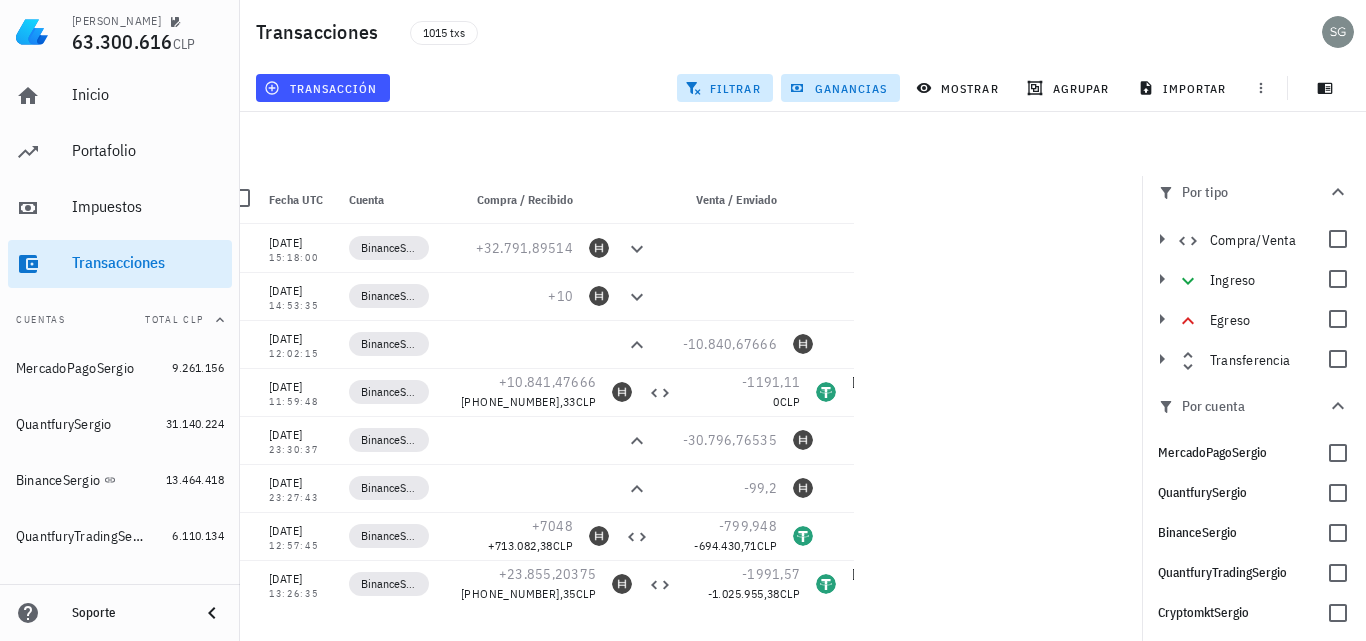 scroll, scrollTop: 0, scrollLeft: 0, axis: both 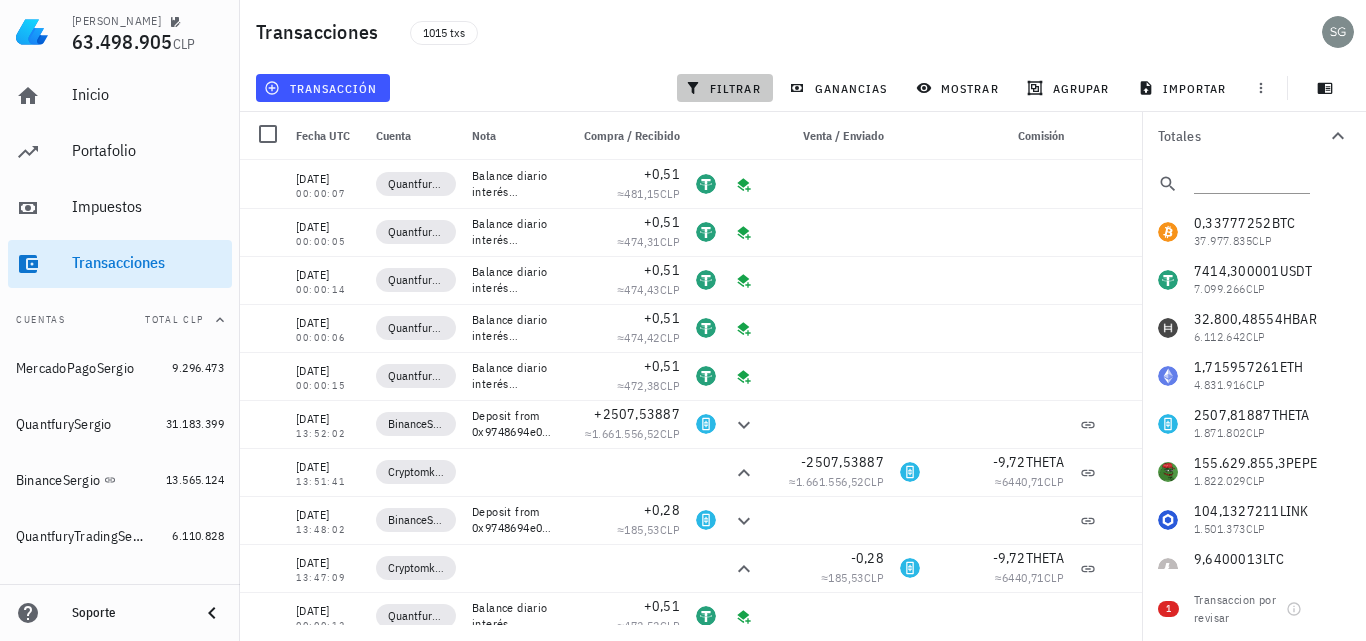 click on "filtrar" at bounding box center (725, 88) 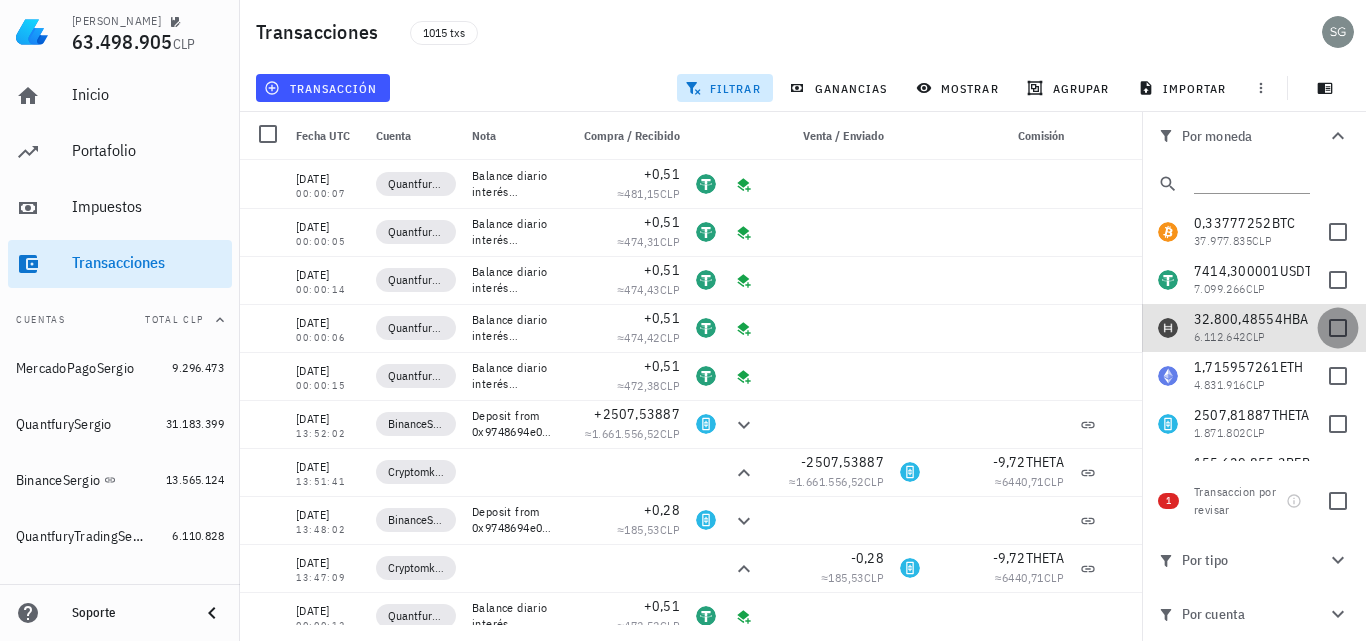 click at bounding box center (1338, 328) 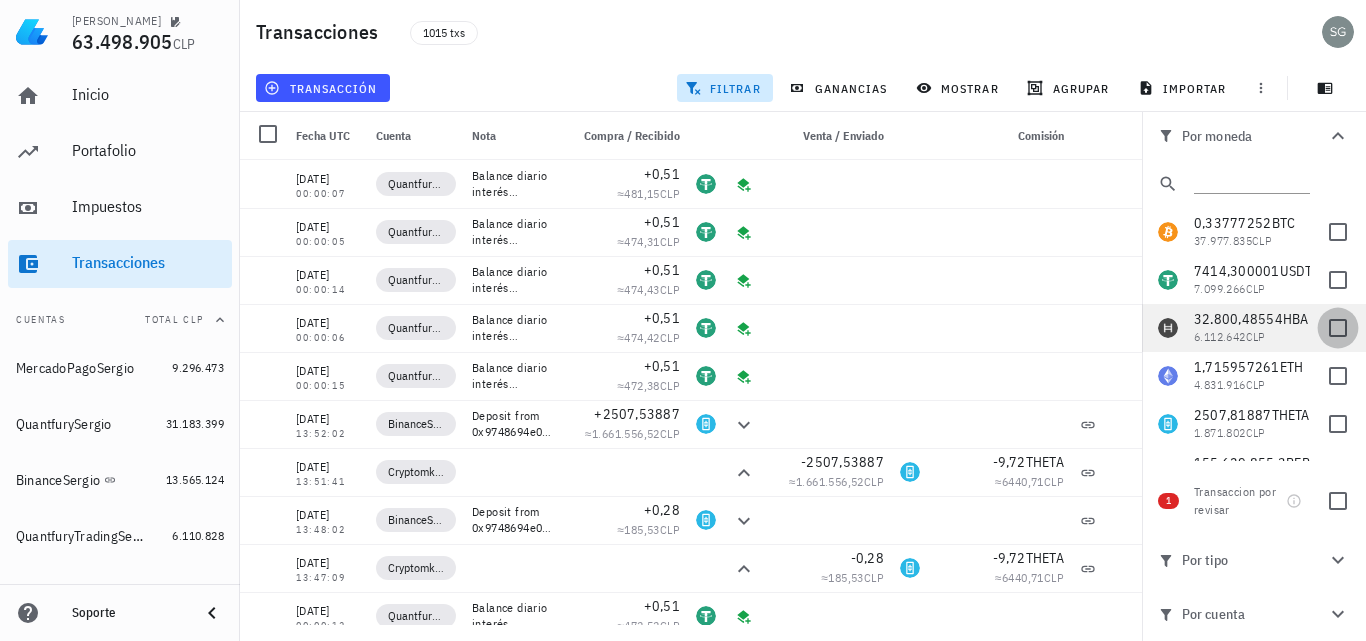checkbox on "true" 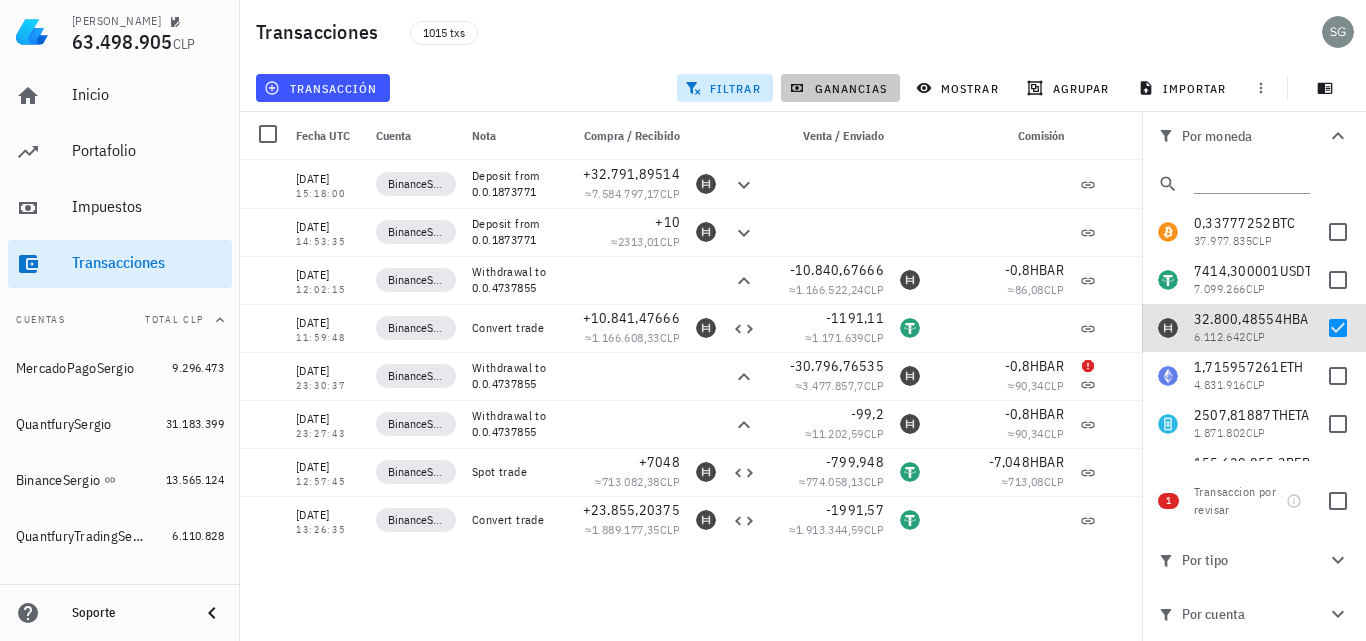 click on "ganancias" at bounding box center [840, 88] 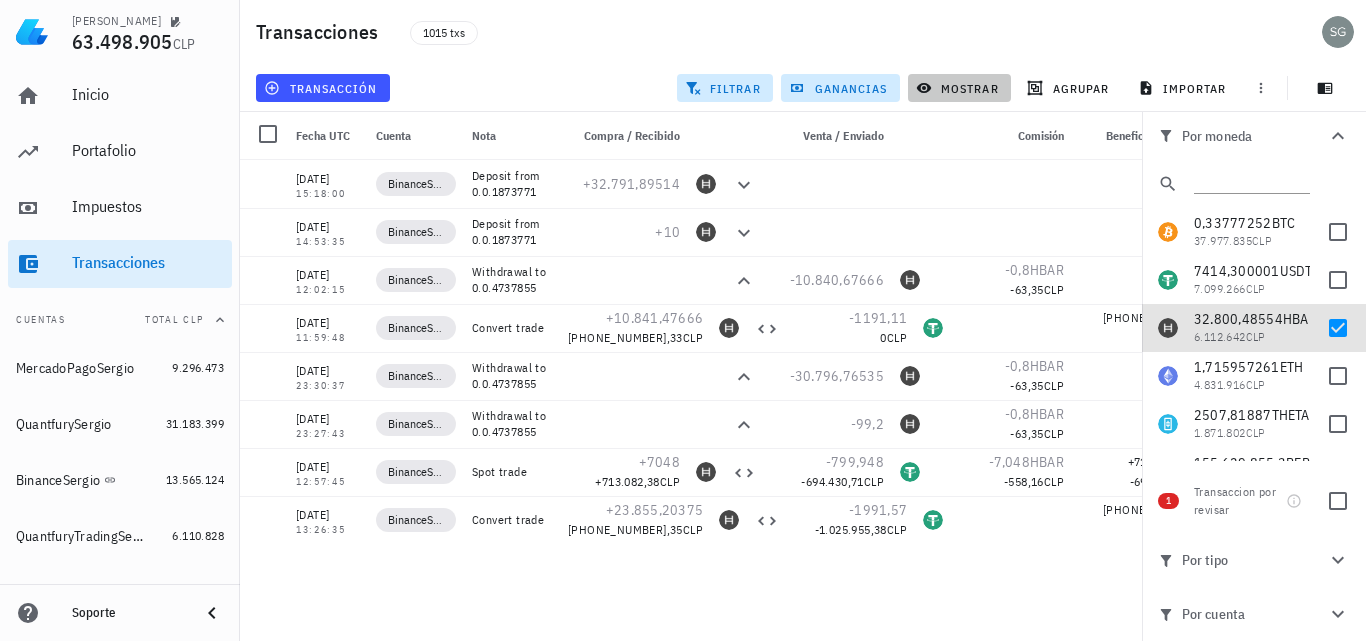 click on "mostrar" at bounding box center (959, 88) 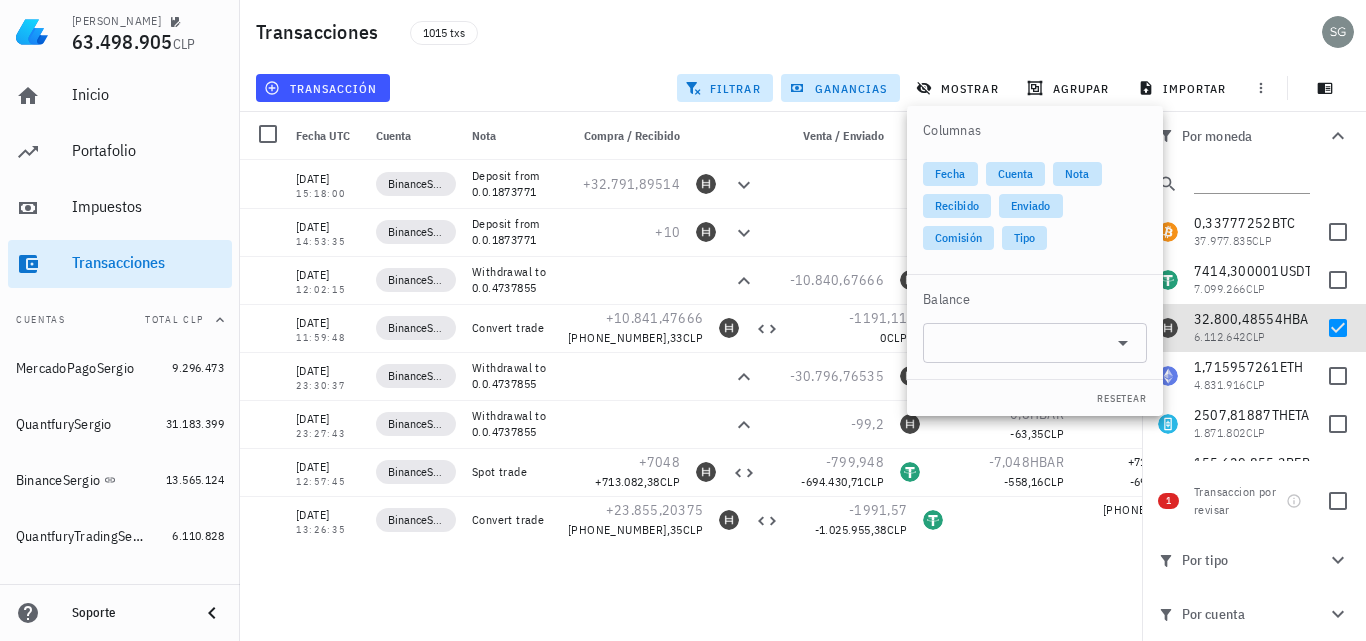 click on "Transacciones
1015 txs" at bounding box center (803, 32) 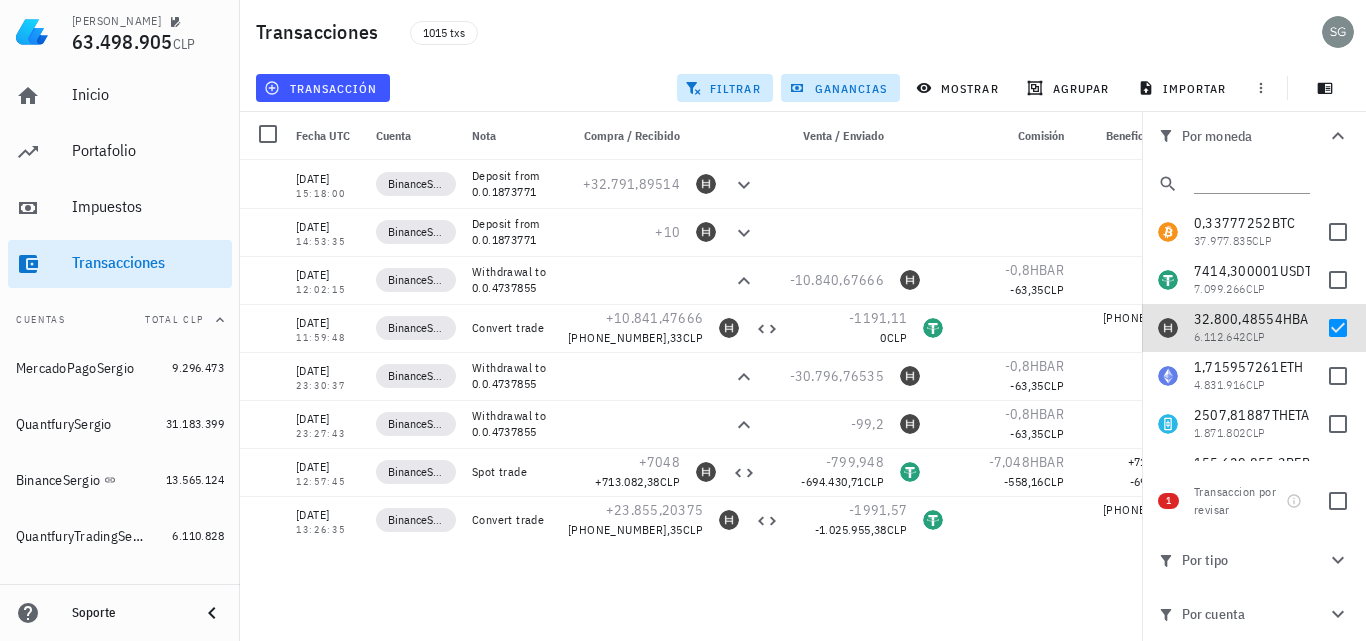 click on "08/07/2025
00:00:07
QuantfurySergio
Balance diario interés acreditado
+0,51
•••   CLP
07/07/2025
00:00:05
QuantfurySergio
Balance diario interés acreditado
+0,51
•••   CLP
06/07/2025
00:00:14
QuantfurySergio
Balance diario interés acreditado
+0,51
•••   CLP
05/07/2025
00:00:06
QuantfurySergio
Balance diario interés acreditado
+0,51
•••   CLP
04/07/2025
00:00:15
QuantfurySergio
Balance diario interés acreditado
+0,51
•••   CLP
03/07/2025
13:52:02
BinanceSergio
Deposit from 0x9748694e0ab7ca551bd607c2b6bb57c44f01f8b1
+2507,53887
06/02/2025
15:18:00
BinanceSergio
Deposit from 0.0.1873771
+32.791,89514
06/02/2025
14:53:35
BinanceSergio
Deposit from 0.0.1873771
+10" at bounding box center [844, 392] 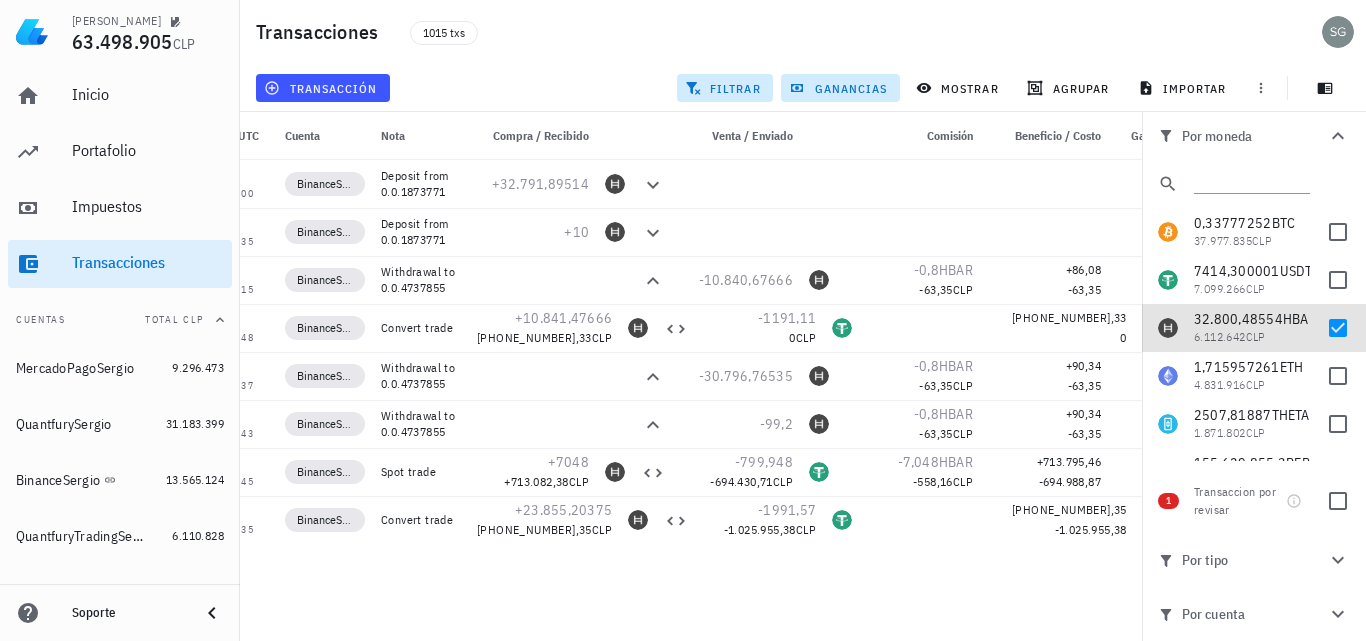 scroll, scrollTop: 0, scrollLeft: 89, axis: horizontal 